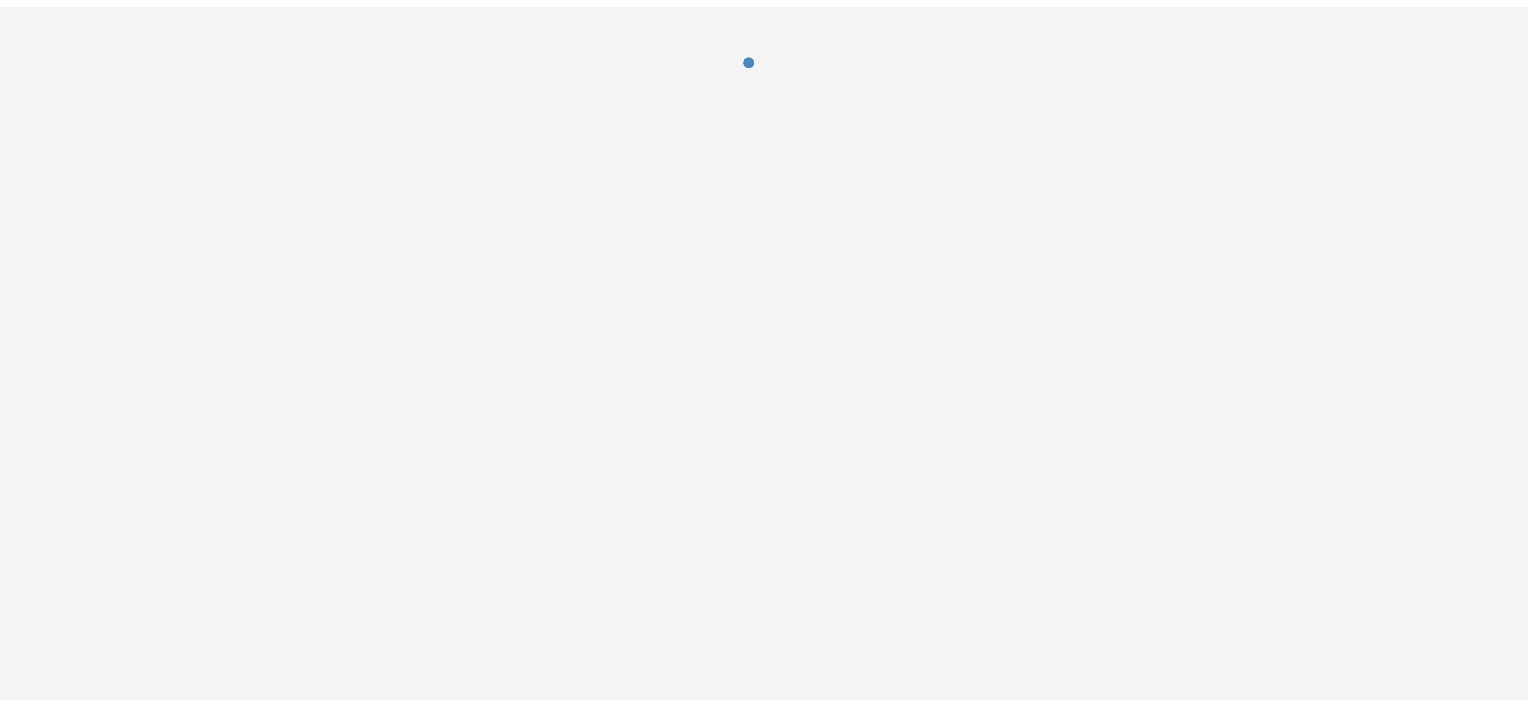 scroll, scrollTop: 0, scrollLeft: 0, axis: both 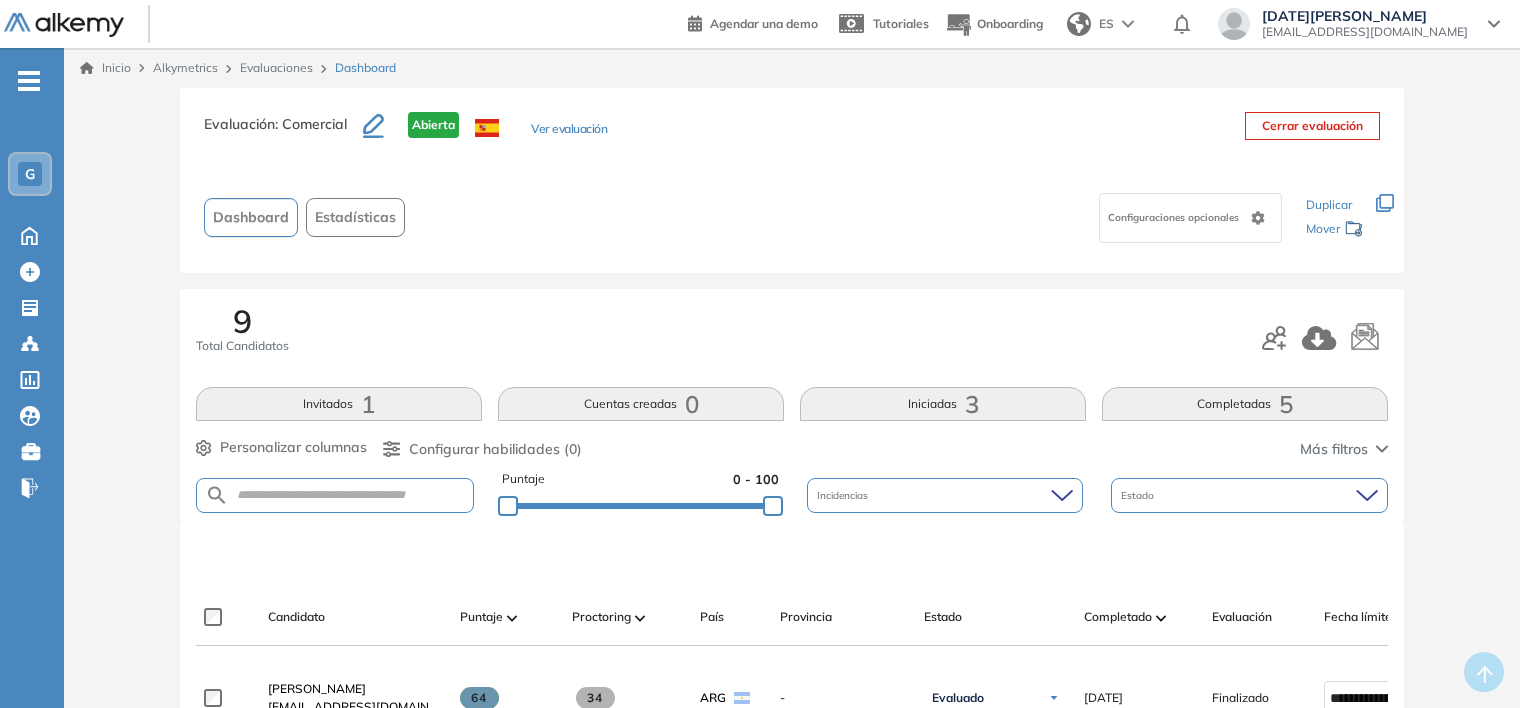 click on "Evaluaciones" at bounding box center [276, 67] 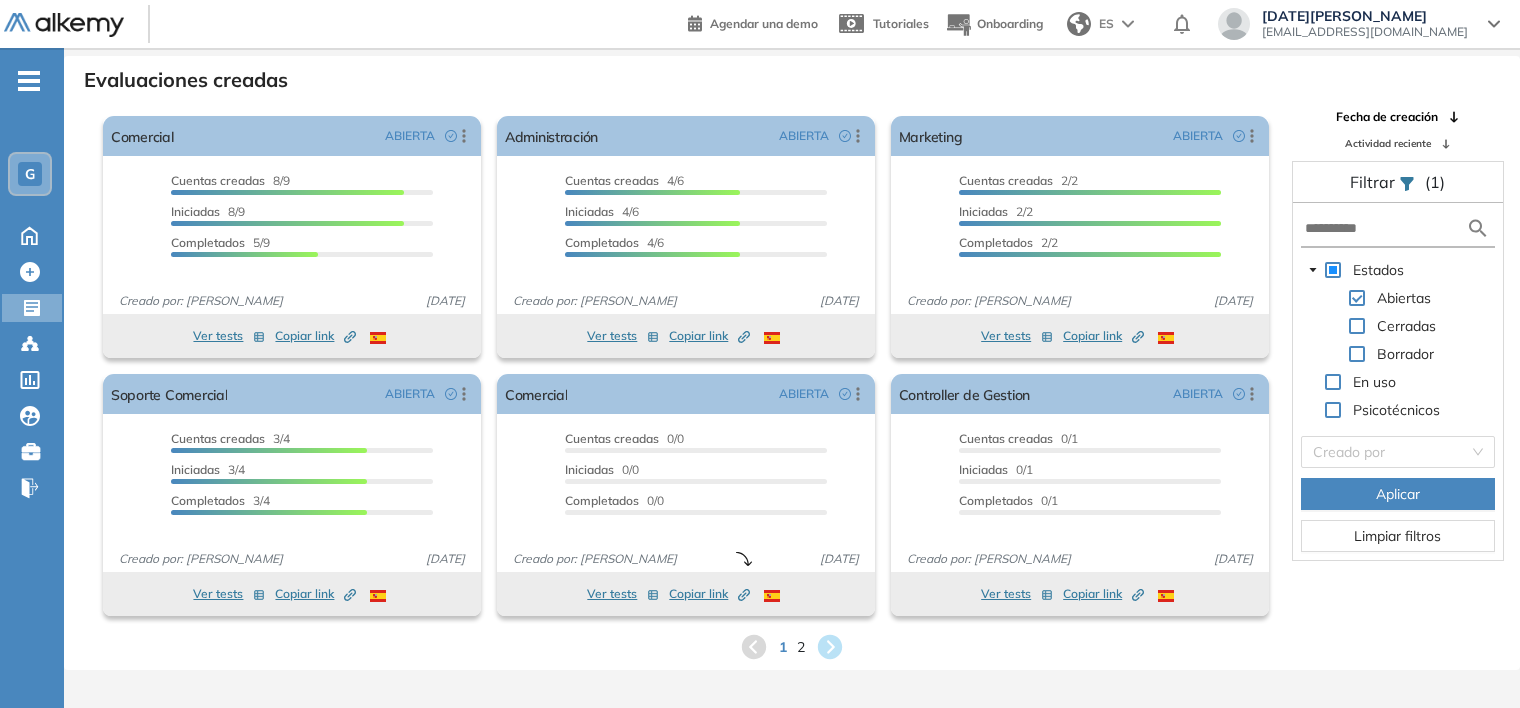 scroll, scrollTop: 48, scrollLeft: 0, axis: vertical 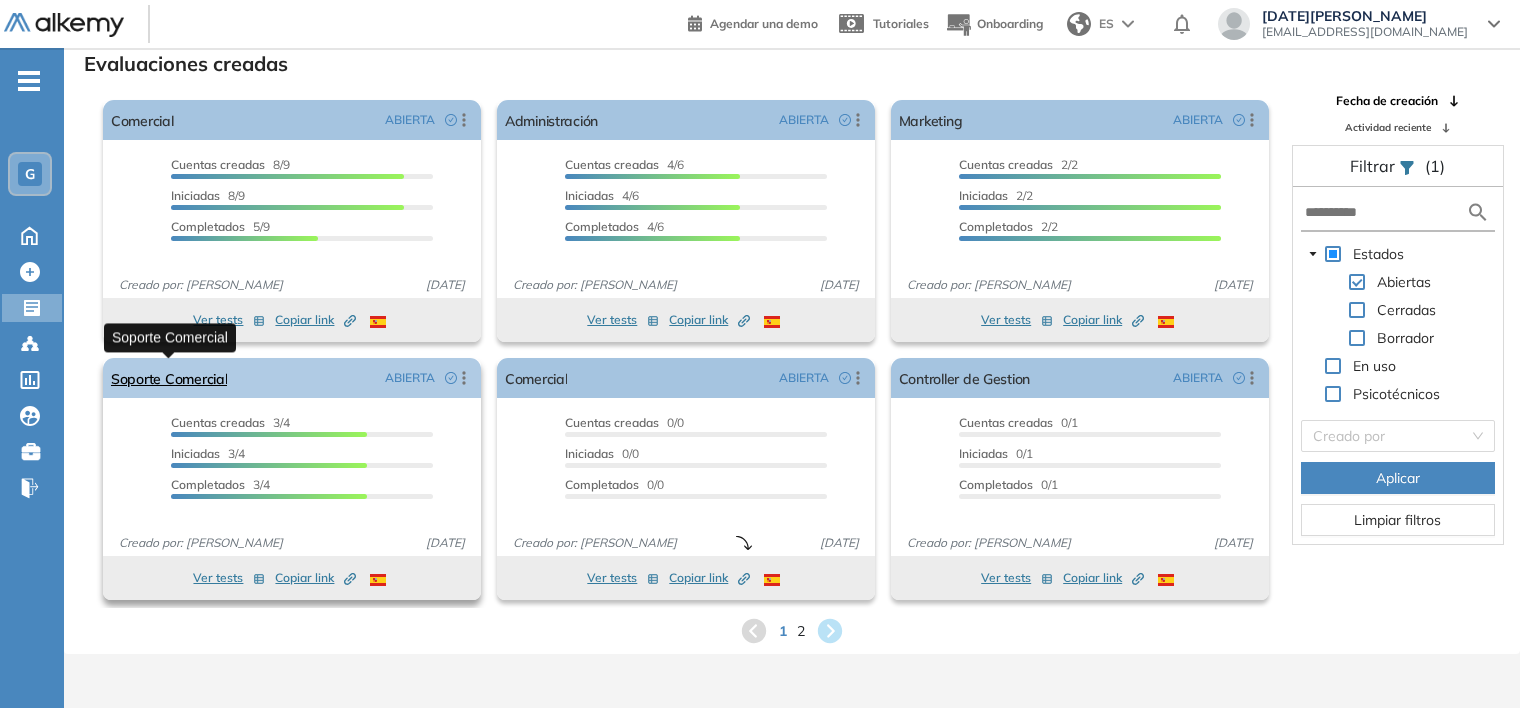 click on "Soporte Comercial" at bounding box center (169, 378) 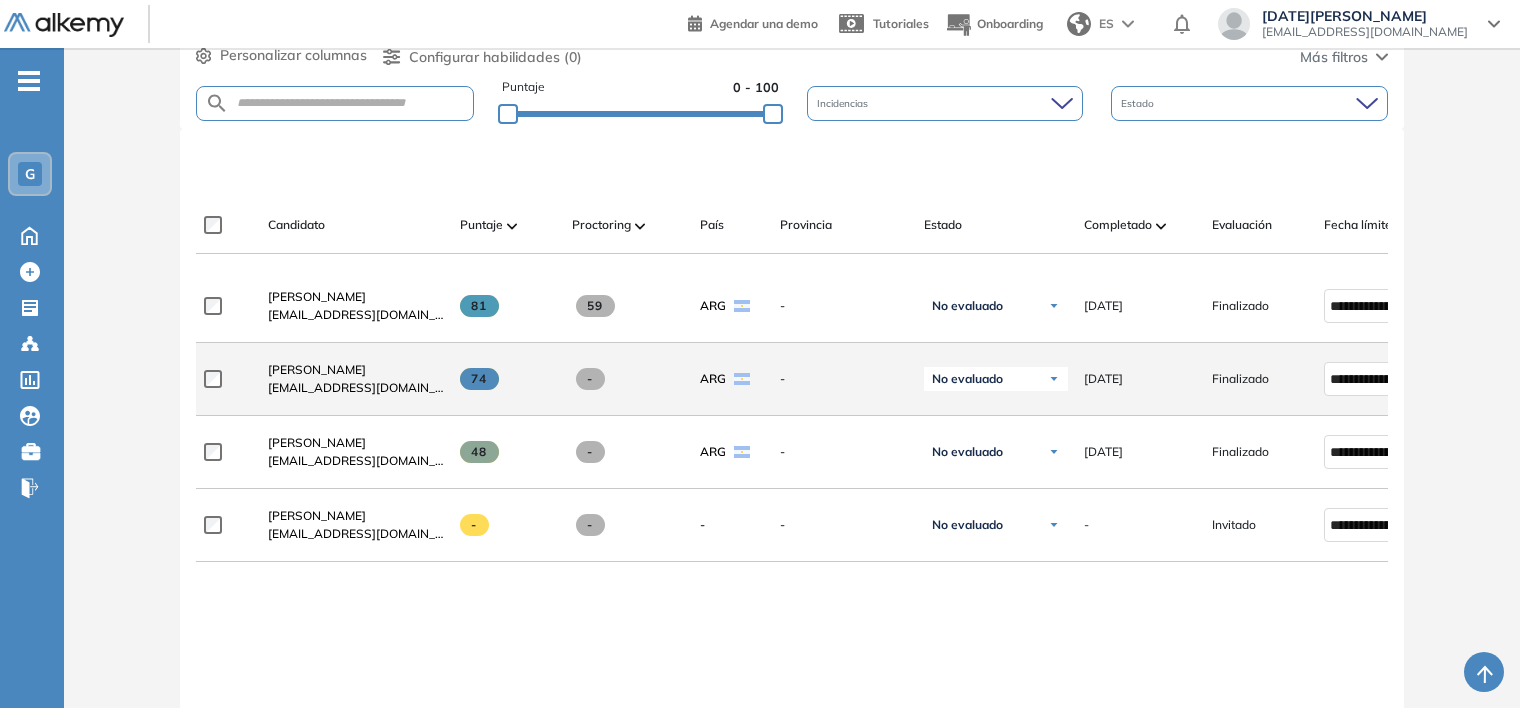 scroll, scrollTop: 400, scrollLeft: 0, axis: vertical 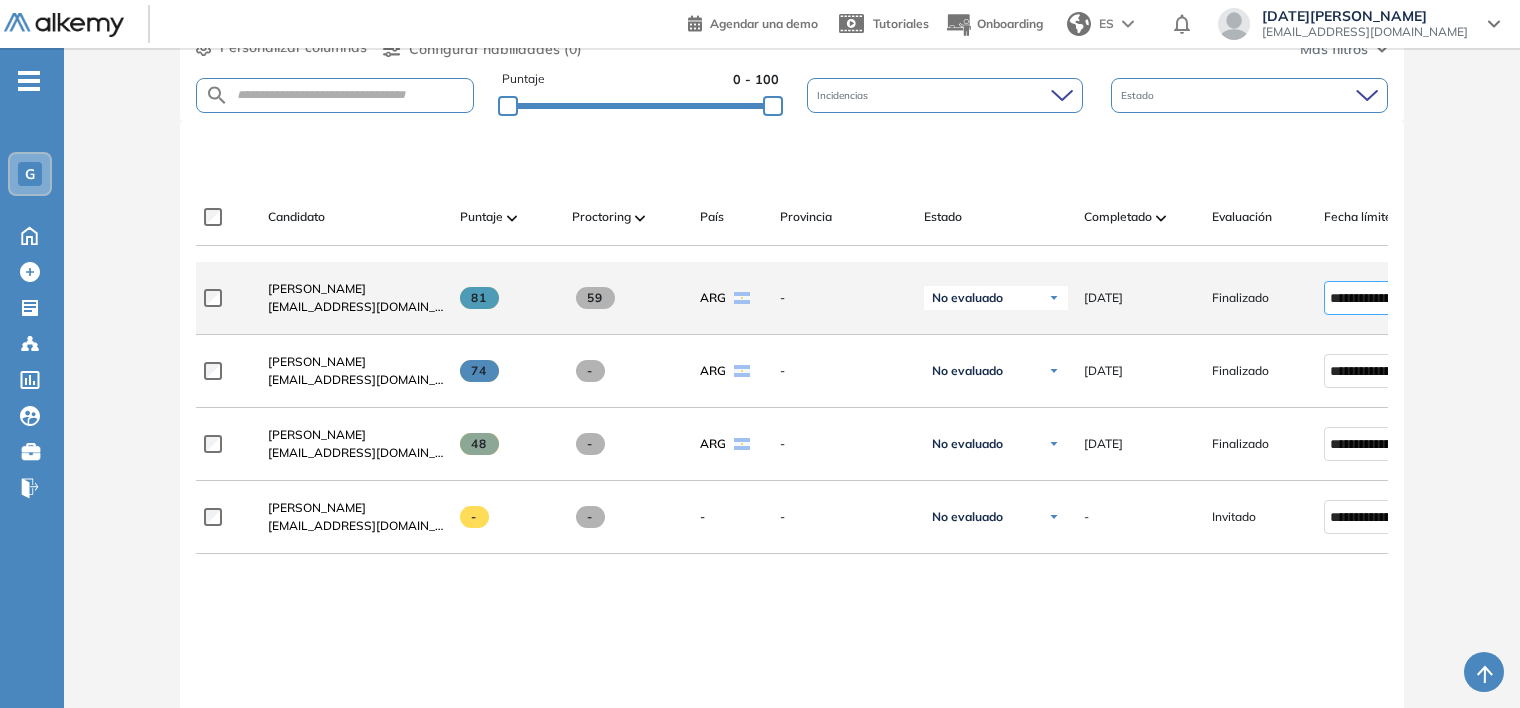 click on "**********" at bounding box center [1371, 298] 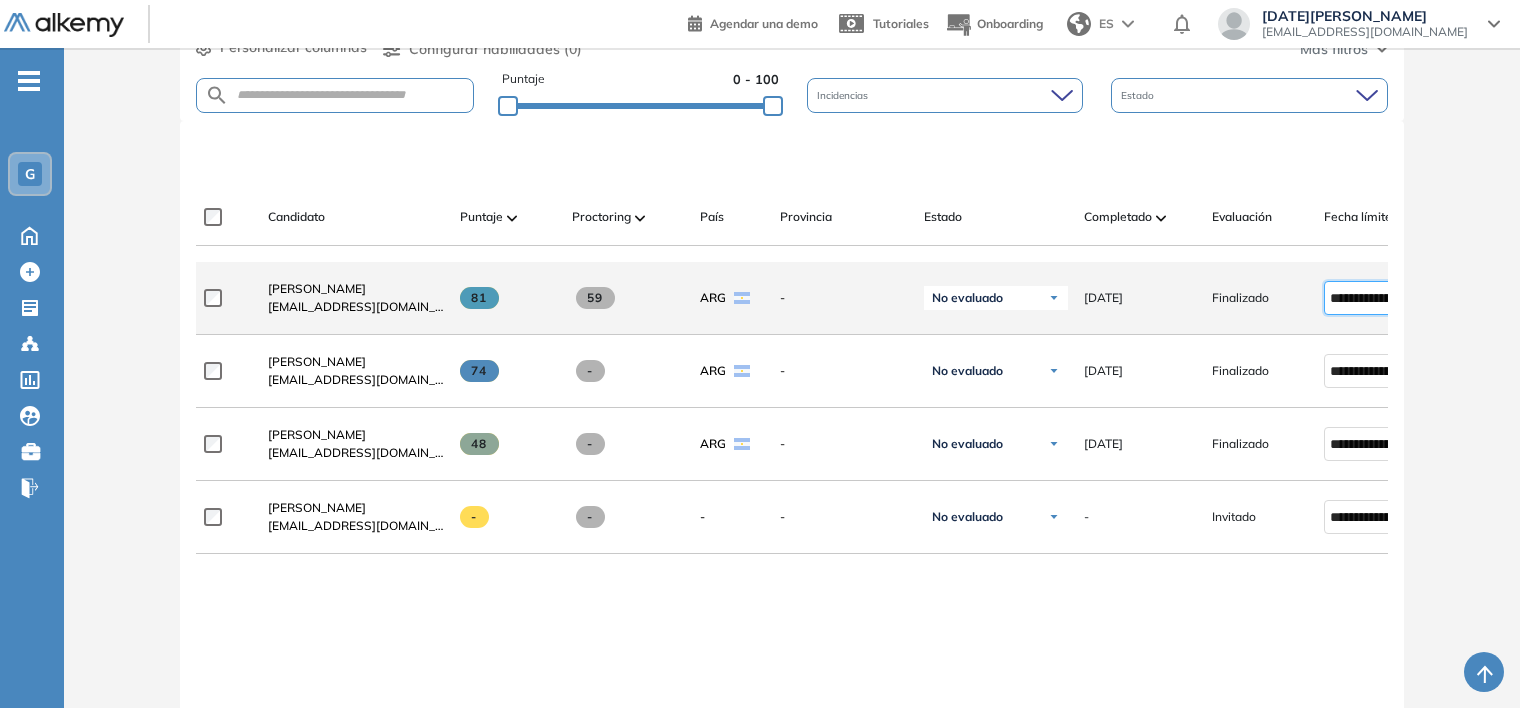 scroll, scrollTop: 420, scrollLeft: 0, axis: vertical 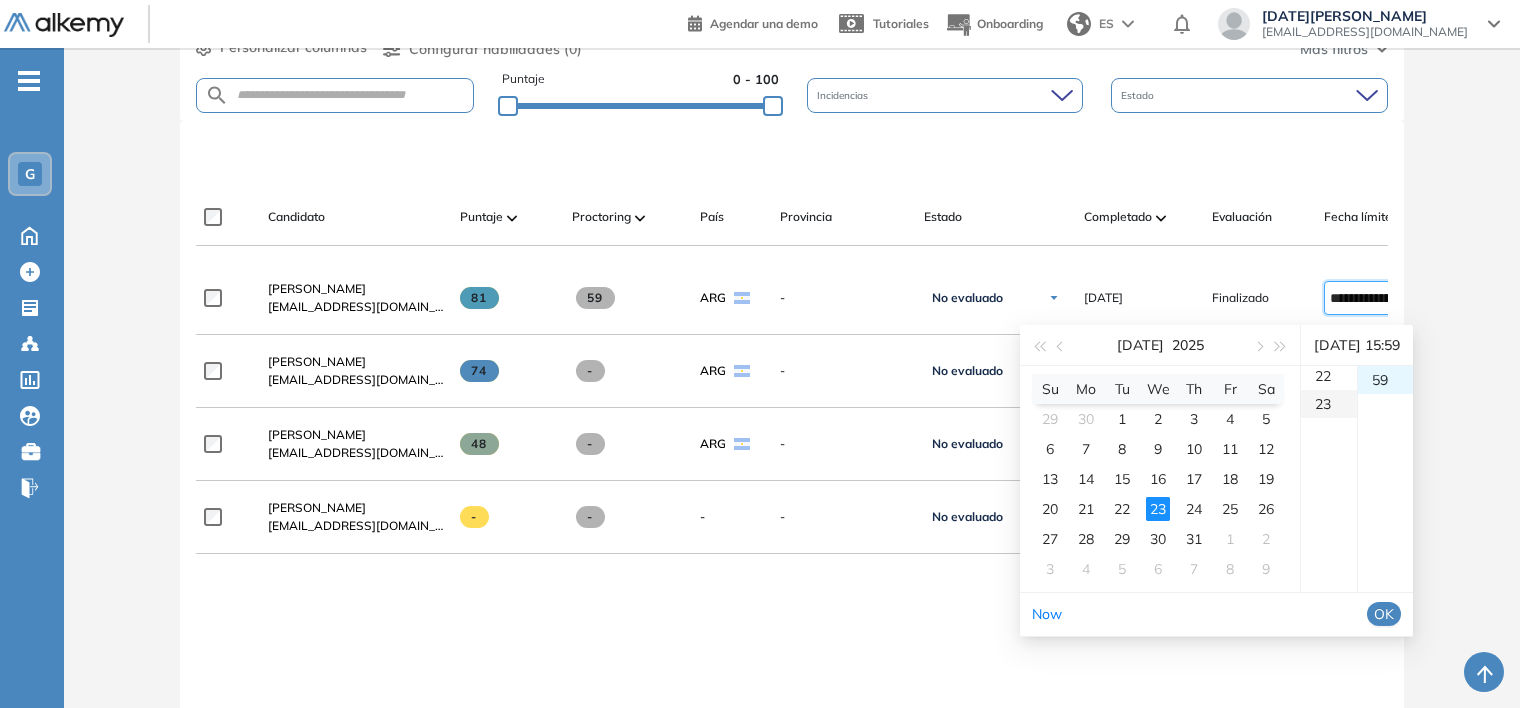 click on "23" at bounding box center [1329, 404] 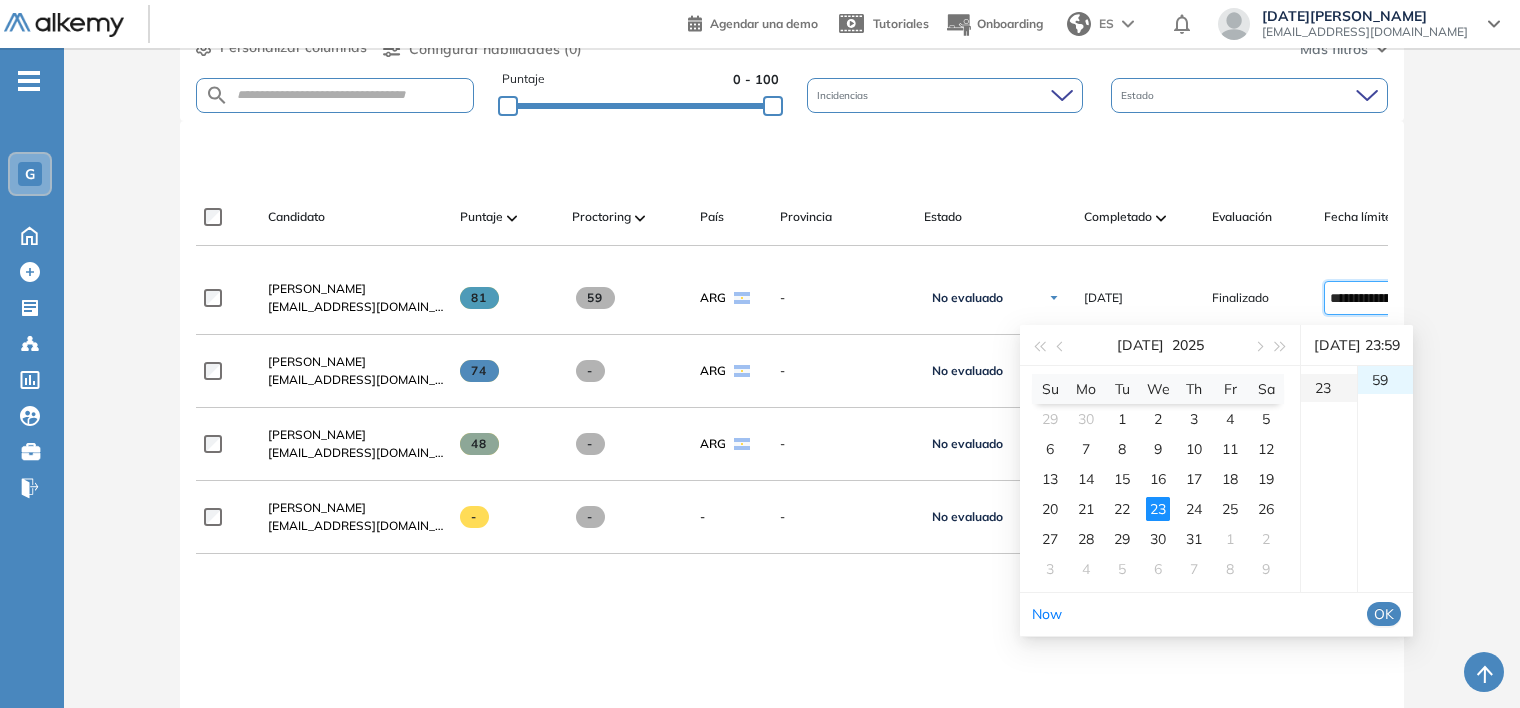 scroll, scrollTop: 644, scrollLeft: 0, axis: vertical 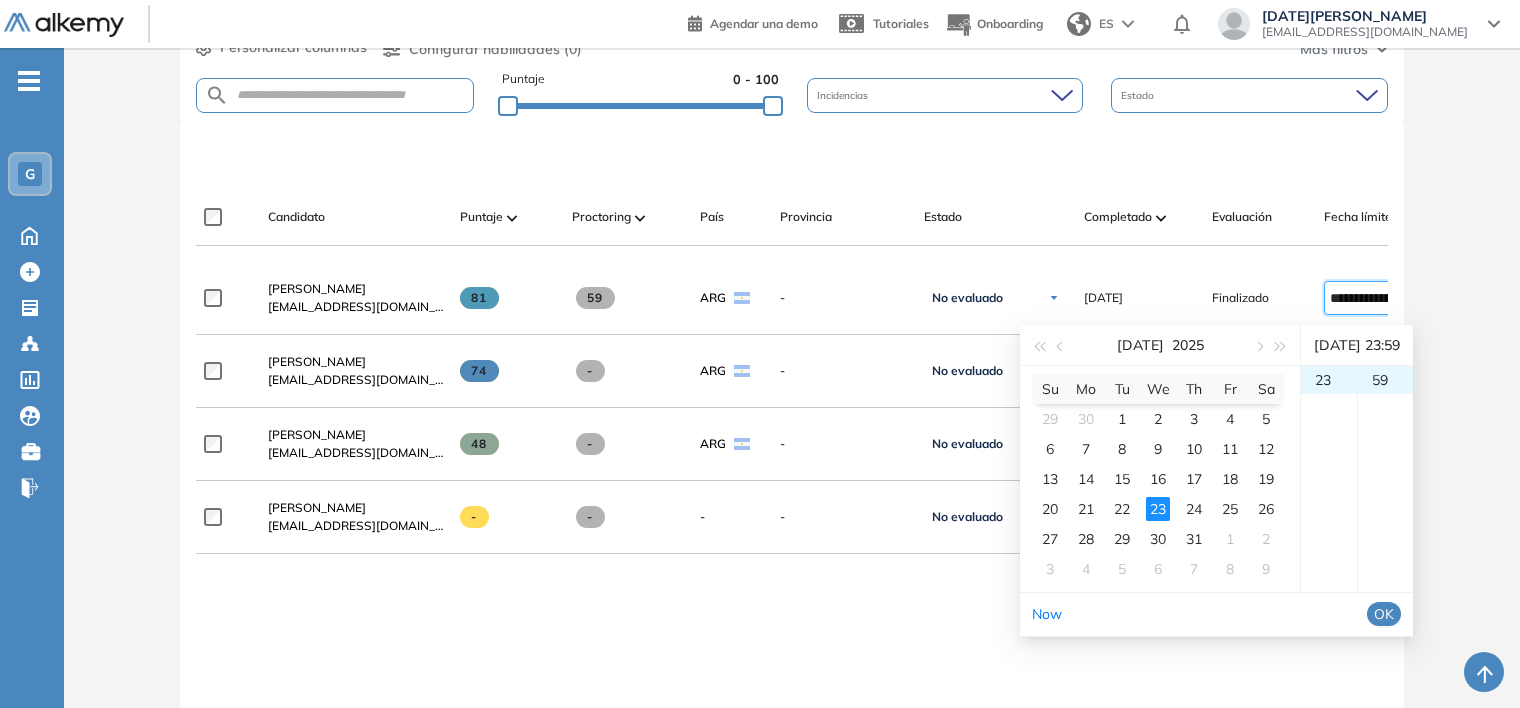 click on "OK" at bounding box center [1384, 614] 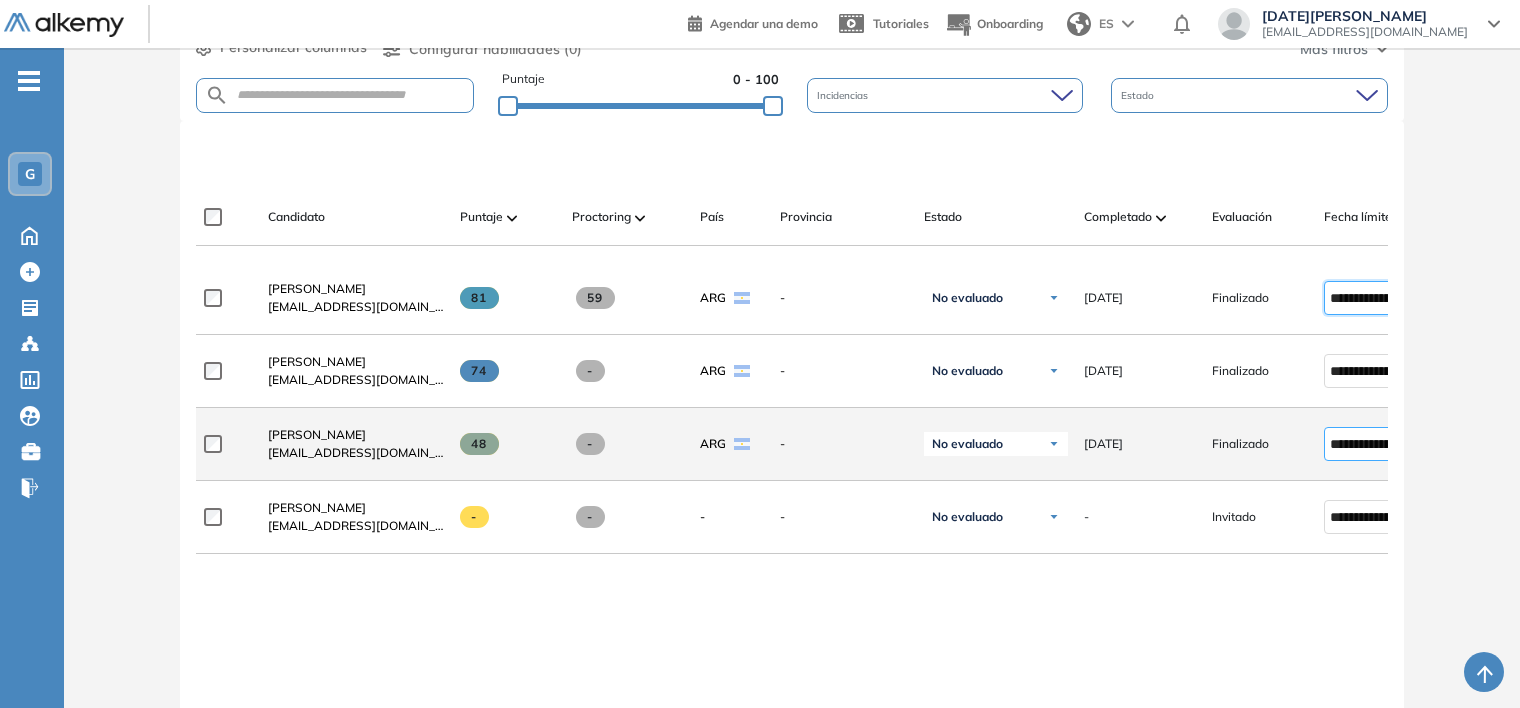 type on "**********" 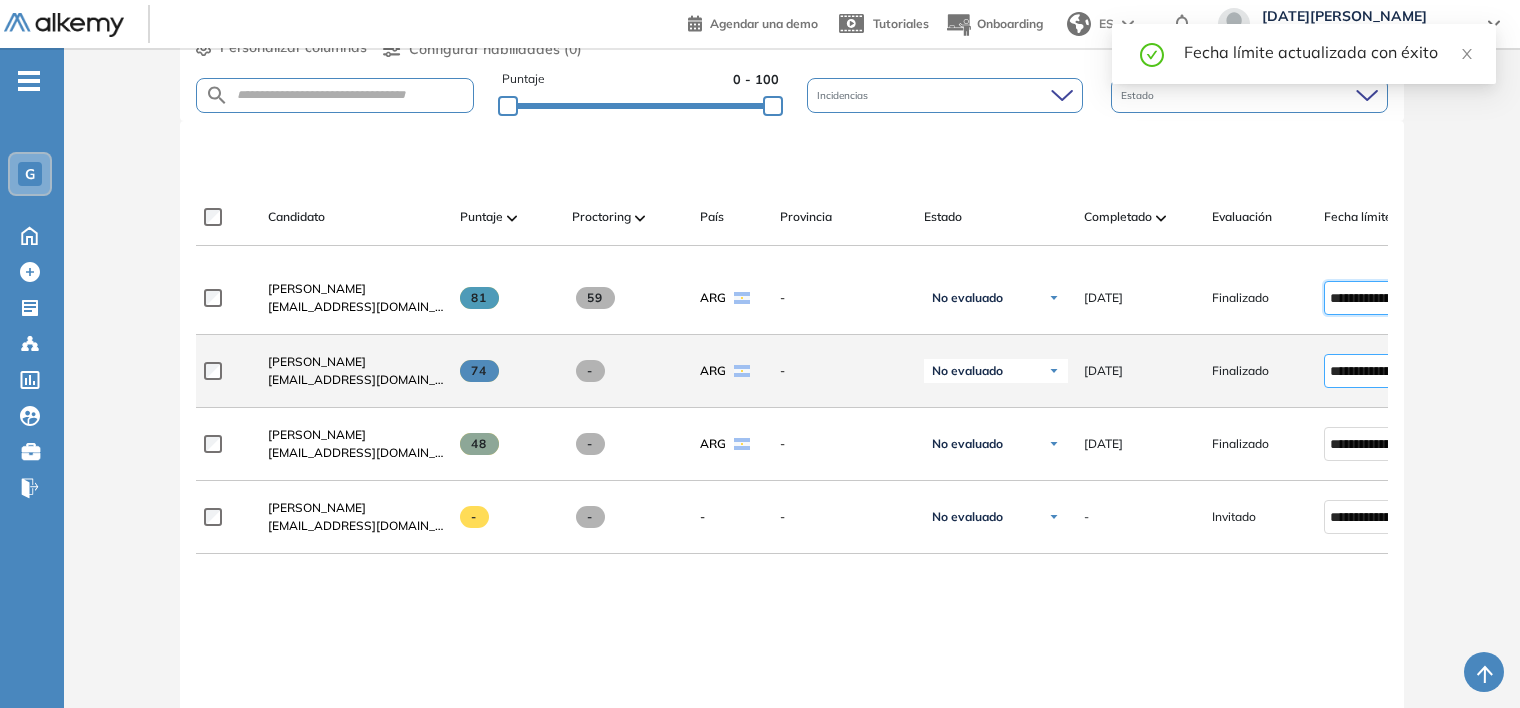 click on "**********" at bounding box center [1371, 371] 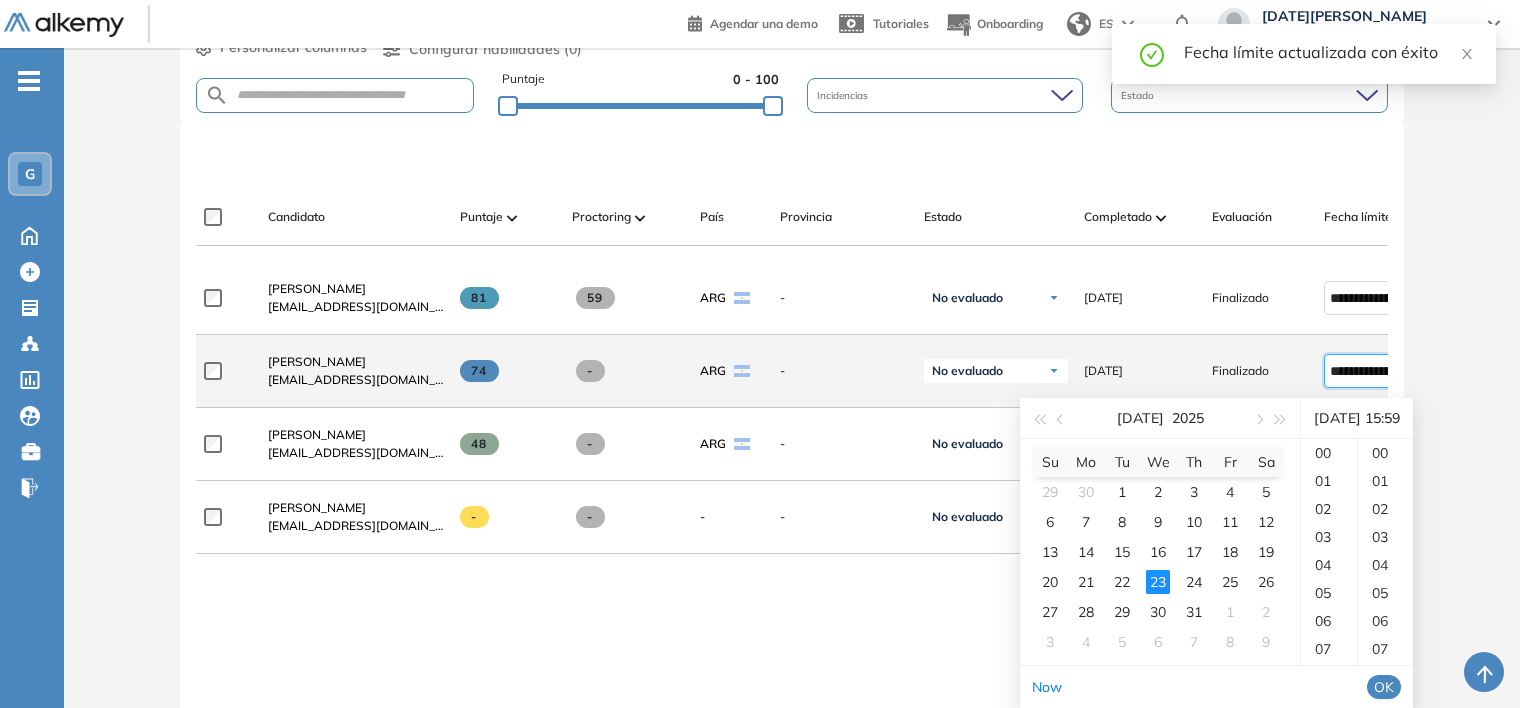 scroll, scrollTop: 420, scrollLeft: 0, axis: vertical 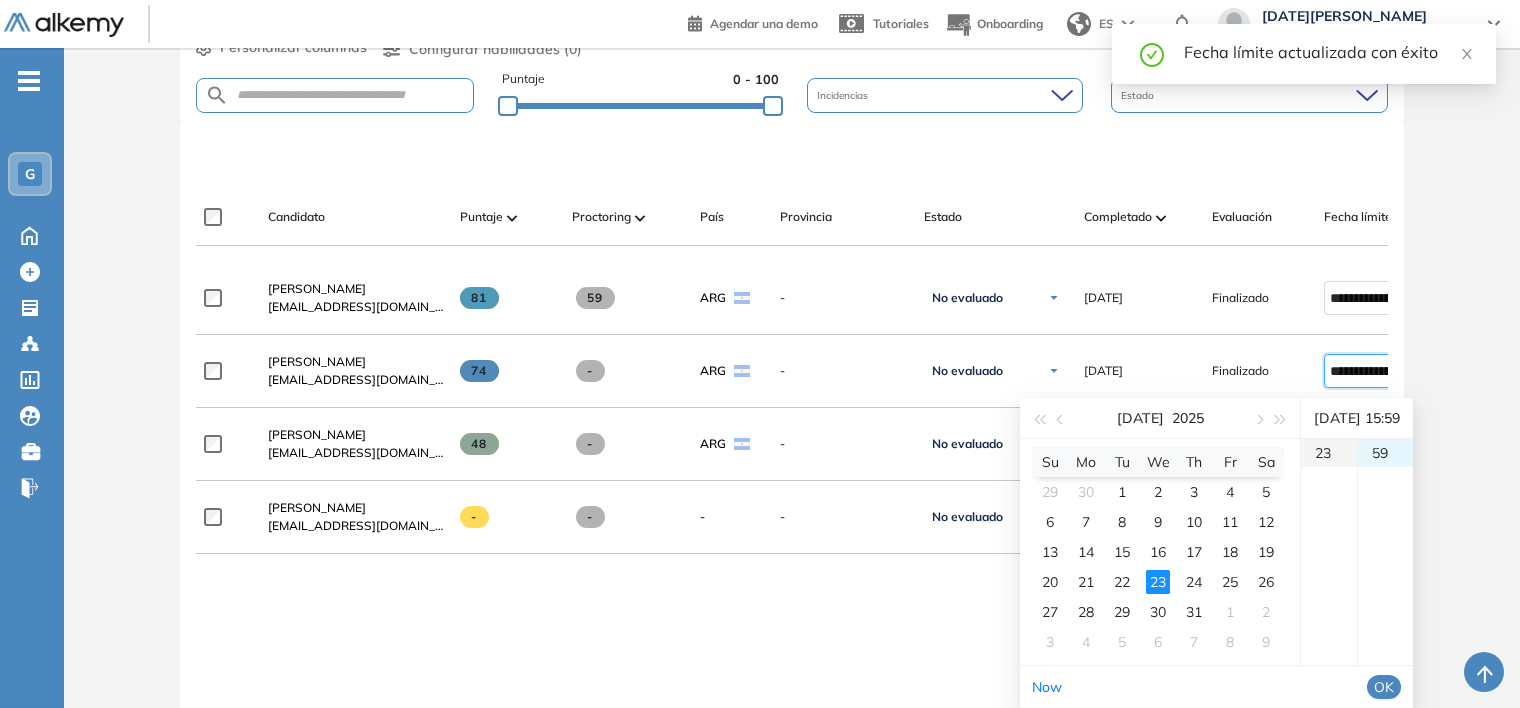 click on "23" at bounding box center (1329, 453) 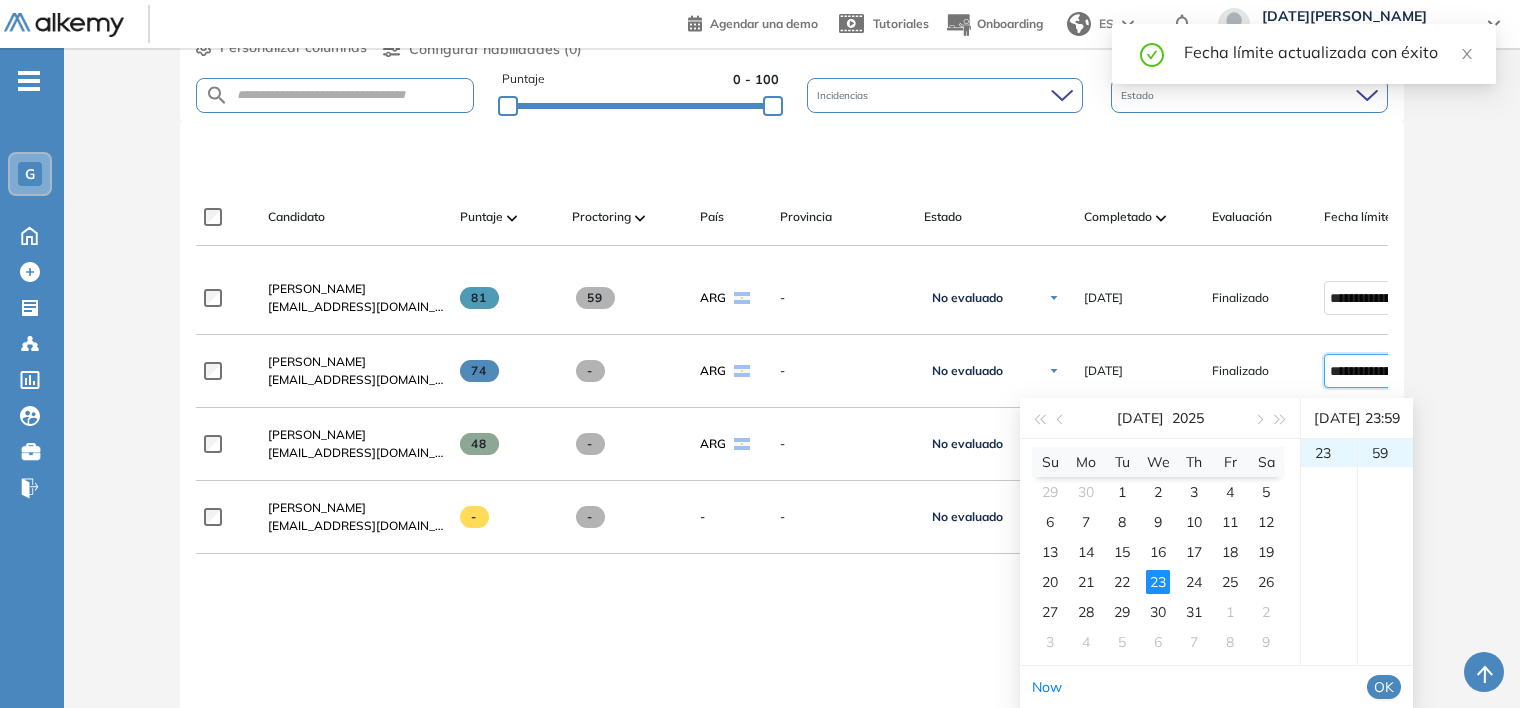 click on "OK" at bounding box center [1384, 687] 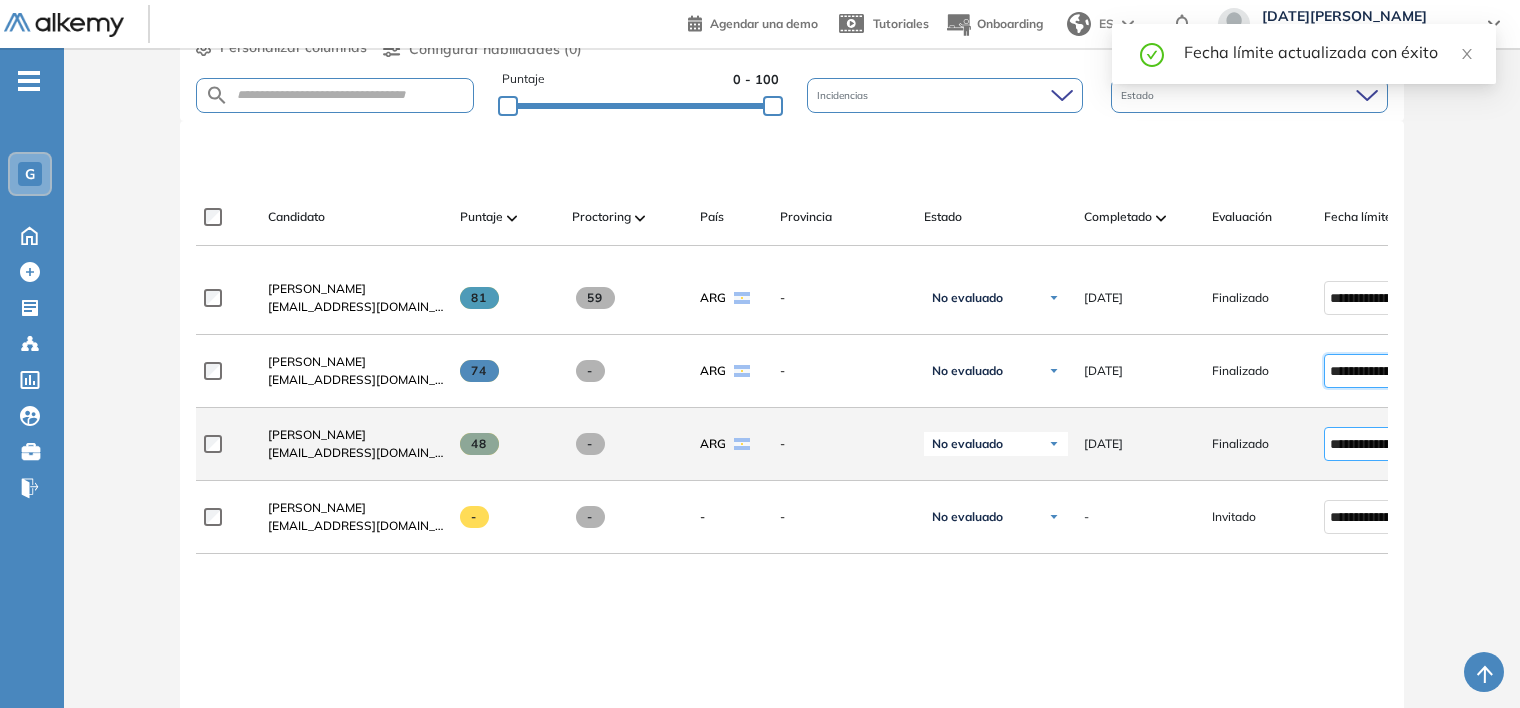 type on "**********" 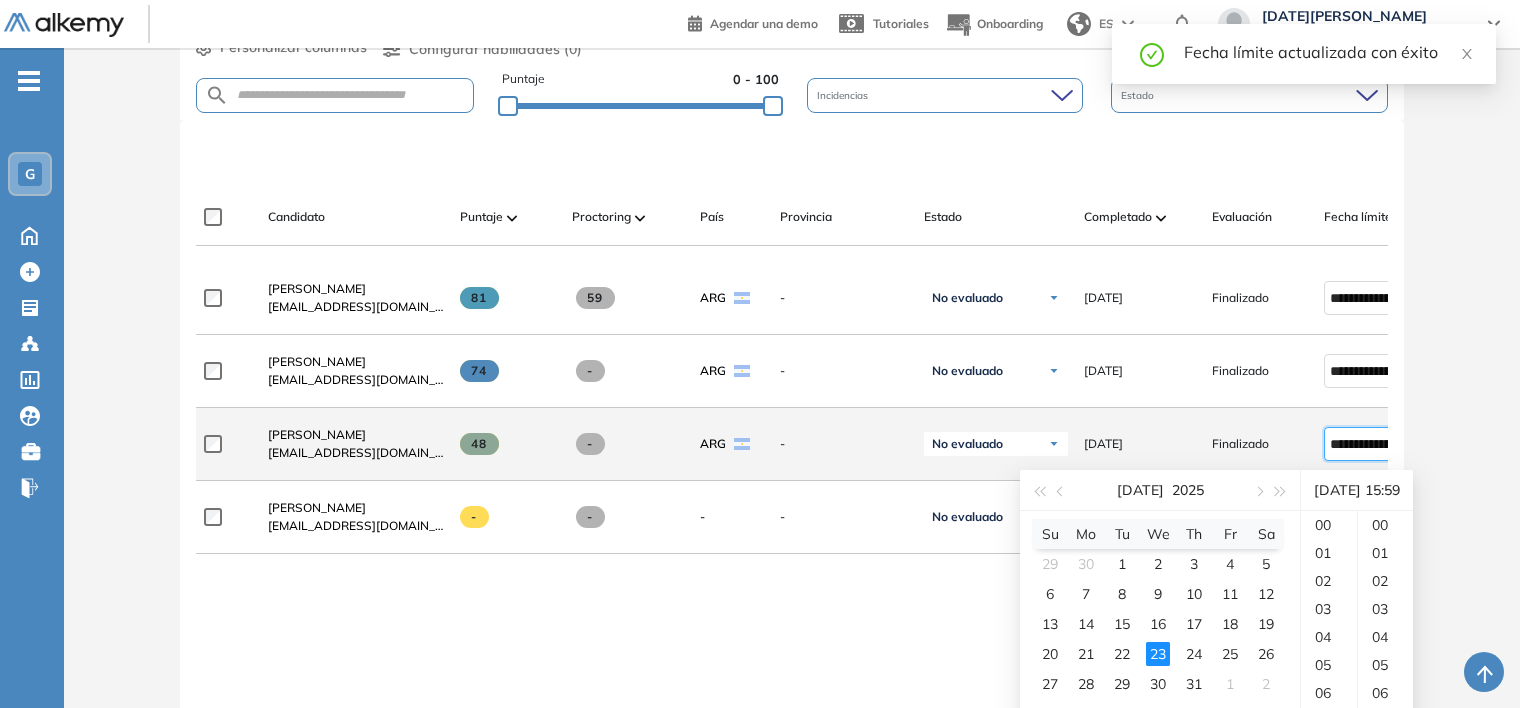 click on "**********" at bounding box center (1371, 444) 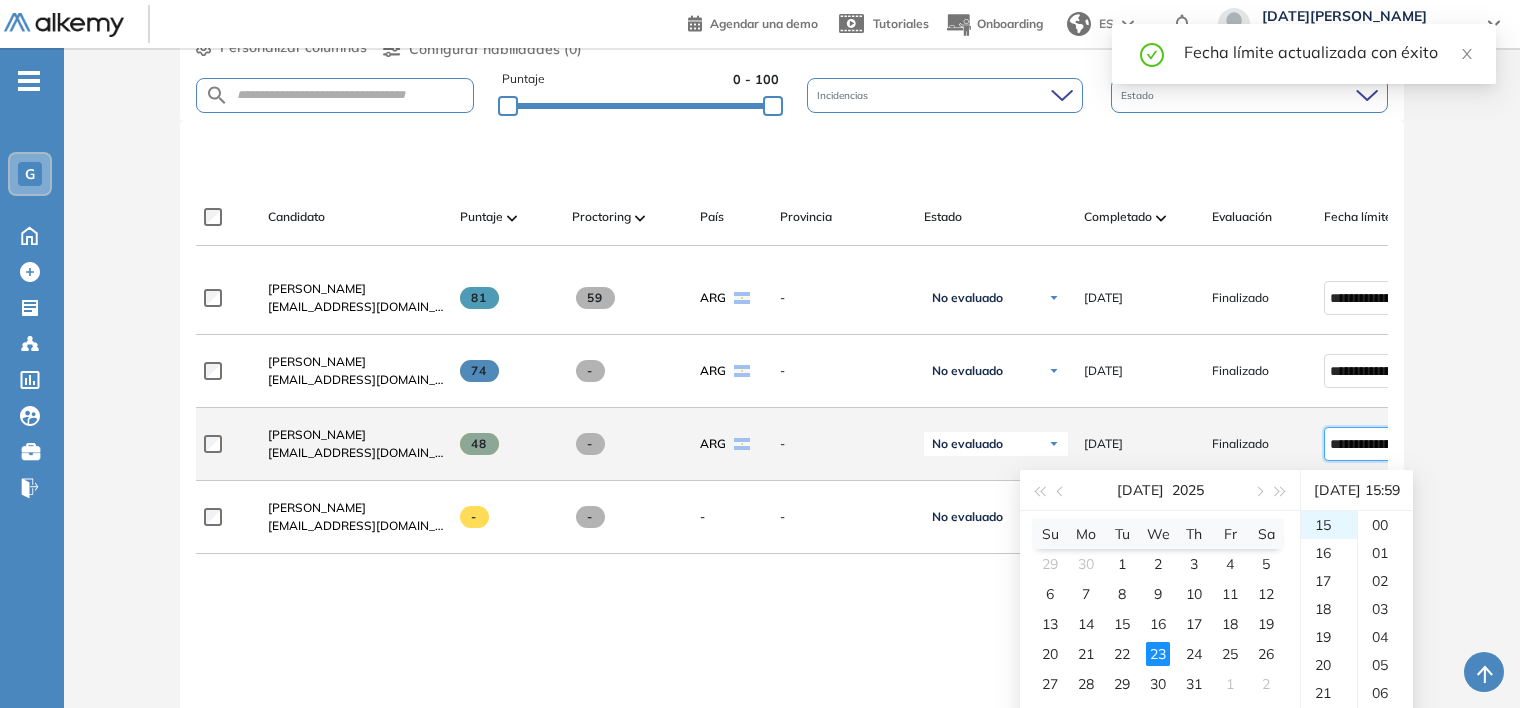 scroll, scrollTop: 1652, scrollLeft: 0, axis: vertical 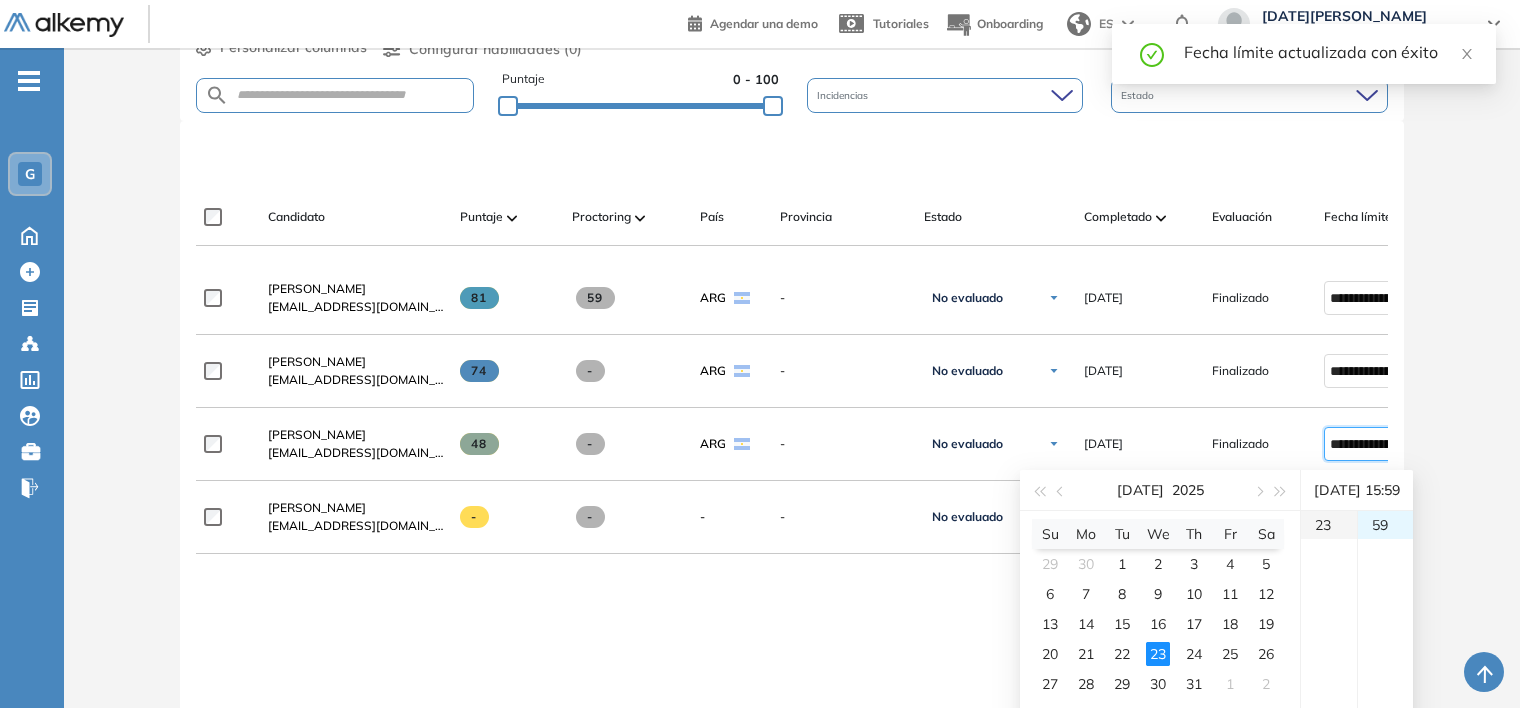 drag, startPoint x: 1322, startPoint y: 531, endPoint x: 1339, endPoint y: 532, distance: 17.029387 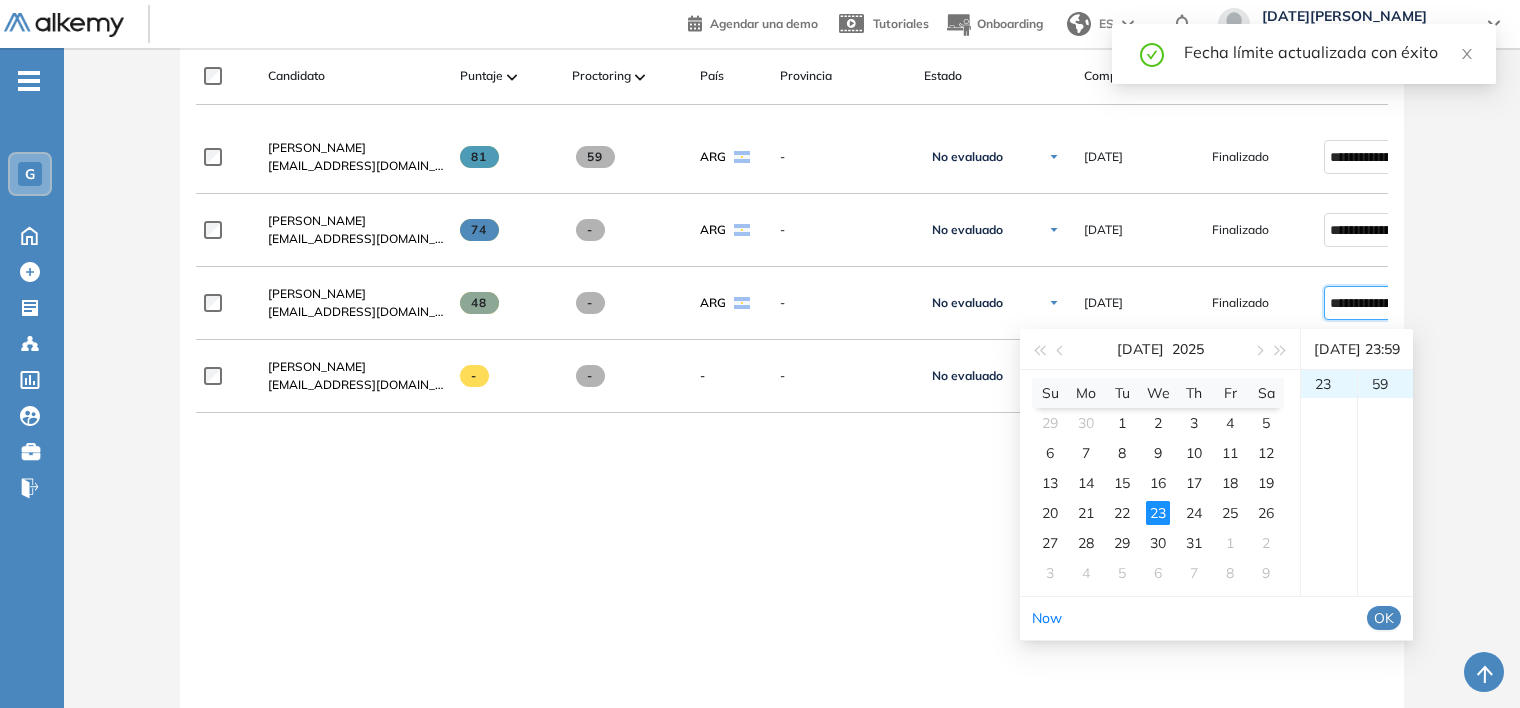 scroll, scrollTop: 600, scrollLeft: 0, axis: vertical 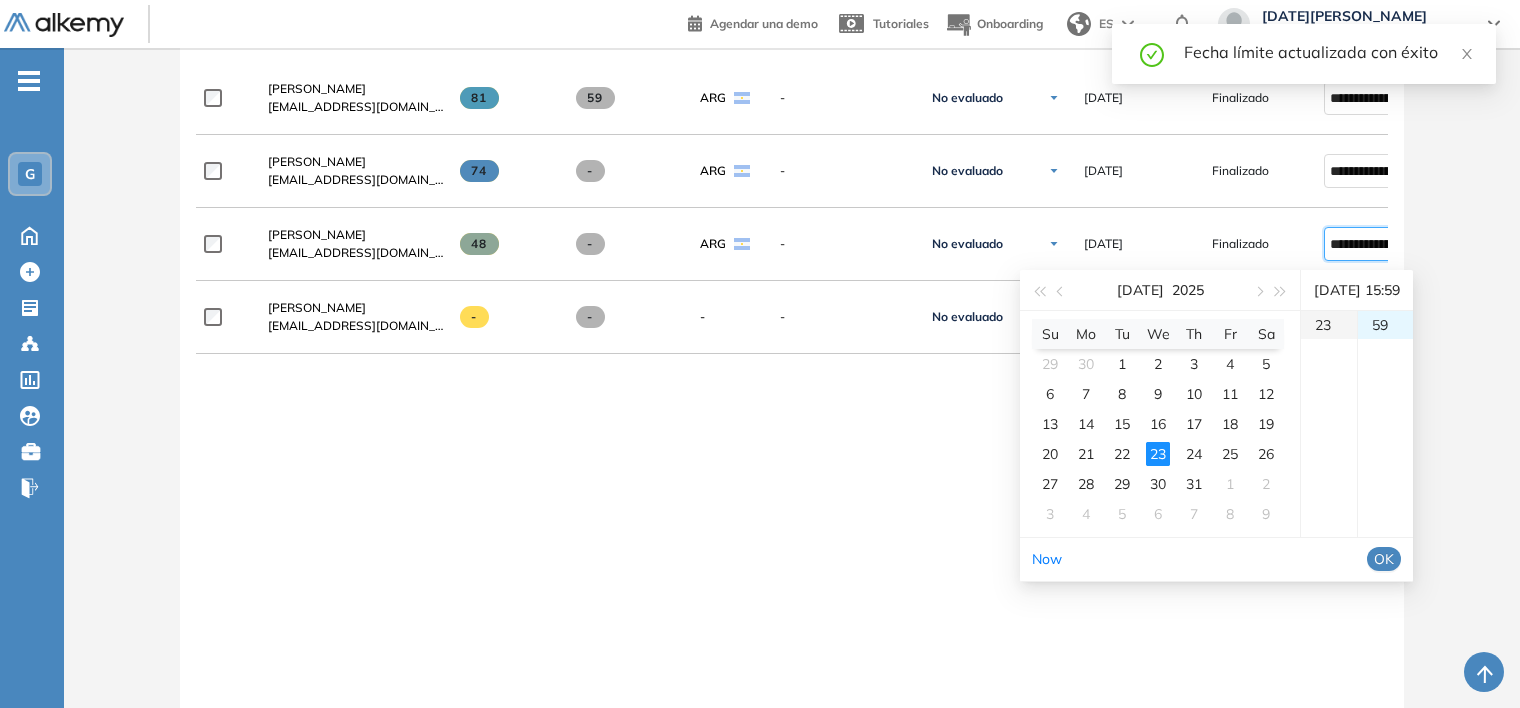 click on "23" at bounding box center (1329, 325) 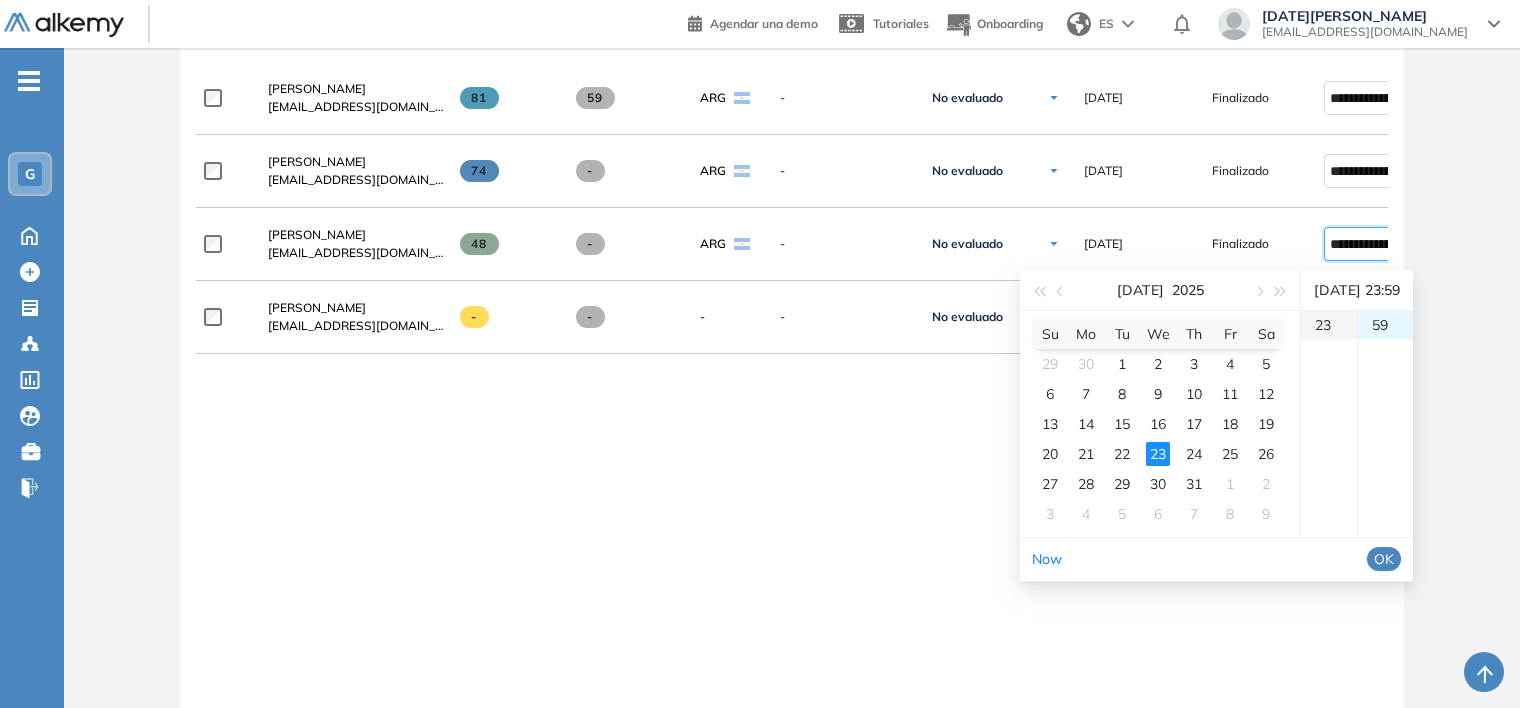 click on "23" at bounding box center [1329, 325] 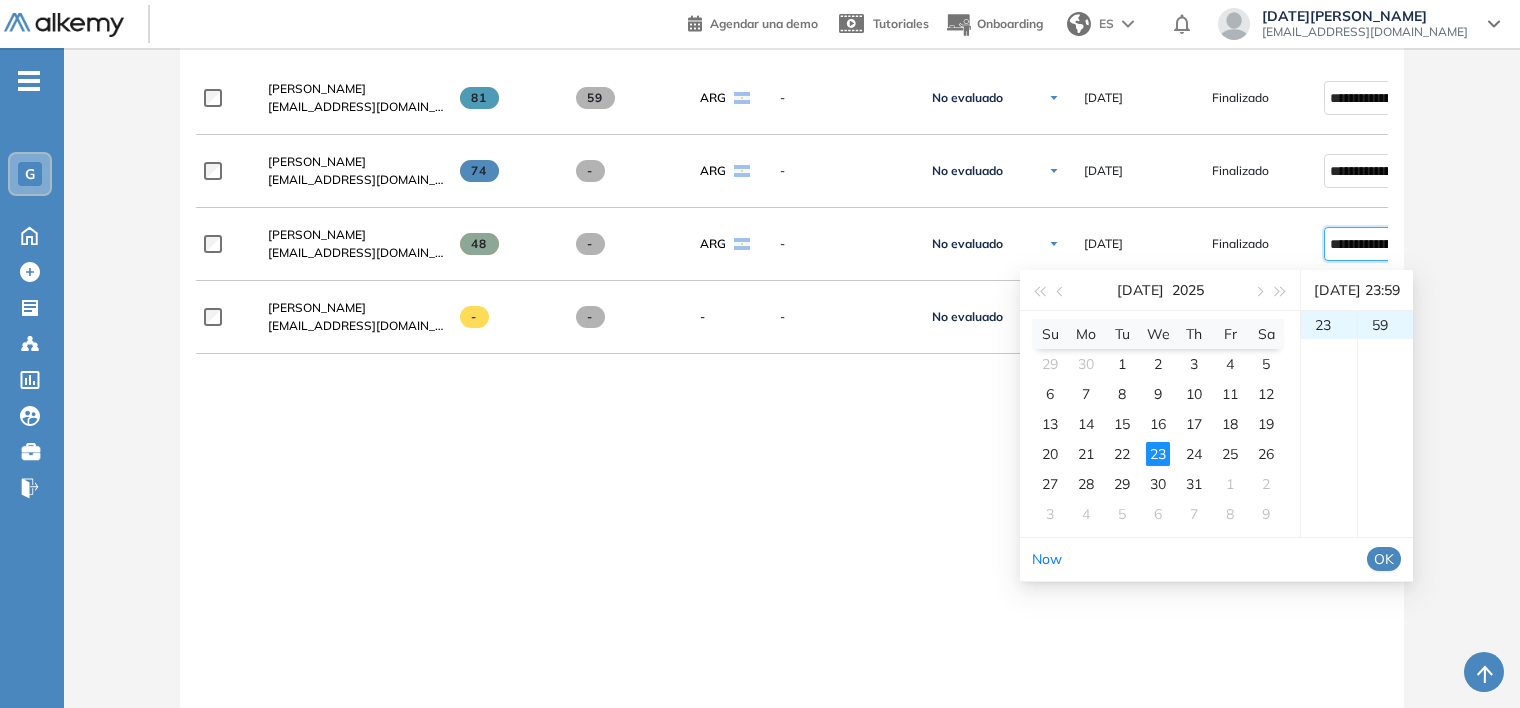 click on "OK" at bounding box center (1384, 559) 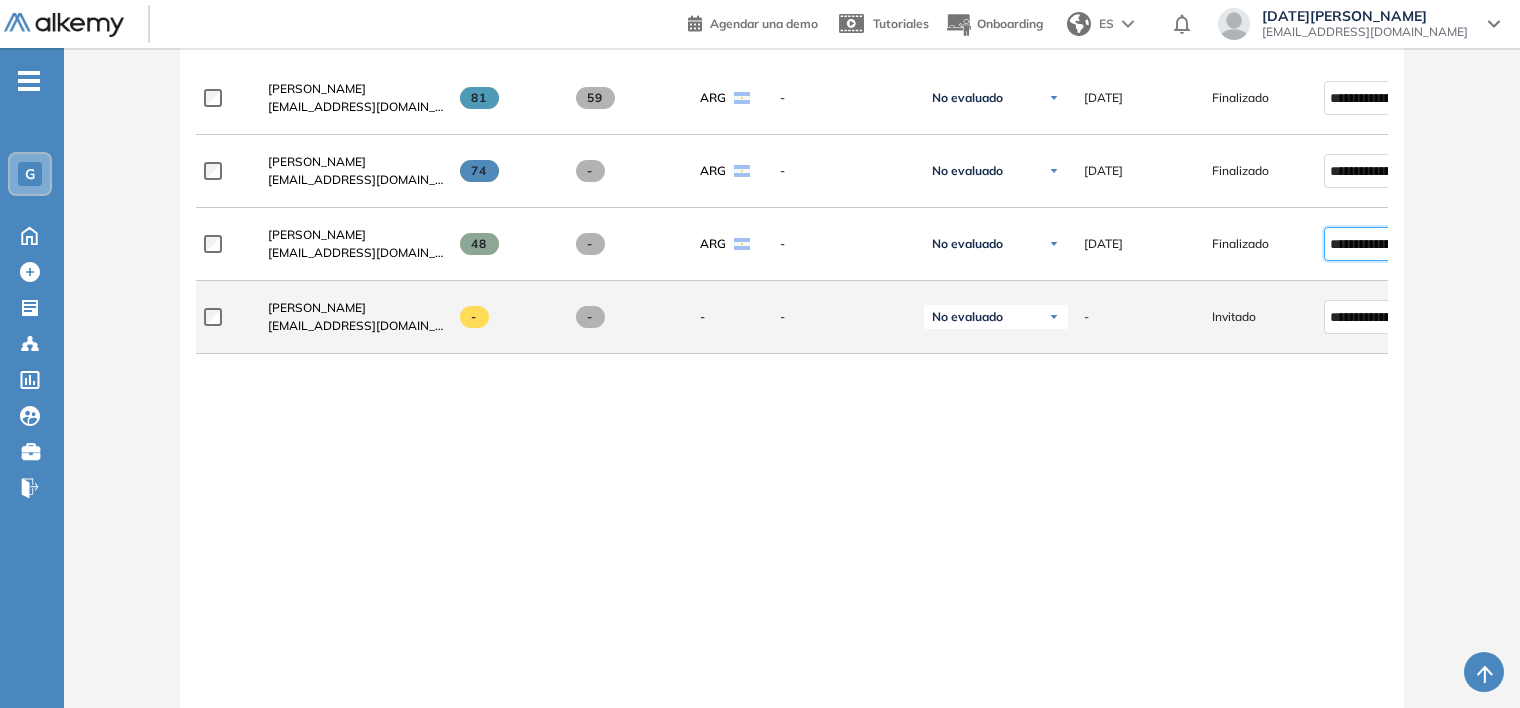 type on "**********" 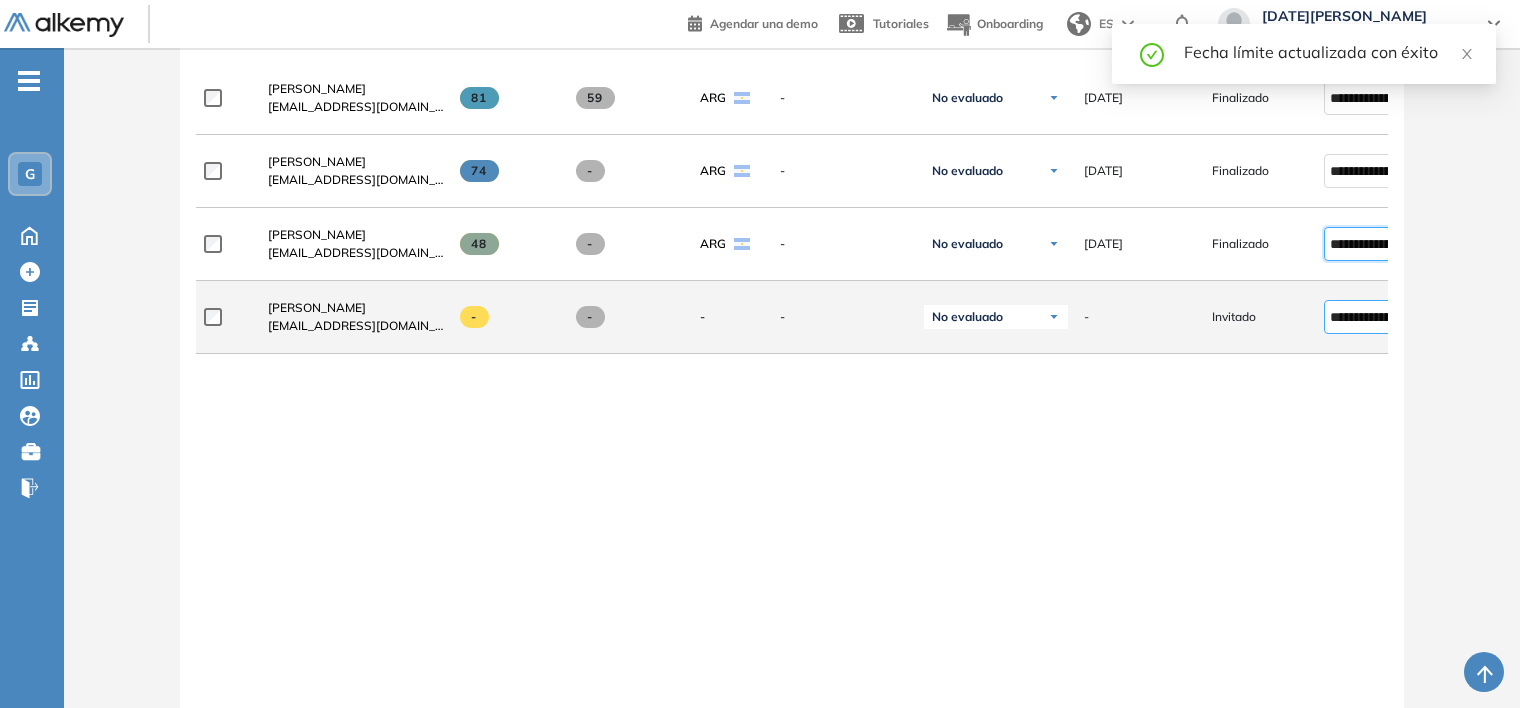 click on "**********" at bounding box center [1371, 317] 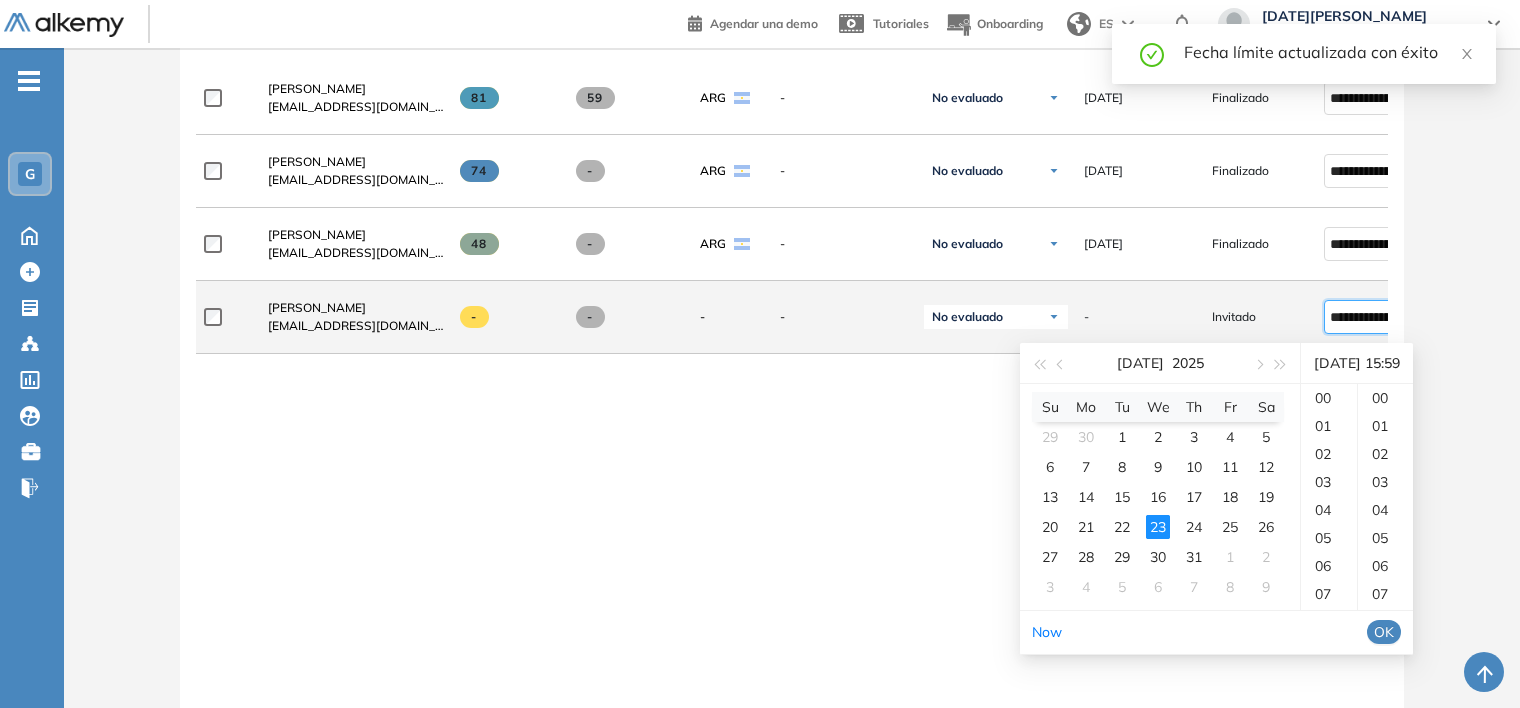 scroll, scrollTop: 420, scrollLeft: 0, axis: vertical 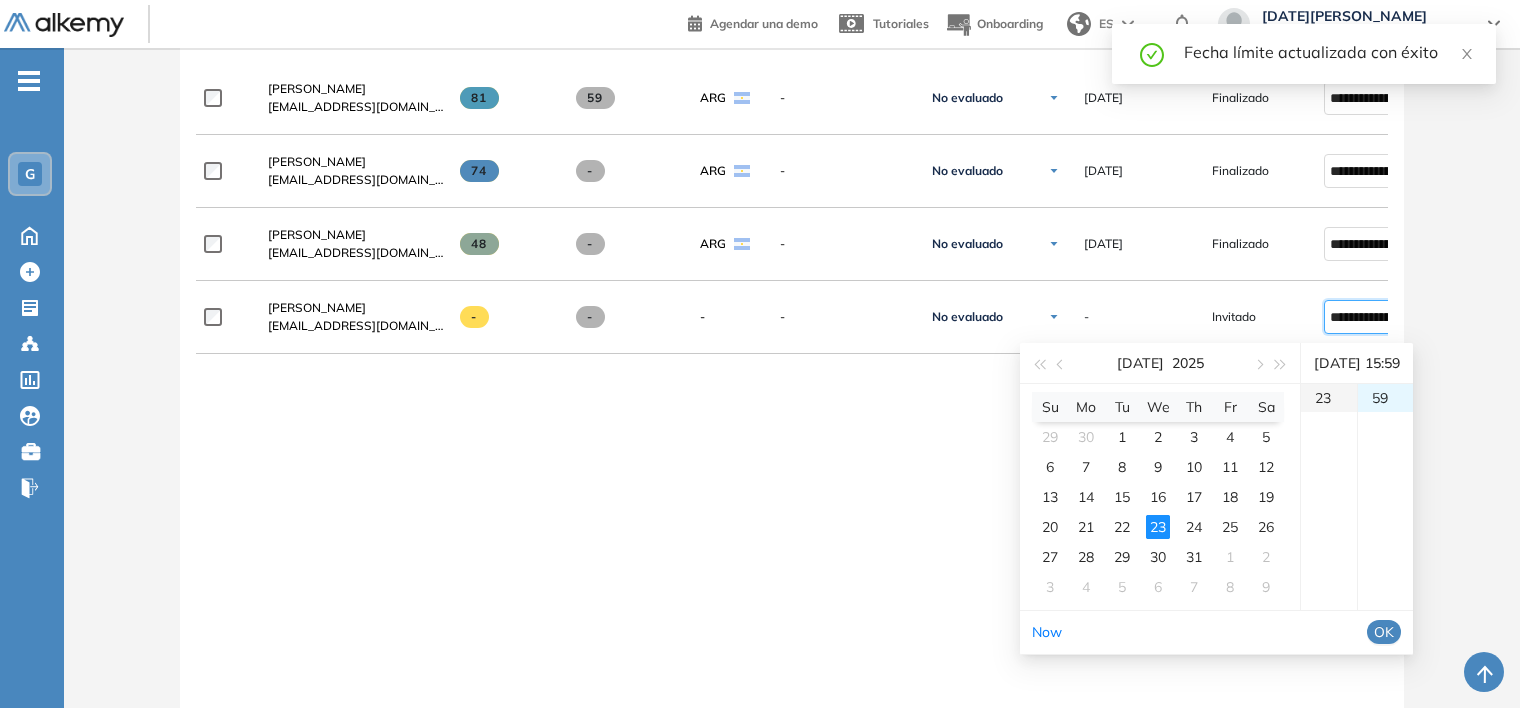 click on "23" at bounding box center [1329, 398] 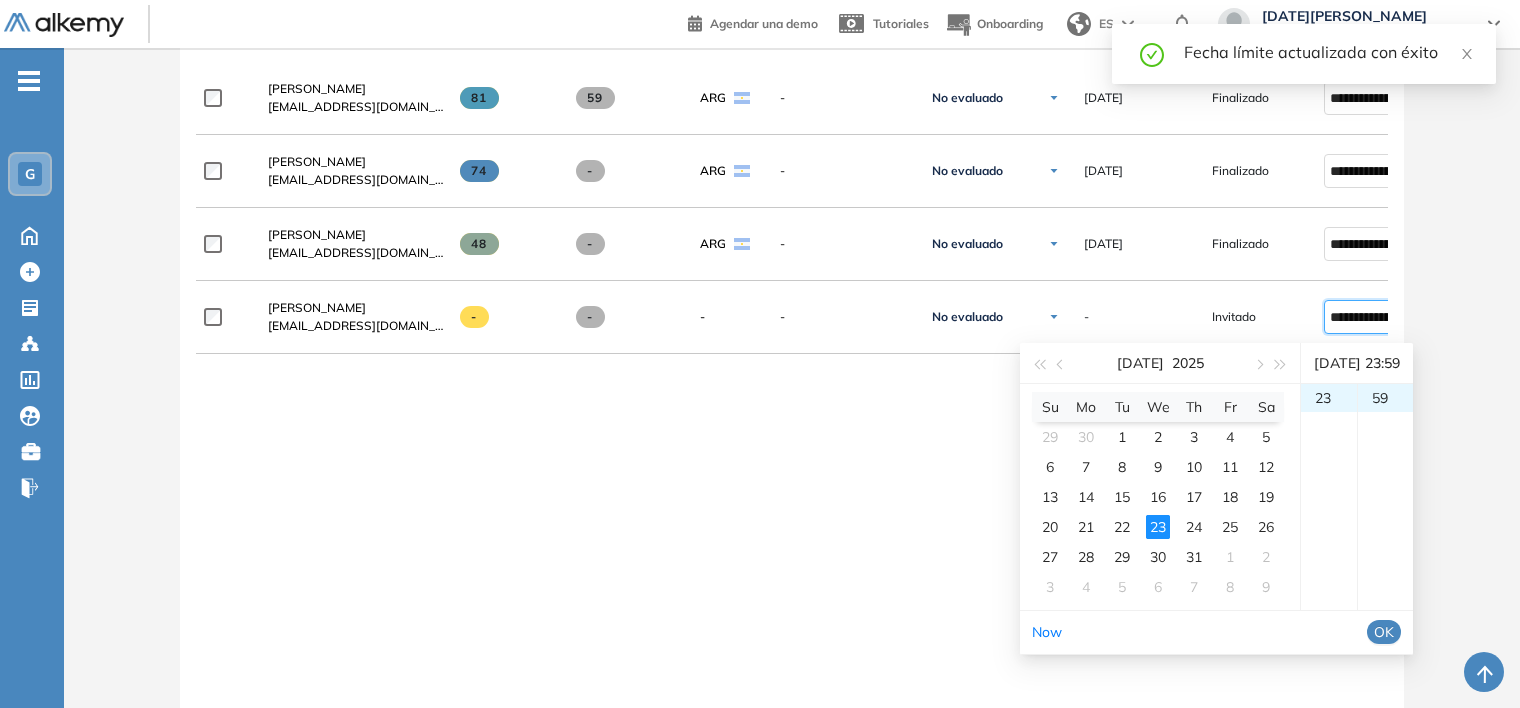 click on "OK" at bounding box center [1384, 632] 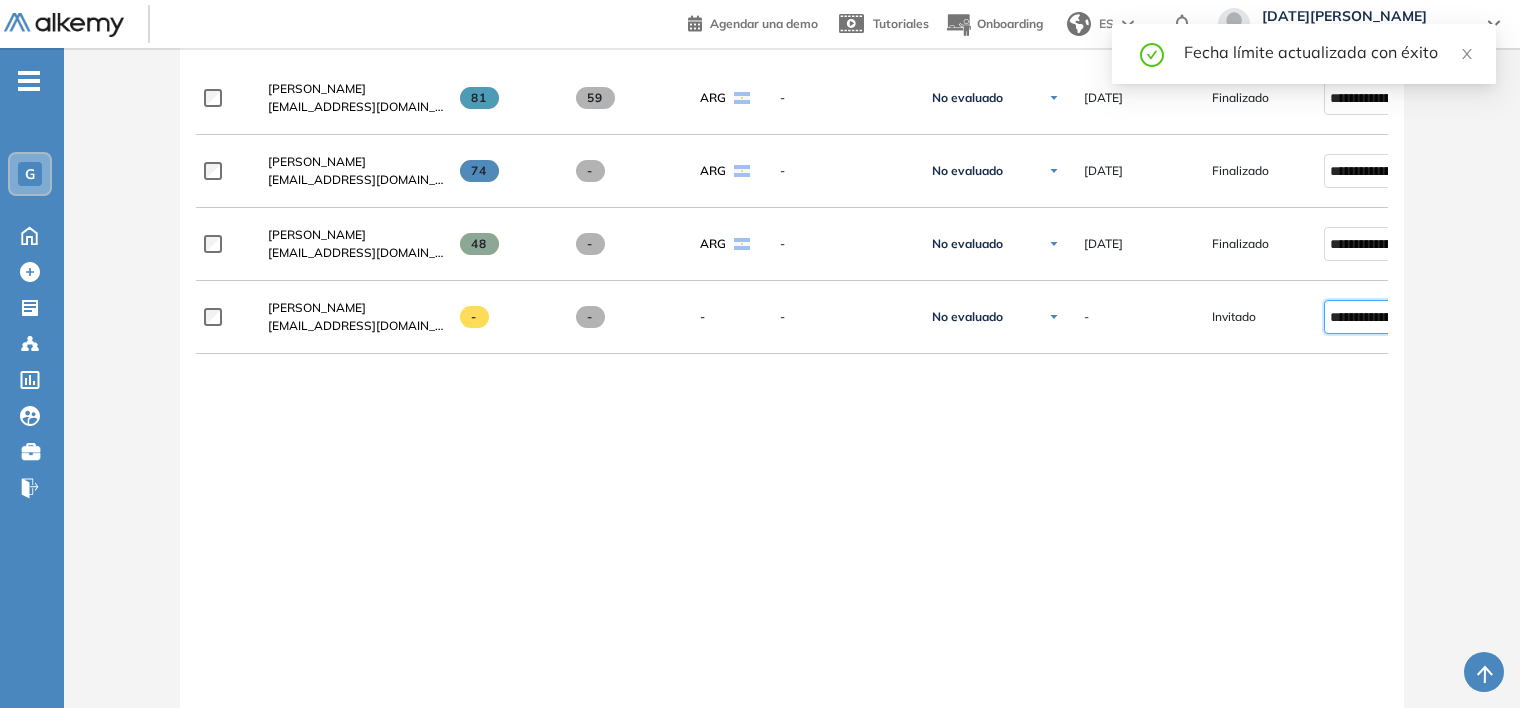 type on "**********" 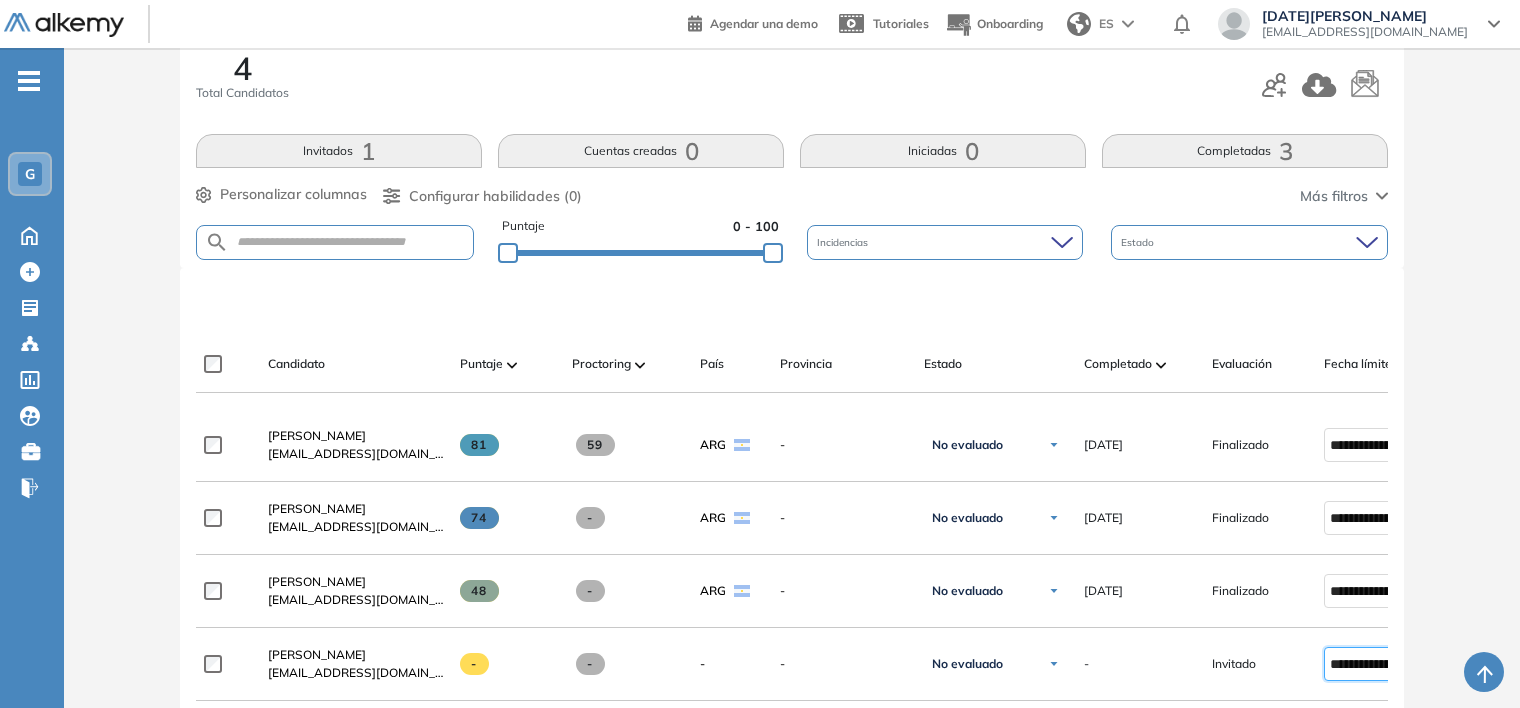 scroll, scrollTop: 0, scrollLeft: 0, axis: both 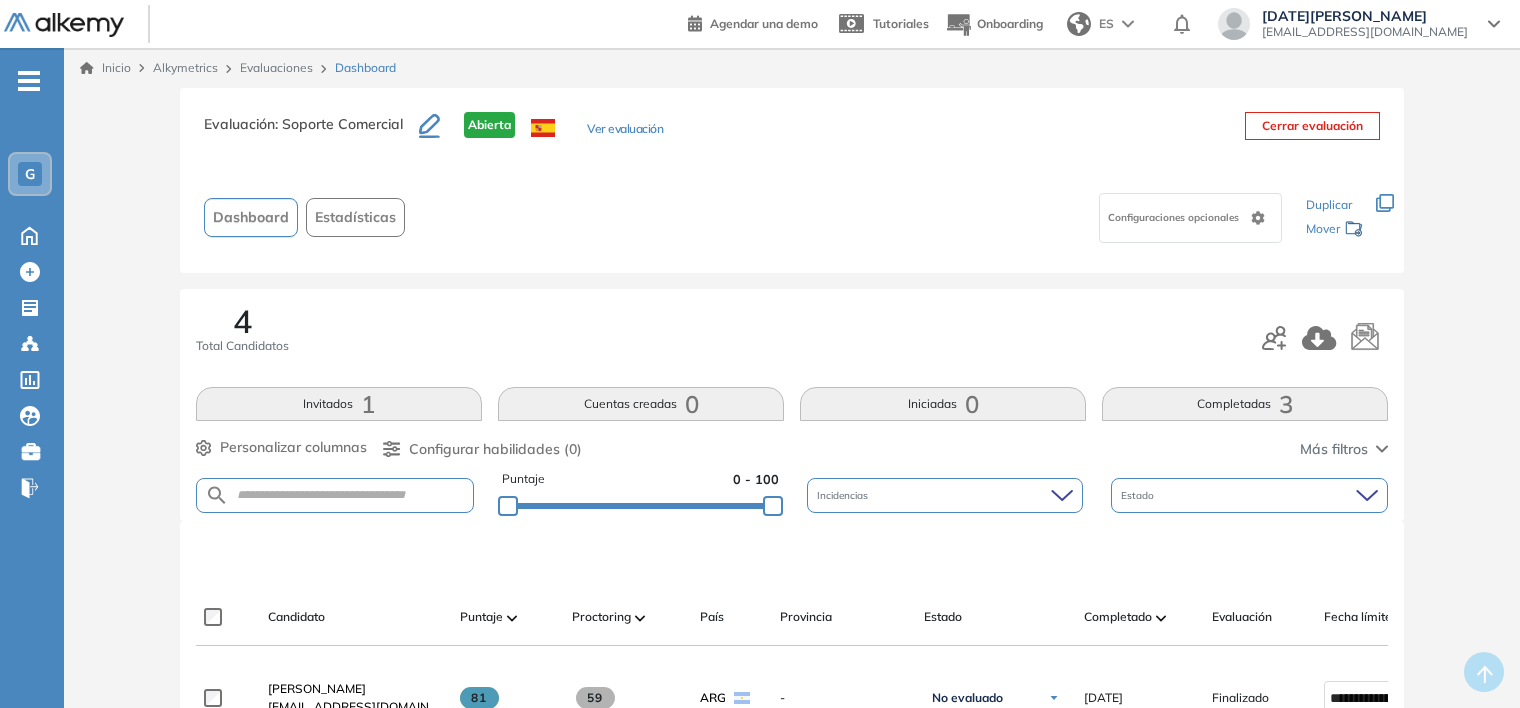 click on "Evaluaciones" at bounding box center [276, 67] 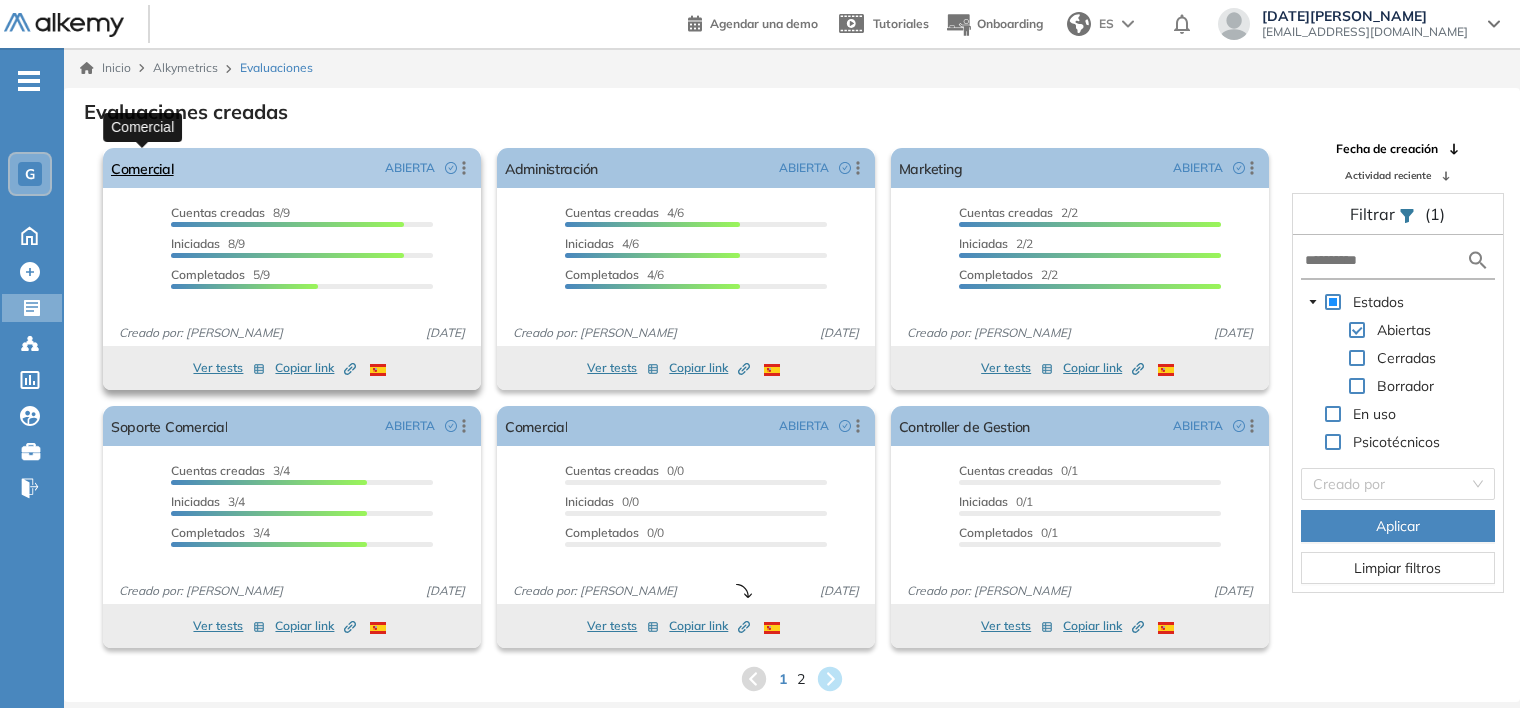 click on "Comercial" at bounding box center [142, 168] 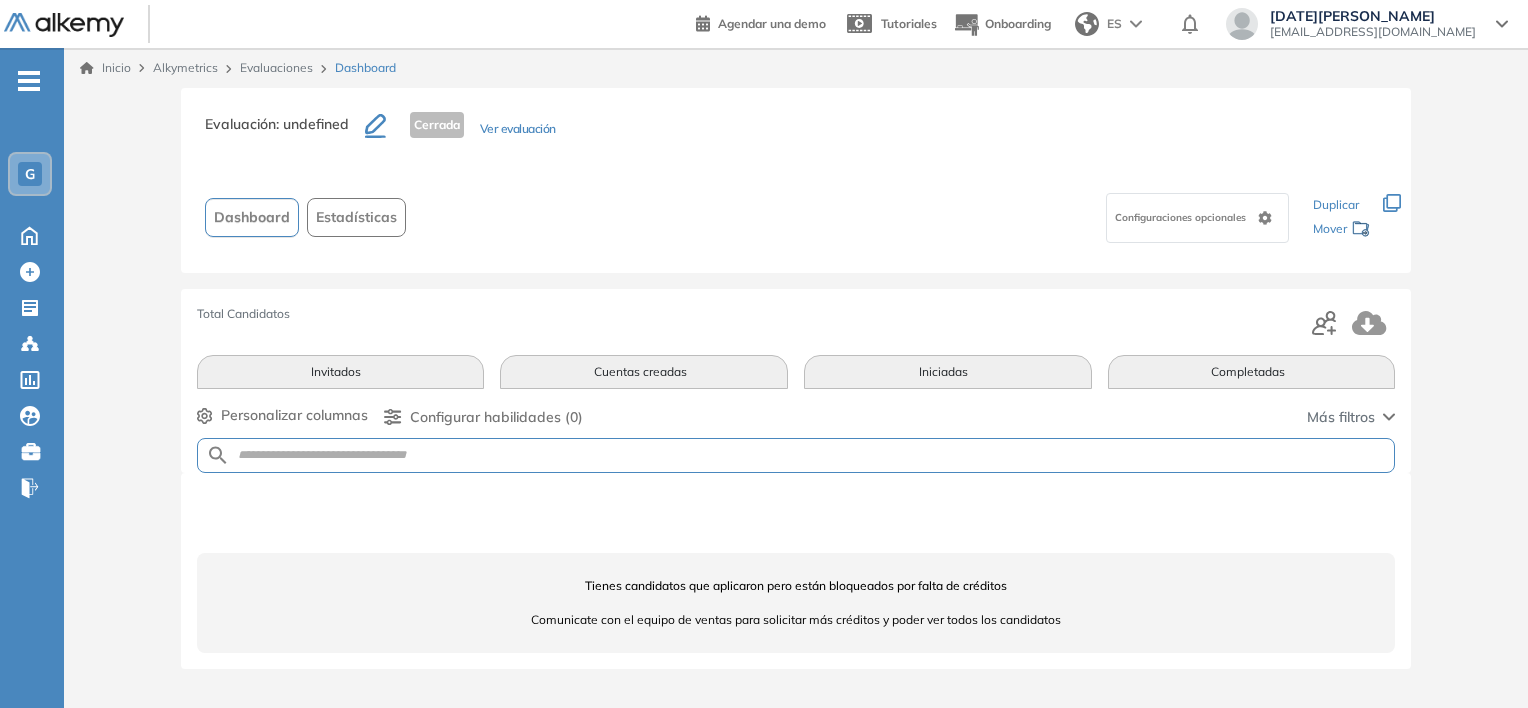 click on "Evaluaciones" at bounding box center (276, 67) 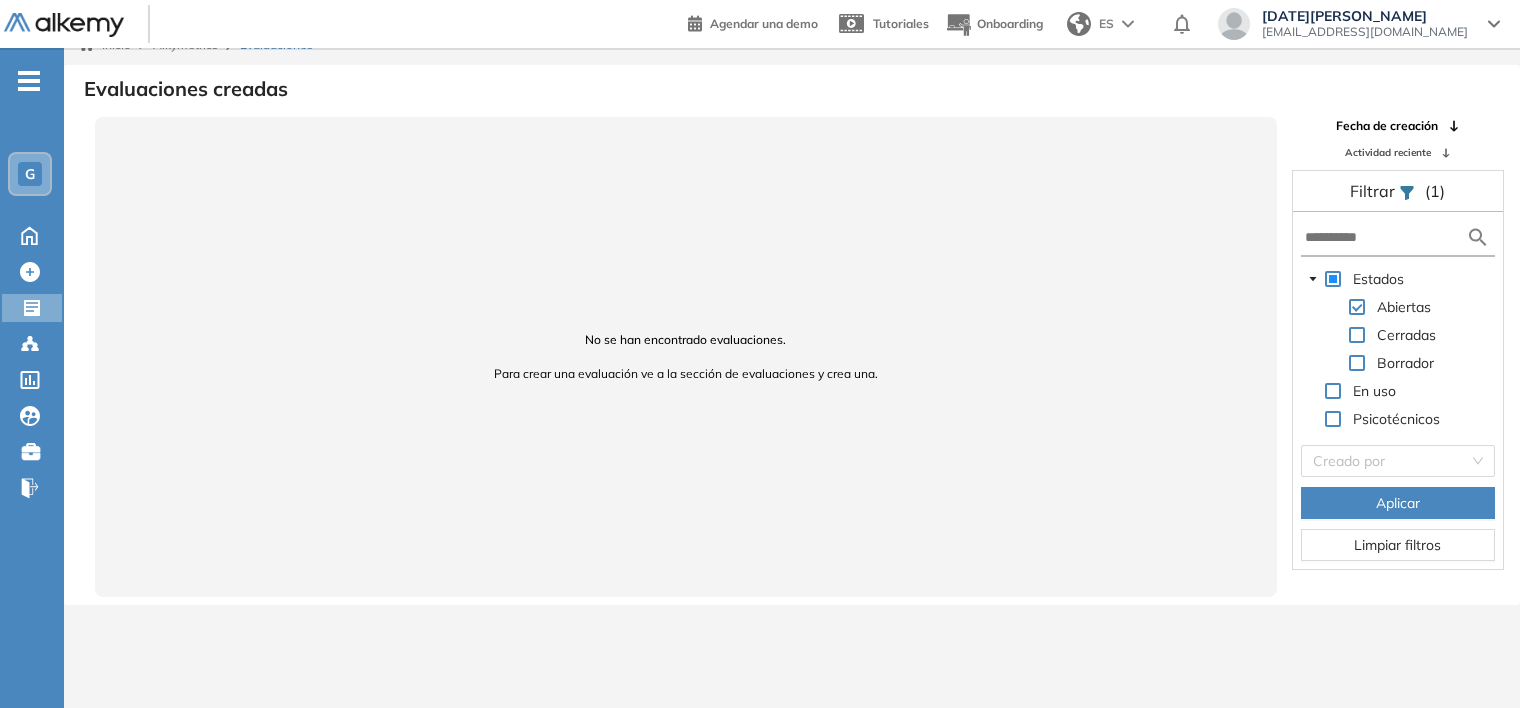 scroll, scrollTop: 0, scrollLeft: 0, axis: both 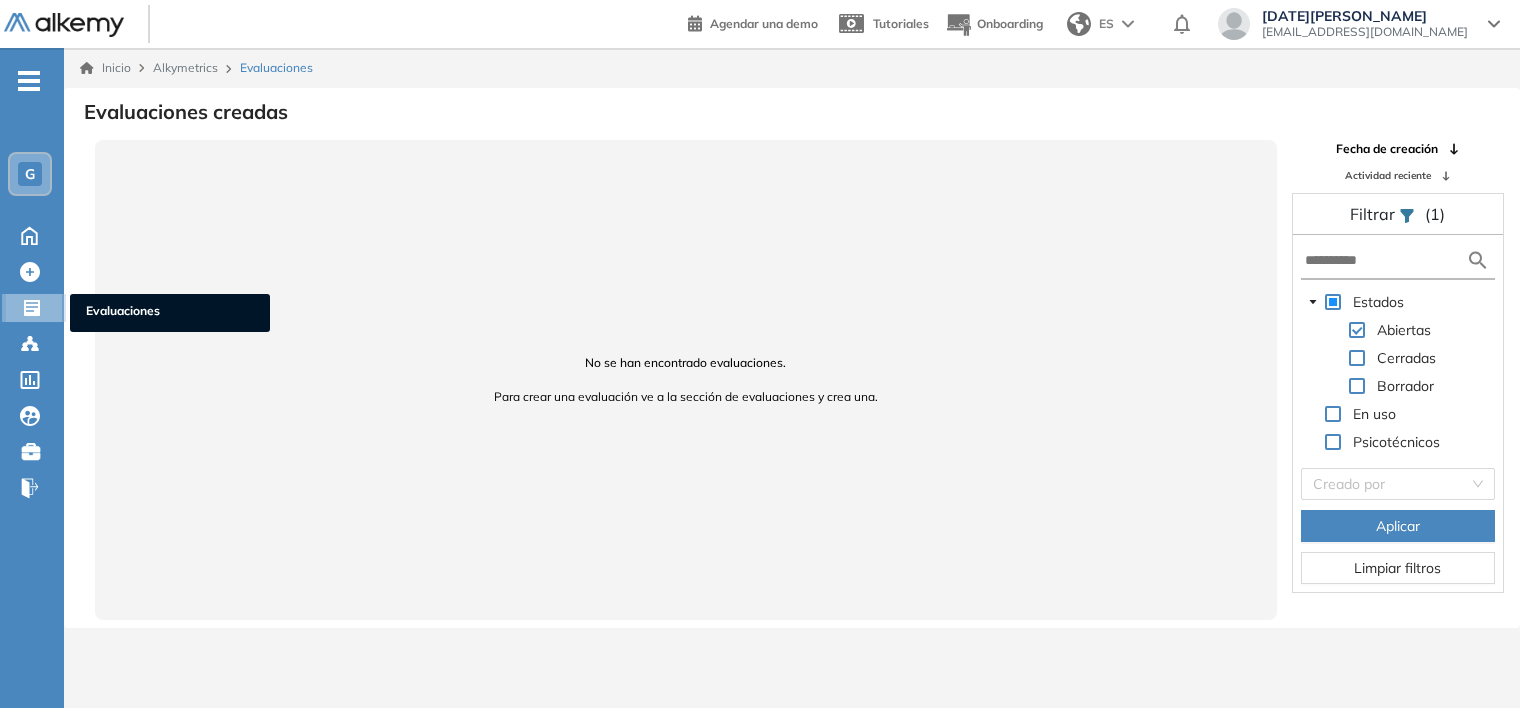 click at bounding box center (34, 306) 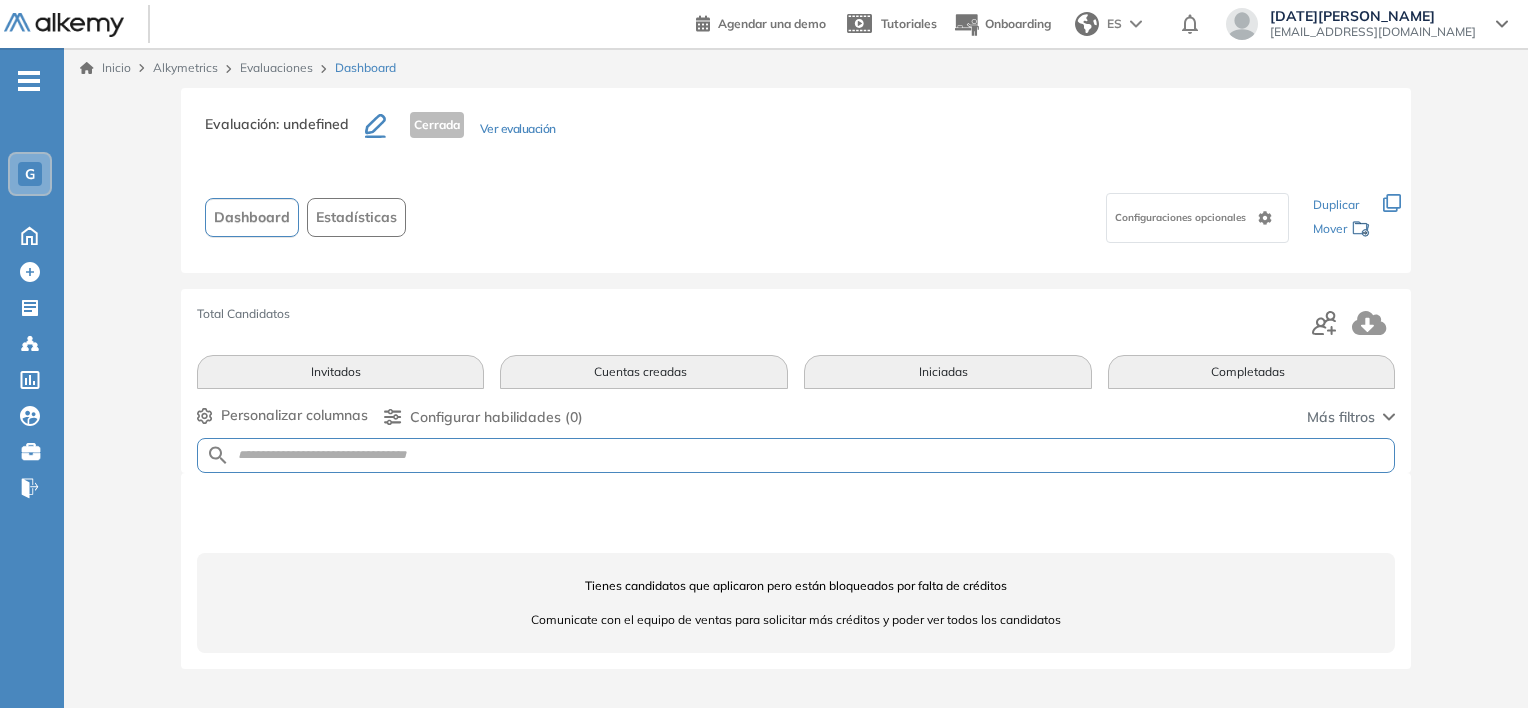 click on "Evaluaciones" at bounding box center [276, 67] 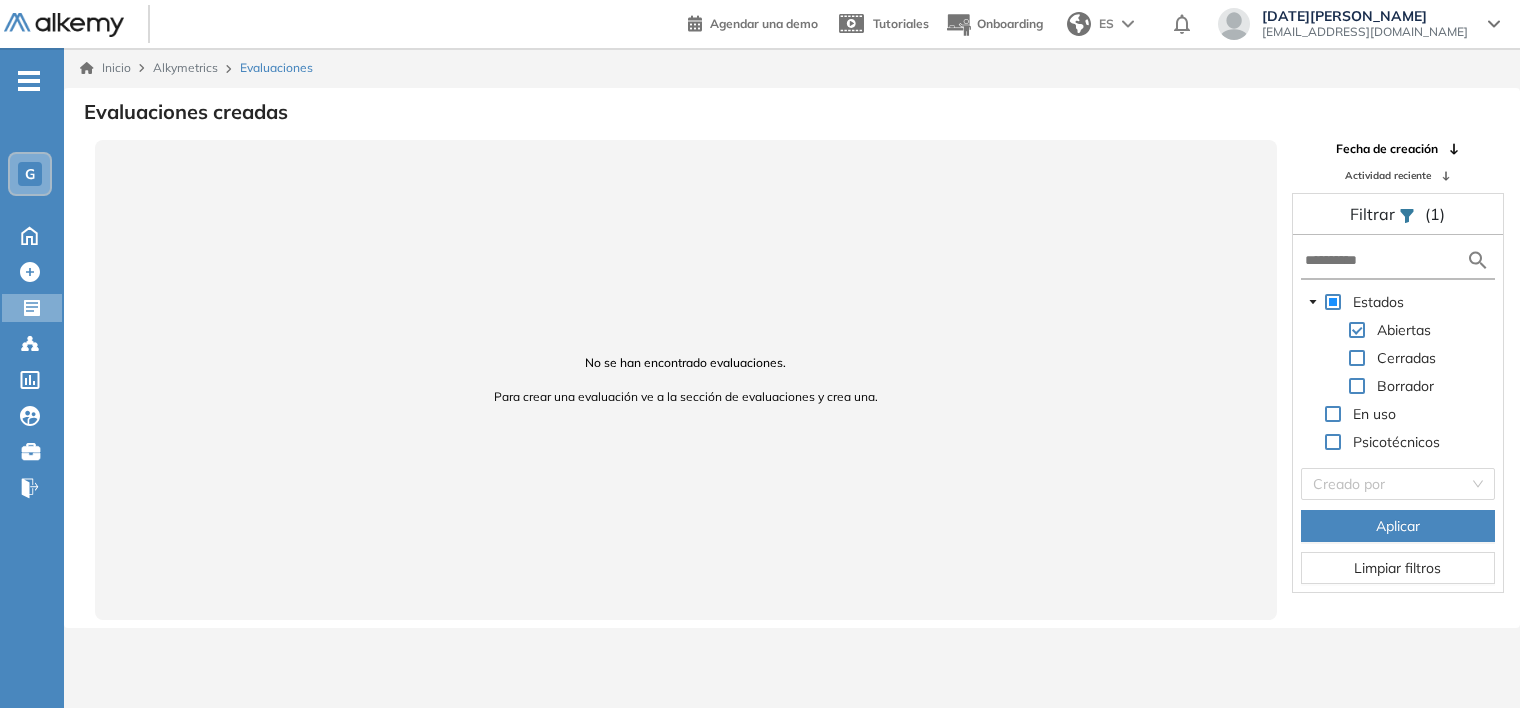 click on "Alkymetrics" at bounding box center [185, 67] 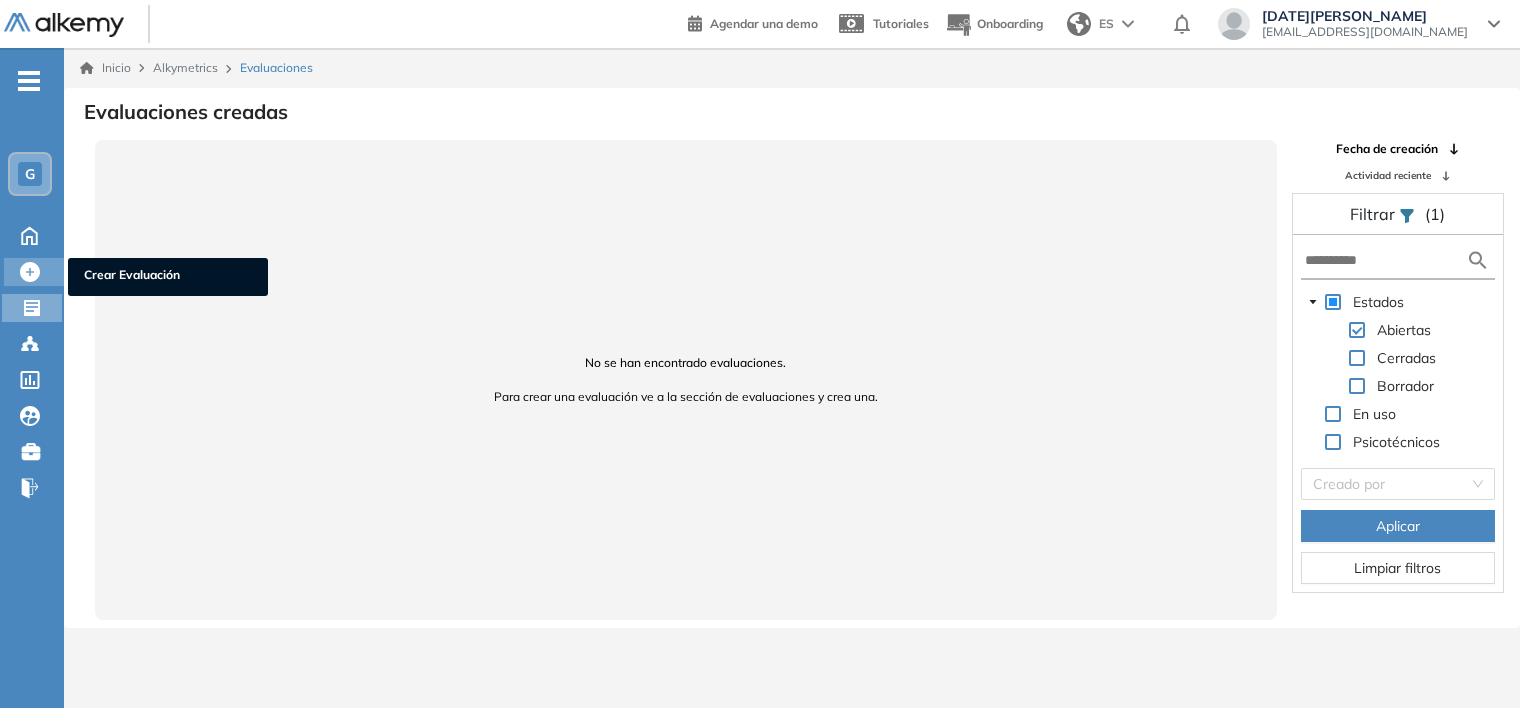 click at bounding box center [32, 270] 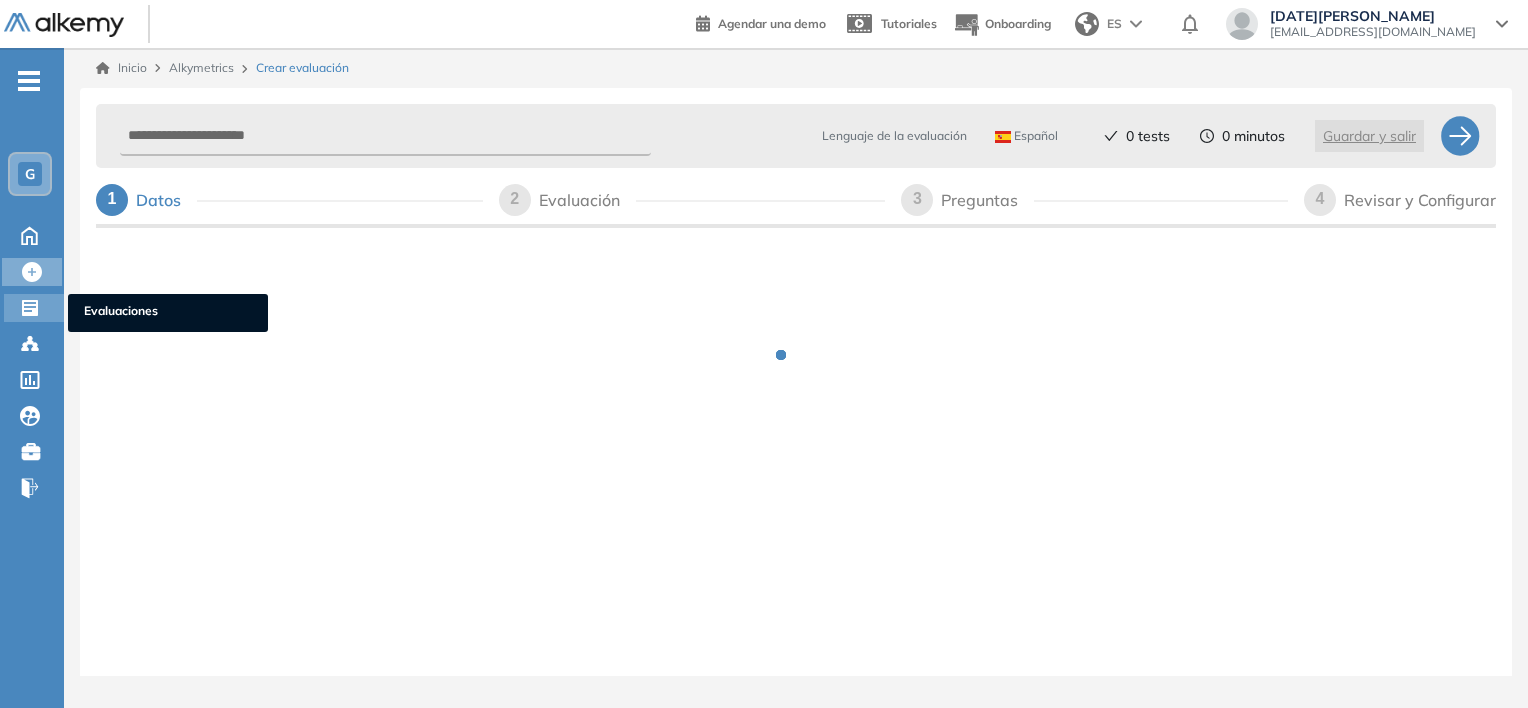 click at bounding box center [32, 306] 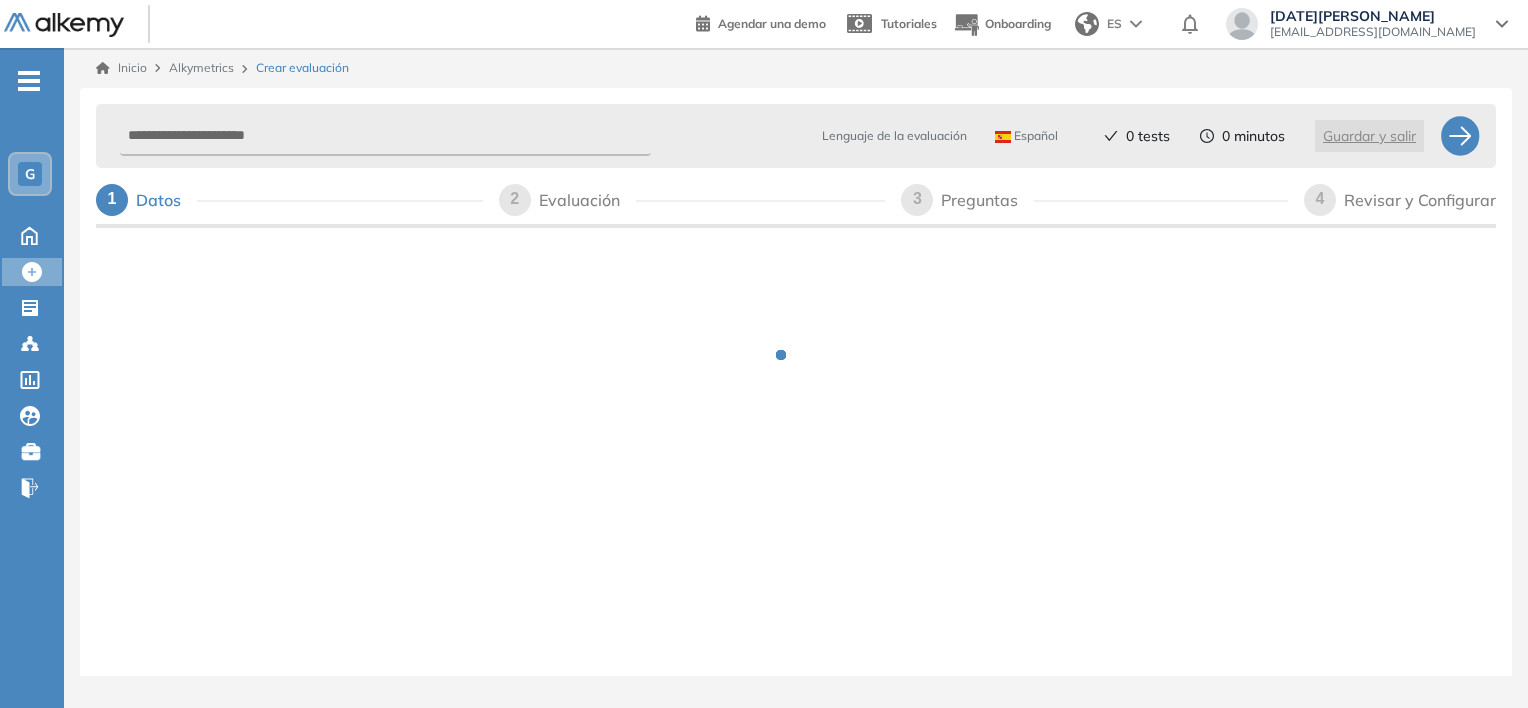 click on "-" at bounding box center [29, 81] 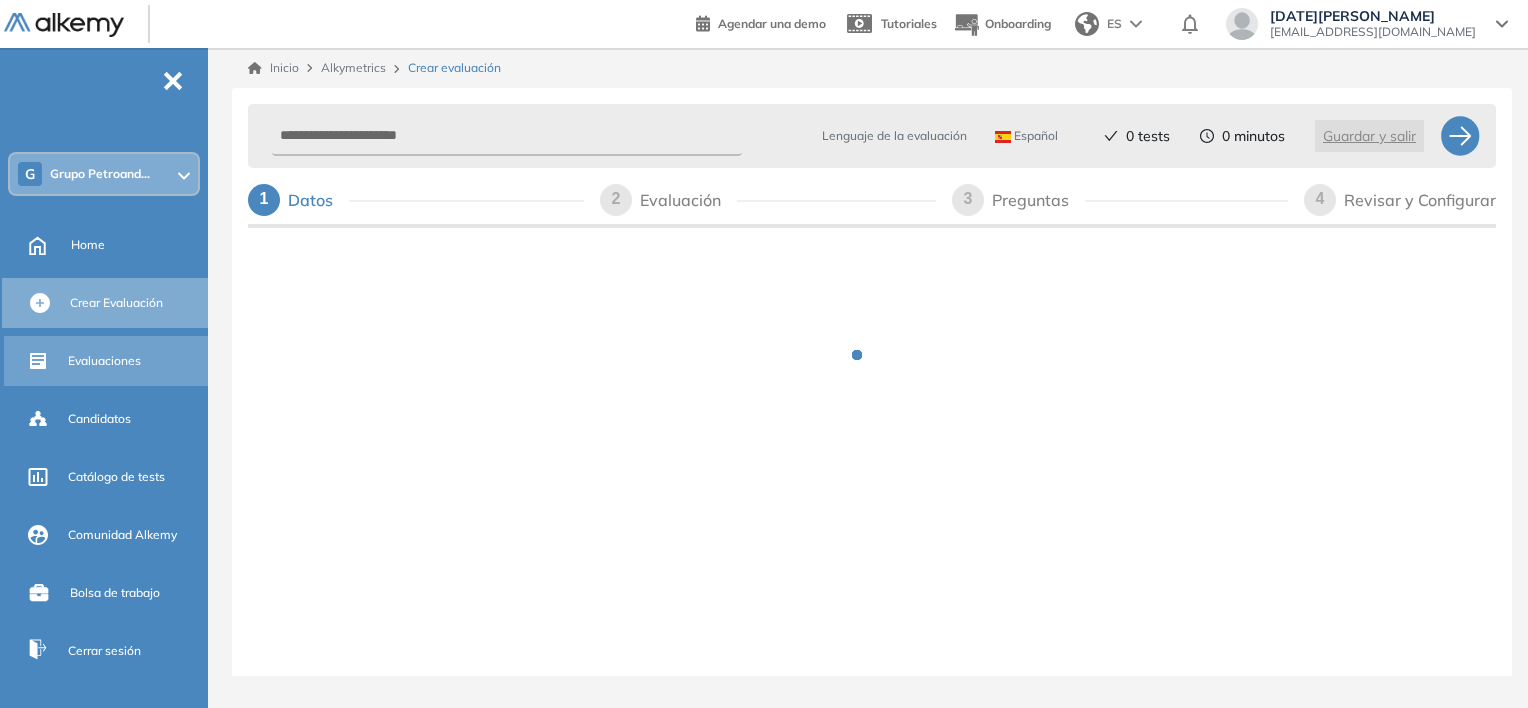 click on "Evaluaciones" at bounding box center [104, 361] 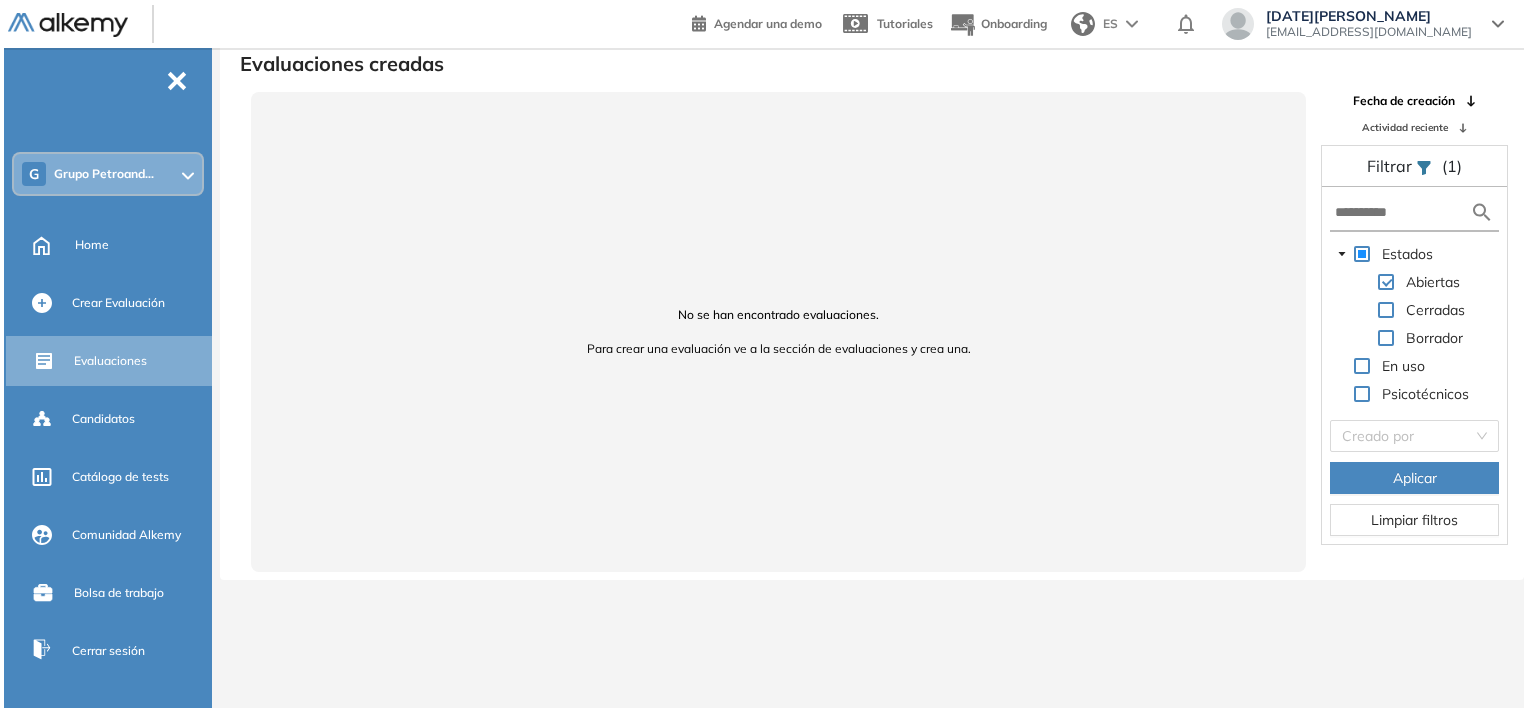 scroll, scrollTop: 0, scrollLeft: 0, axis: both 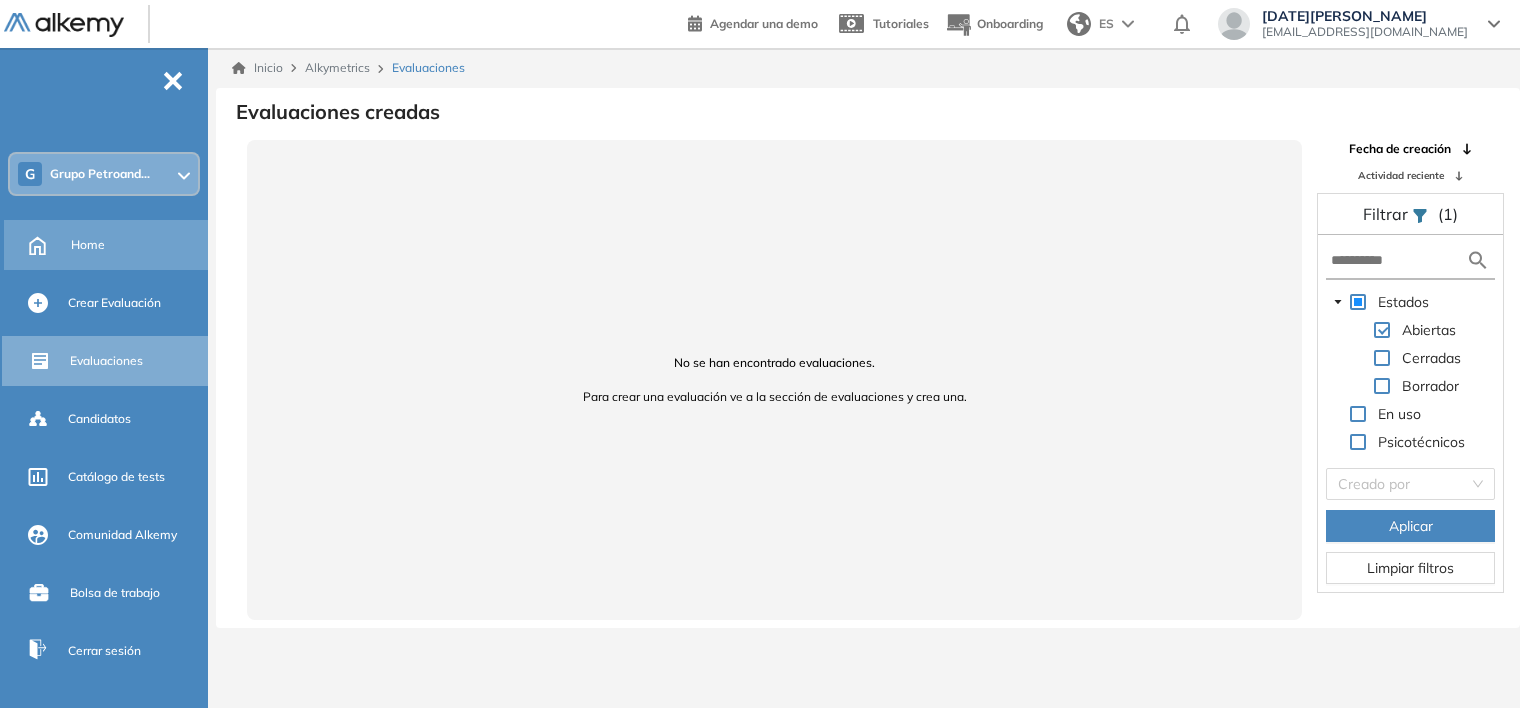 click on "Home" at bounding box center [88, 245] 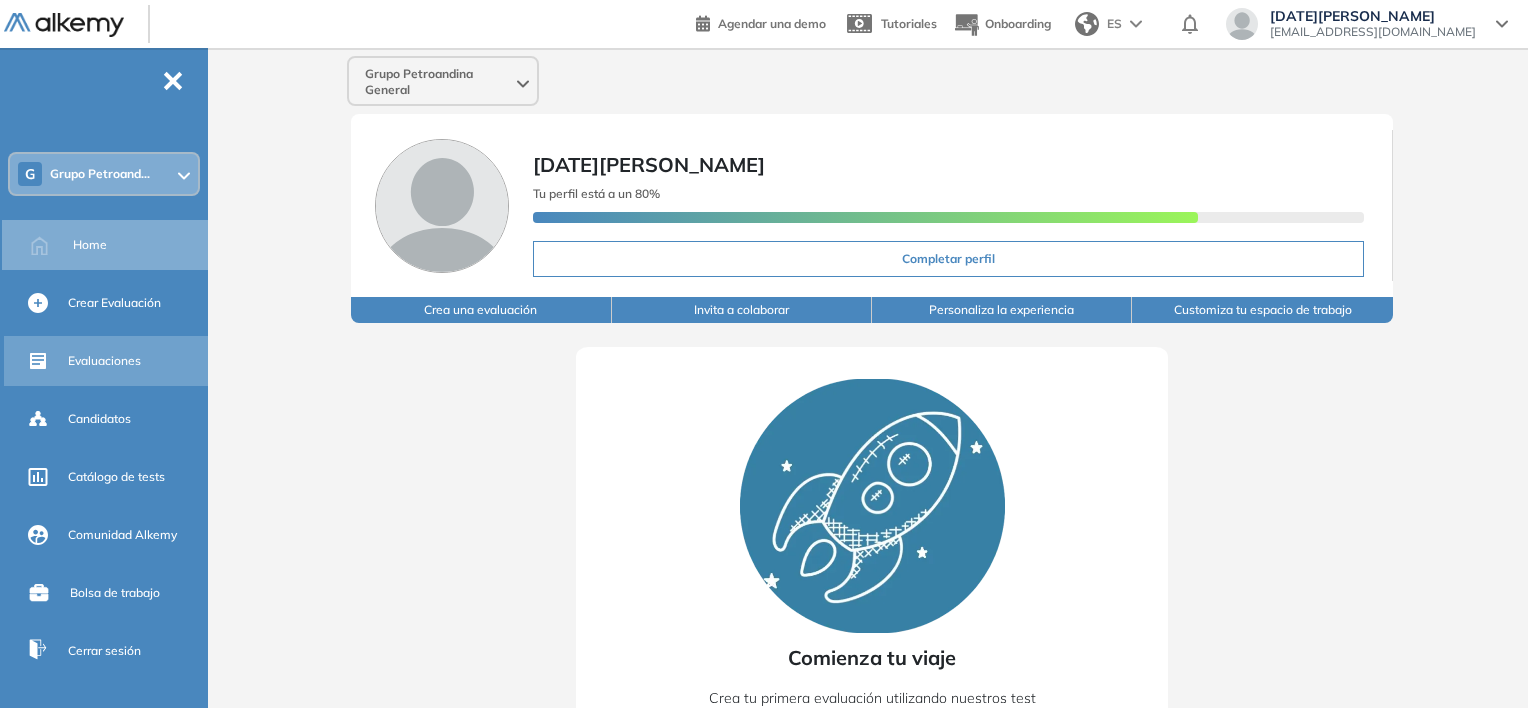 click 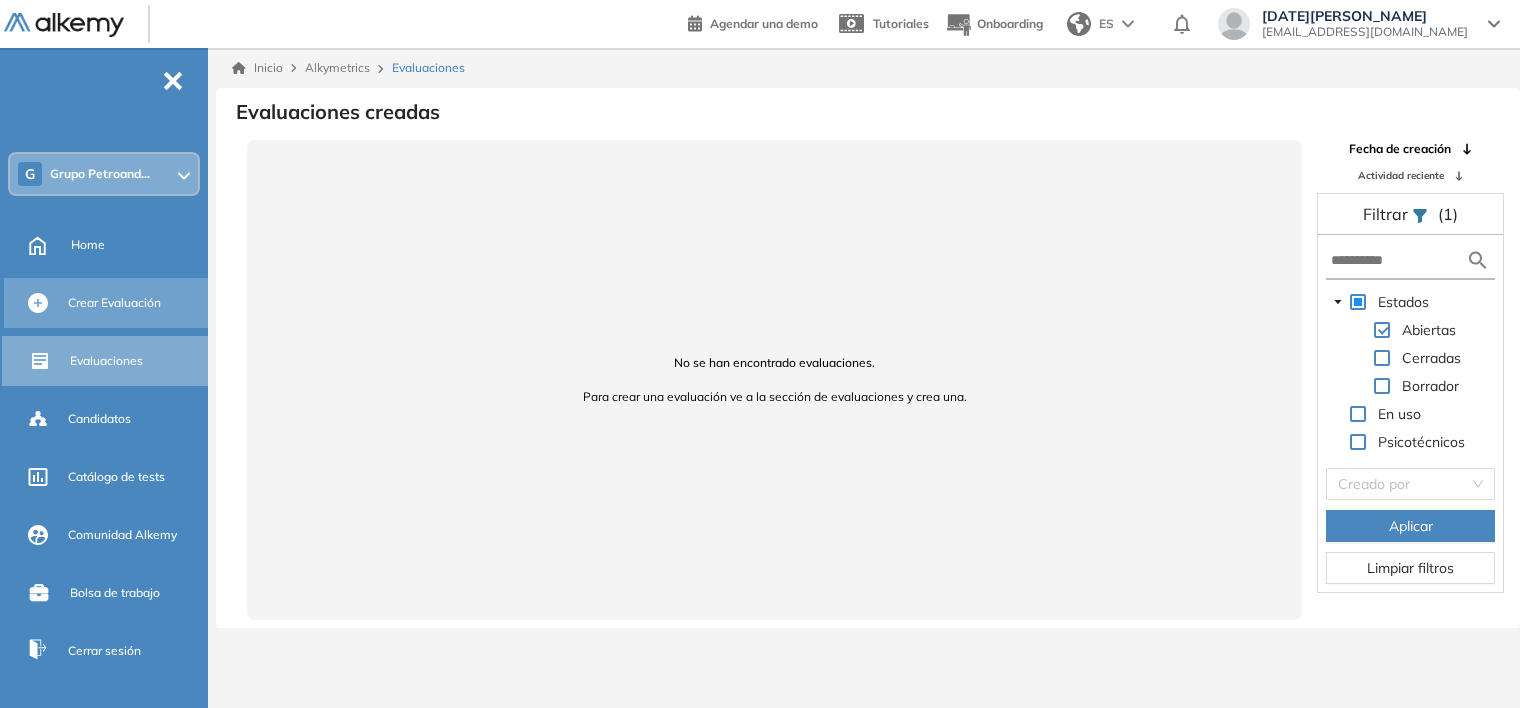 click on "Crear Evaluación" at bounding box center [114, 303] 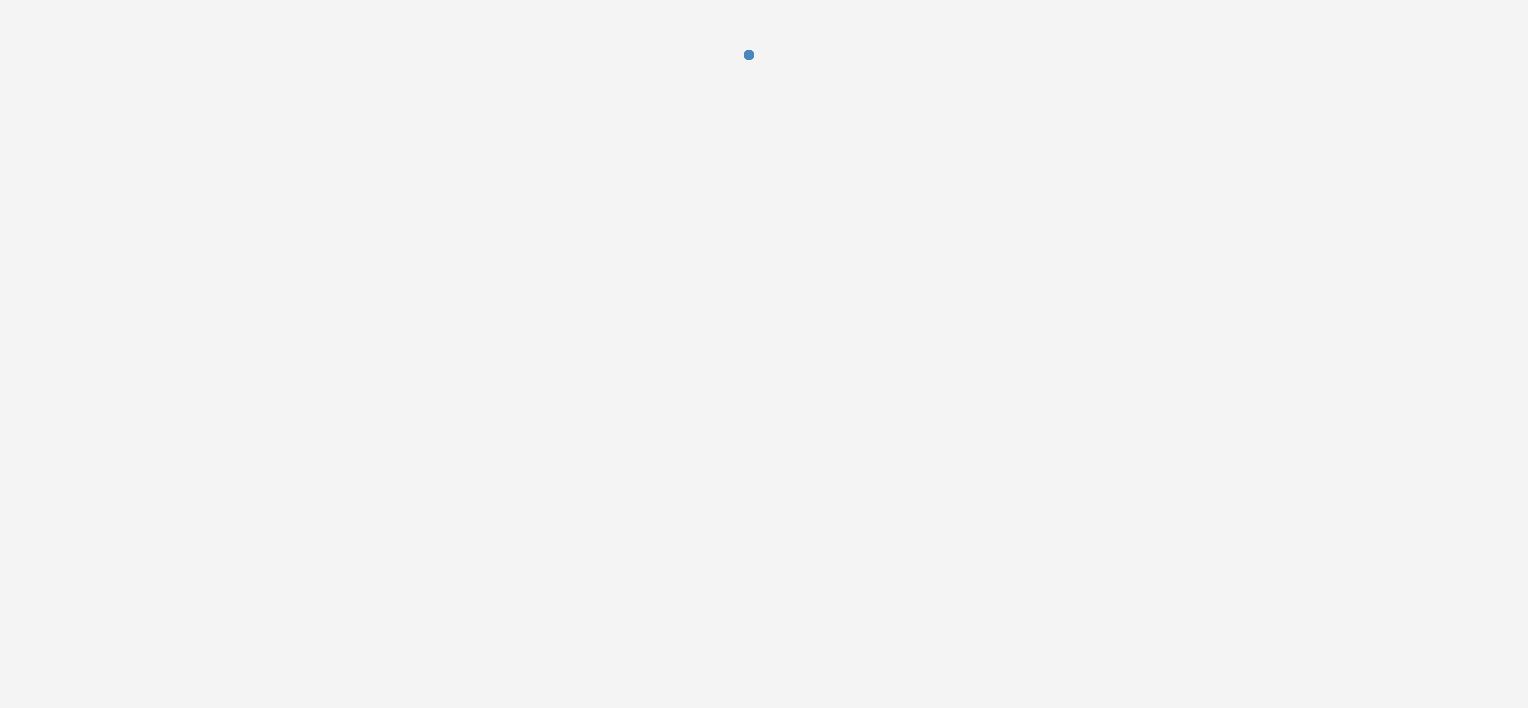 scroll, scrollTop: 0, scrollLeft: 0, axis: both 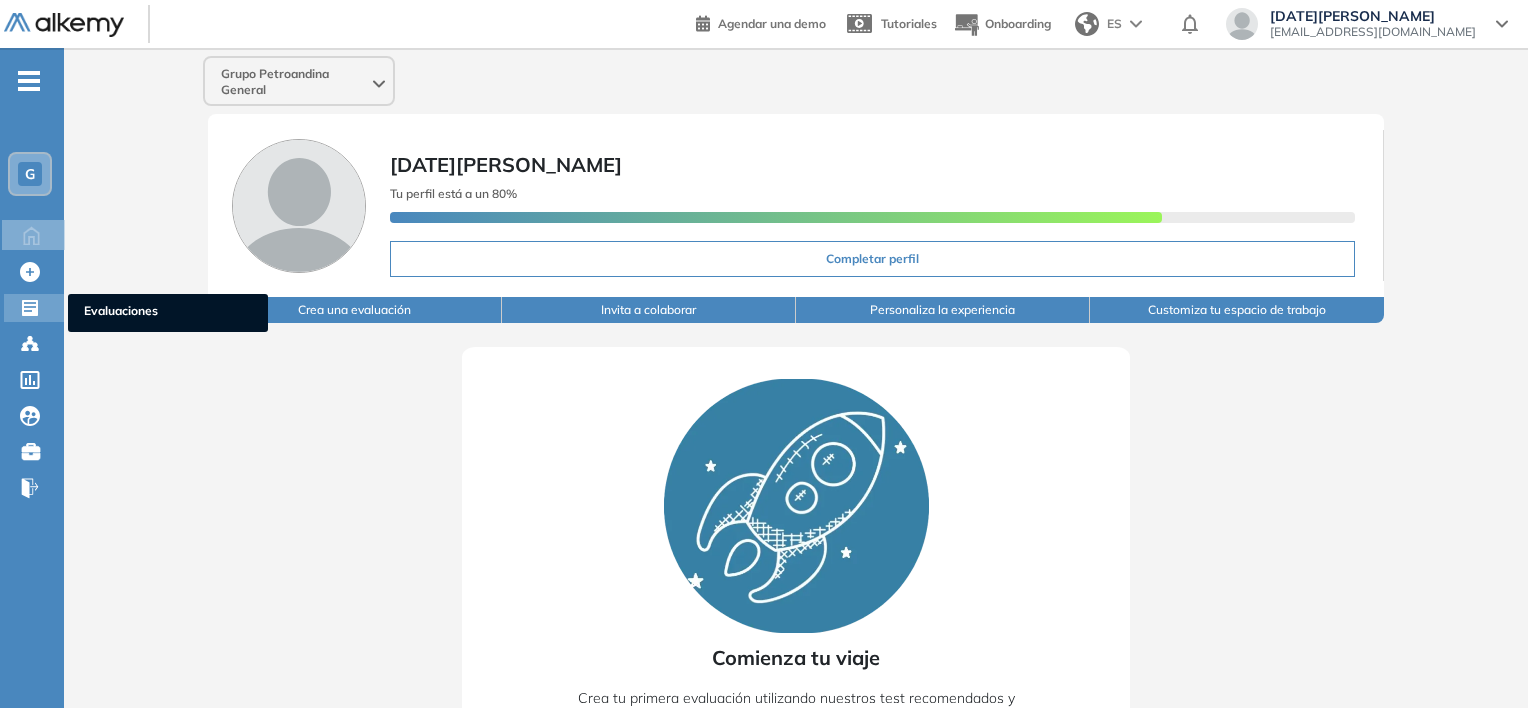 click 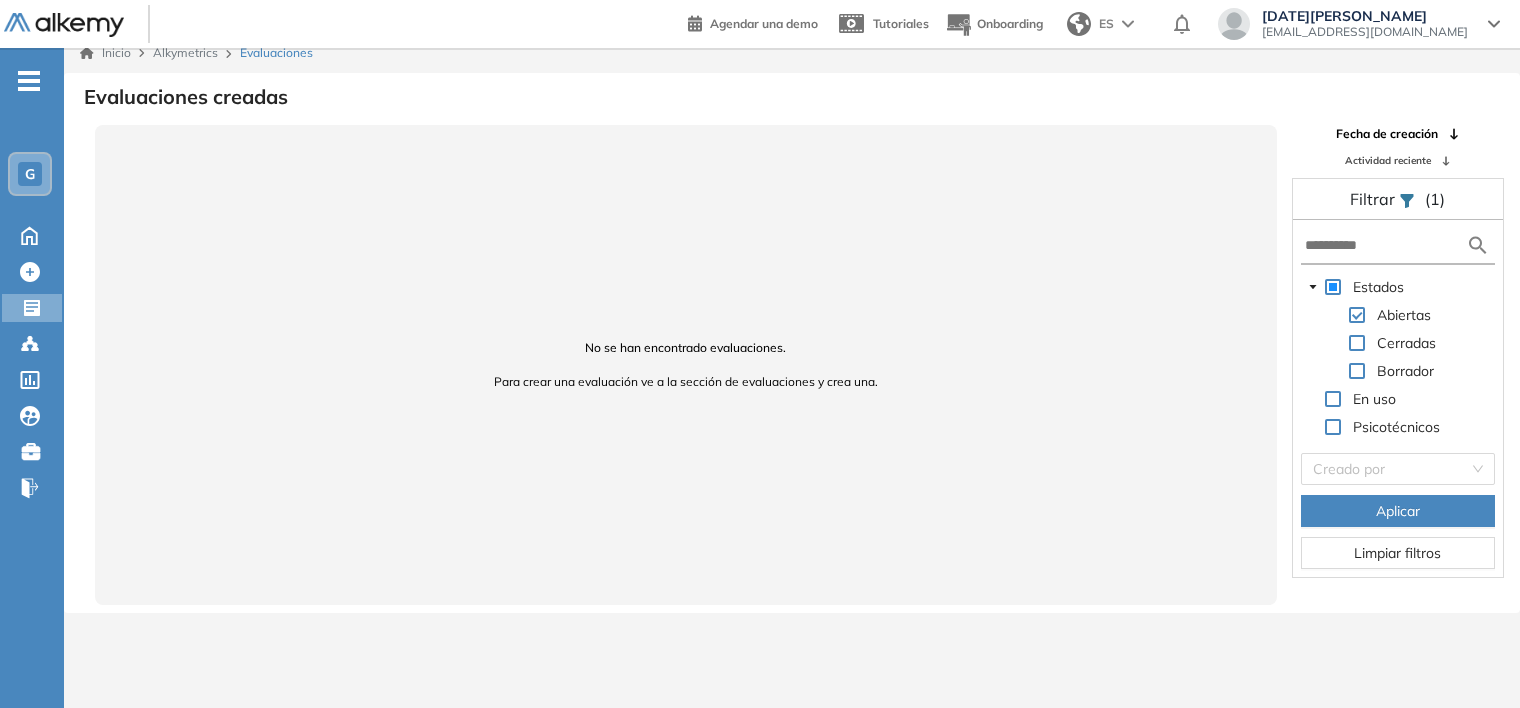 scroll, scrollTop: 0, scrollLeft: 0, axis: both 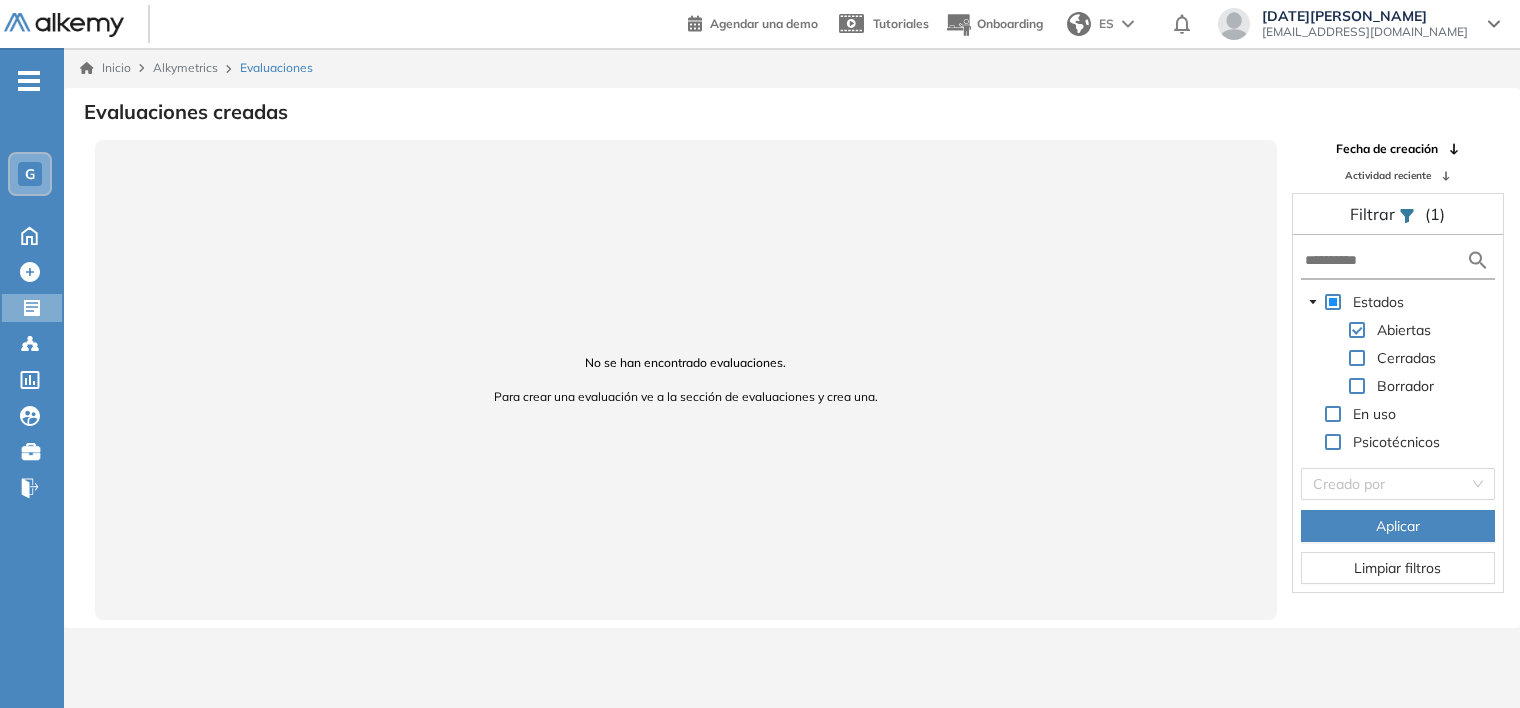 click on "Inicio" at bounding box center (105, 68) 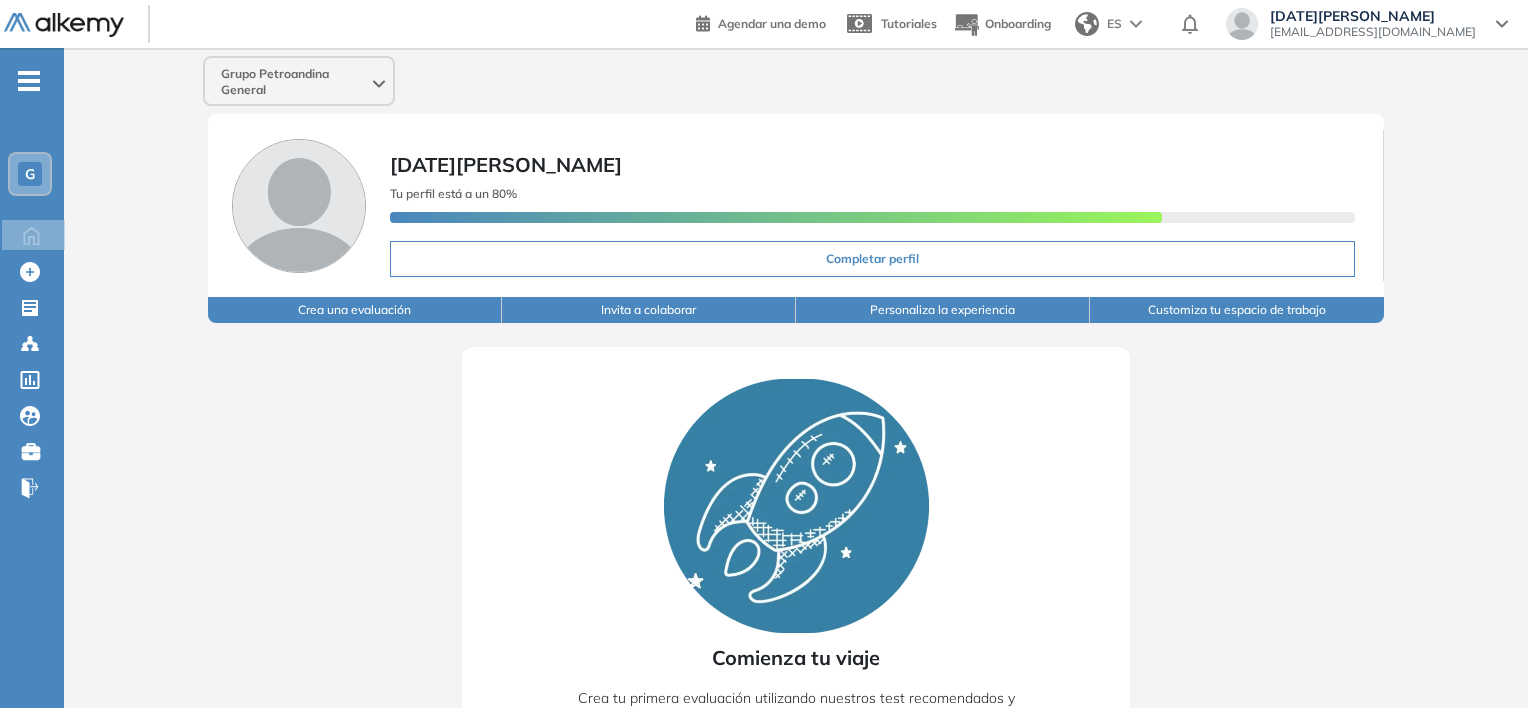 click on "-" at bounding box center (29, 79) 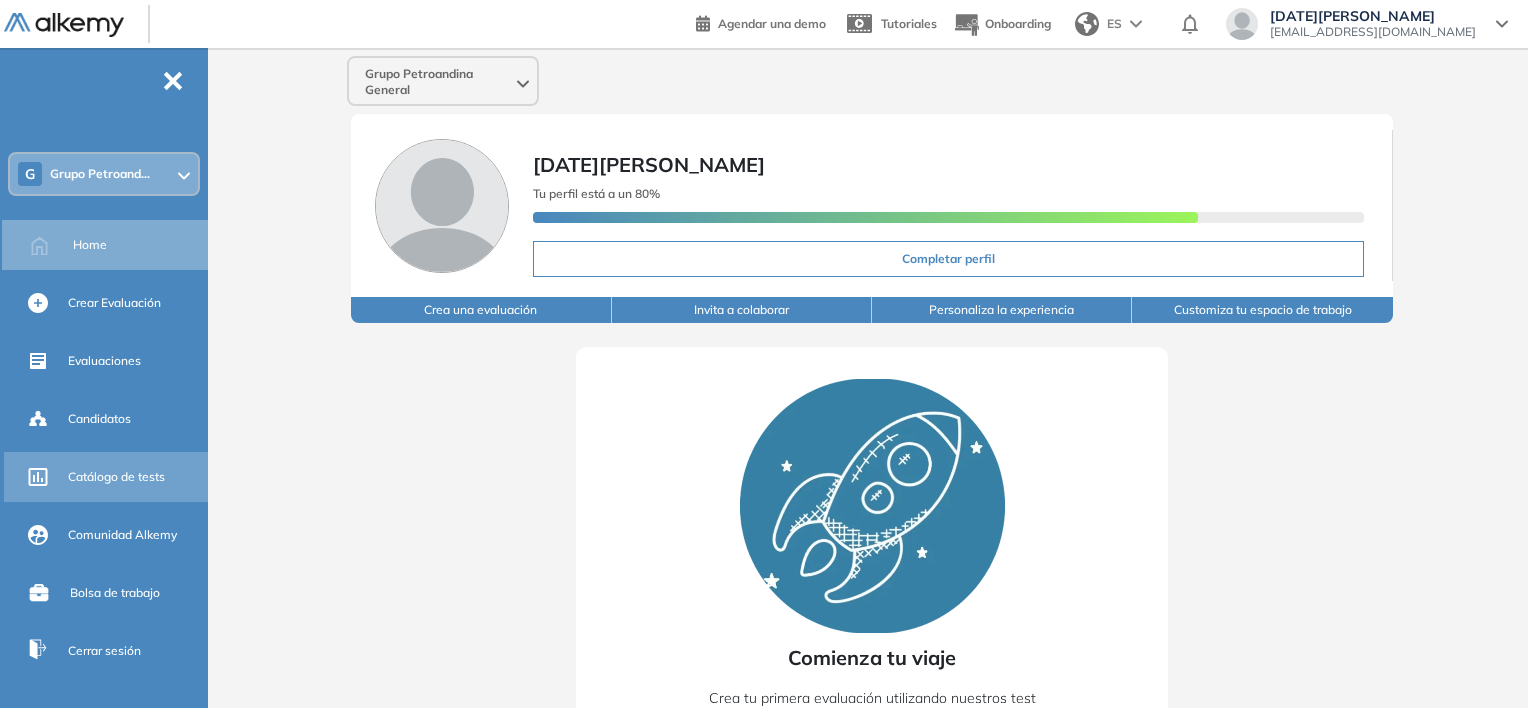 click on "Catálogo de tests" at bounding box center [116, 477] 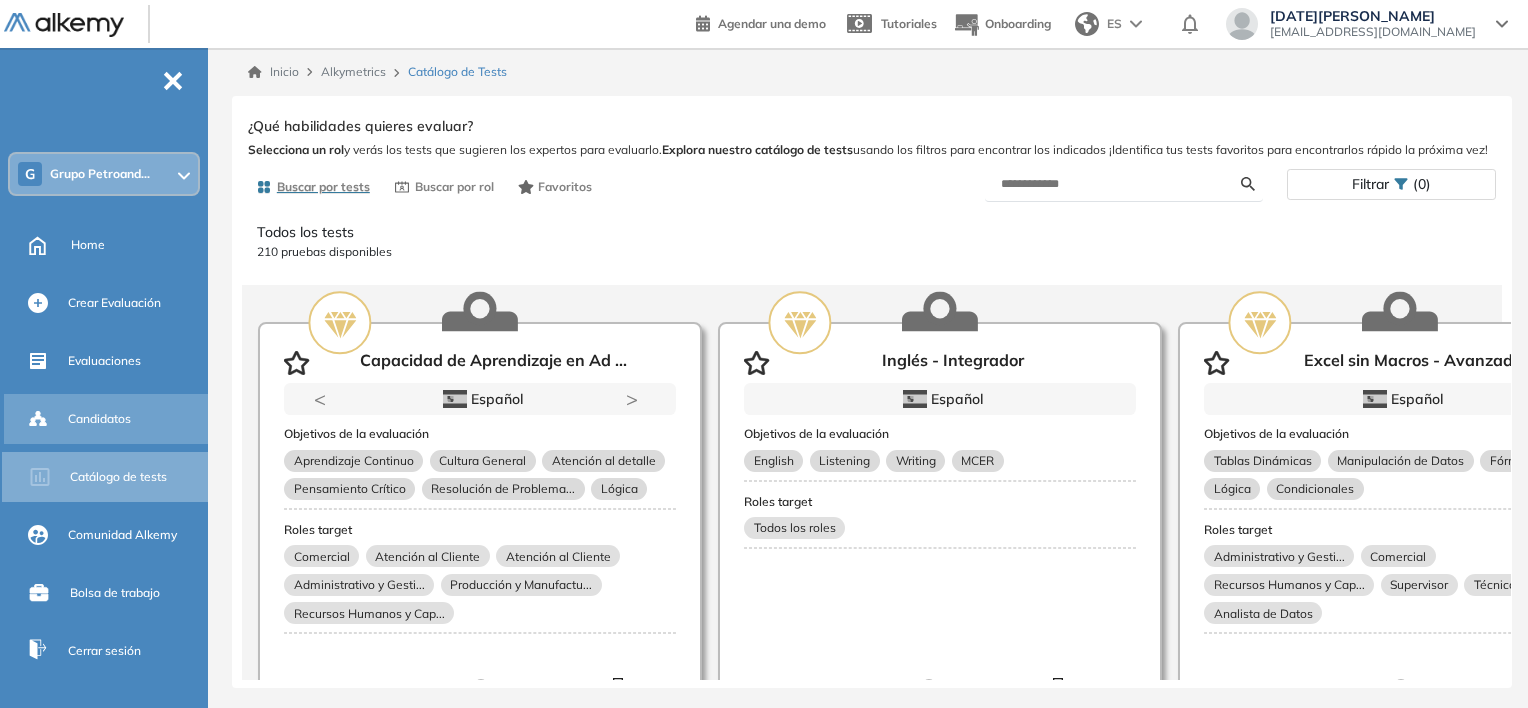 click on "Candidatos" at bounding box center [99, 419] 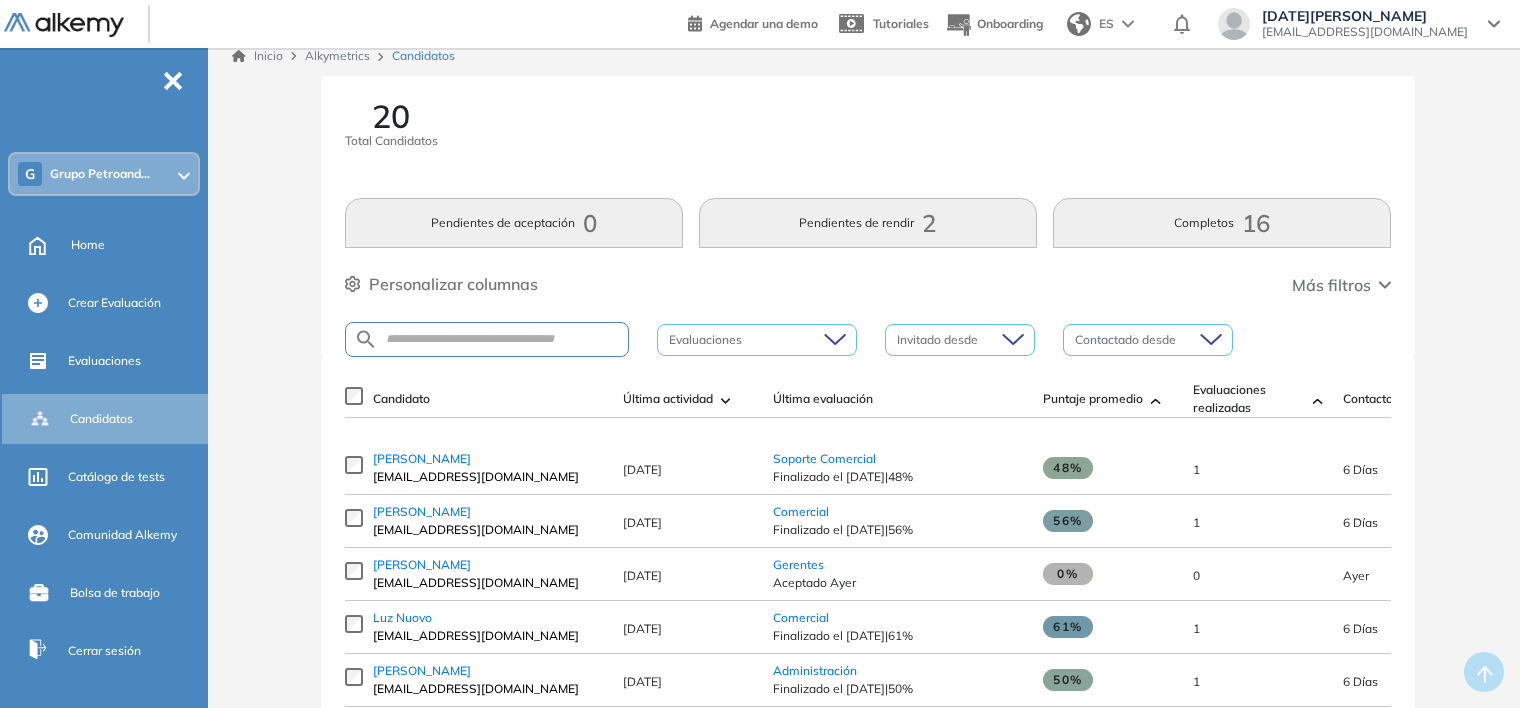 scroll, scrollTop: 0, scrollLeft: 0, axis: both 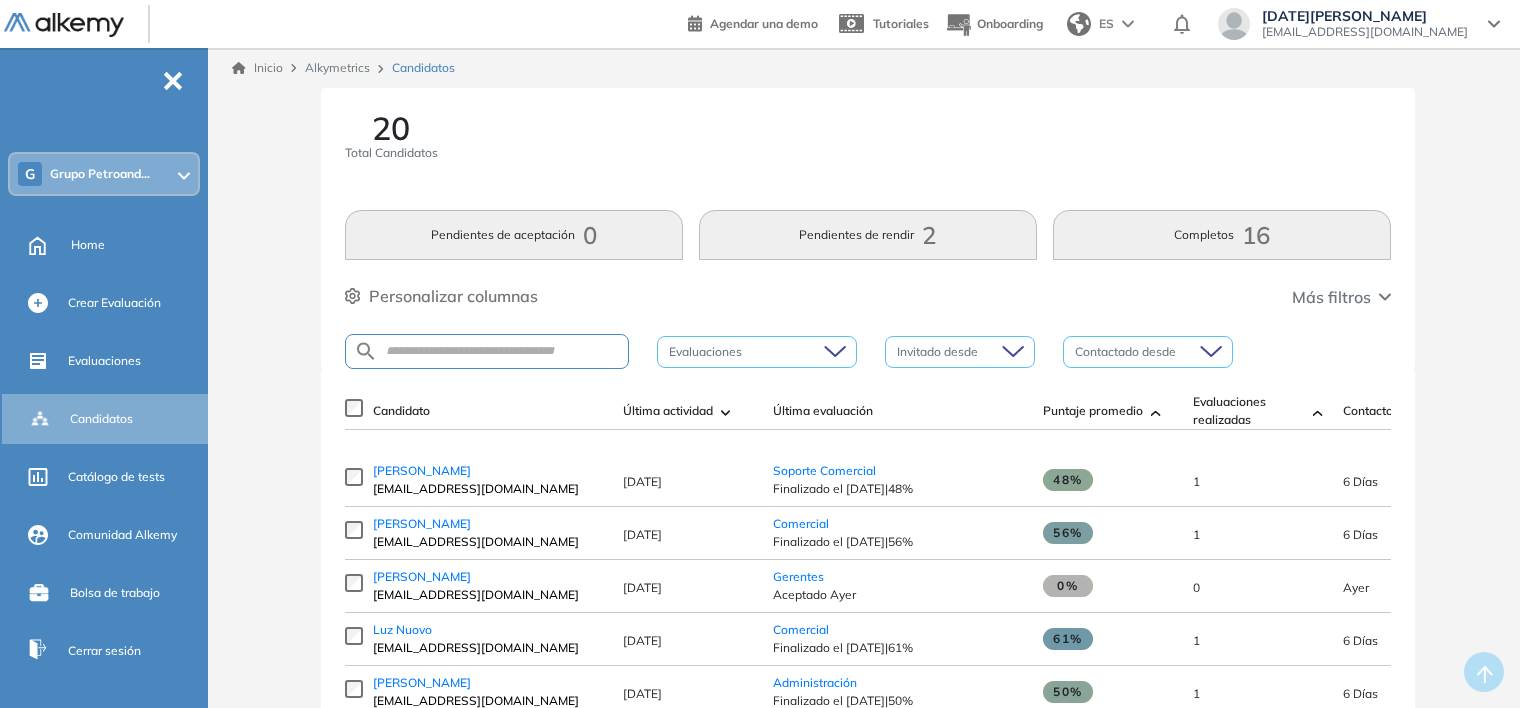 click on "Pendientes de rendir 2" at bounding box center [868, 235] 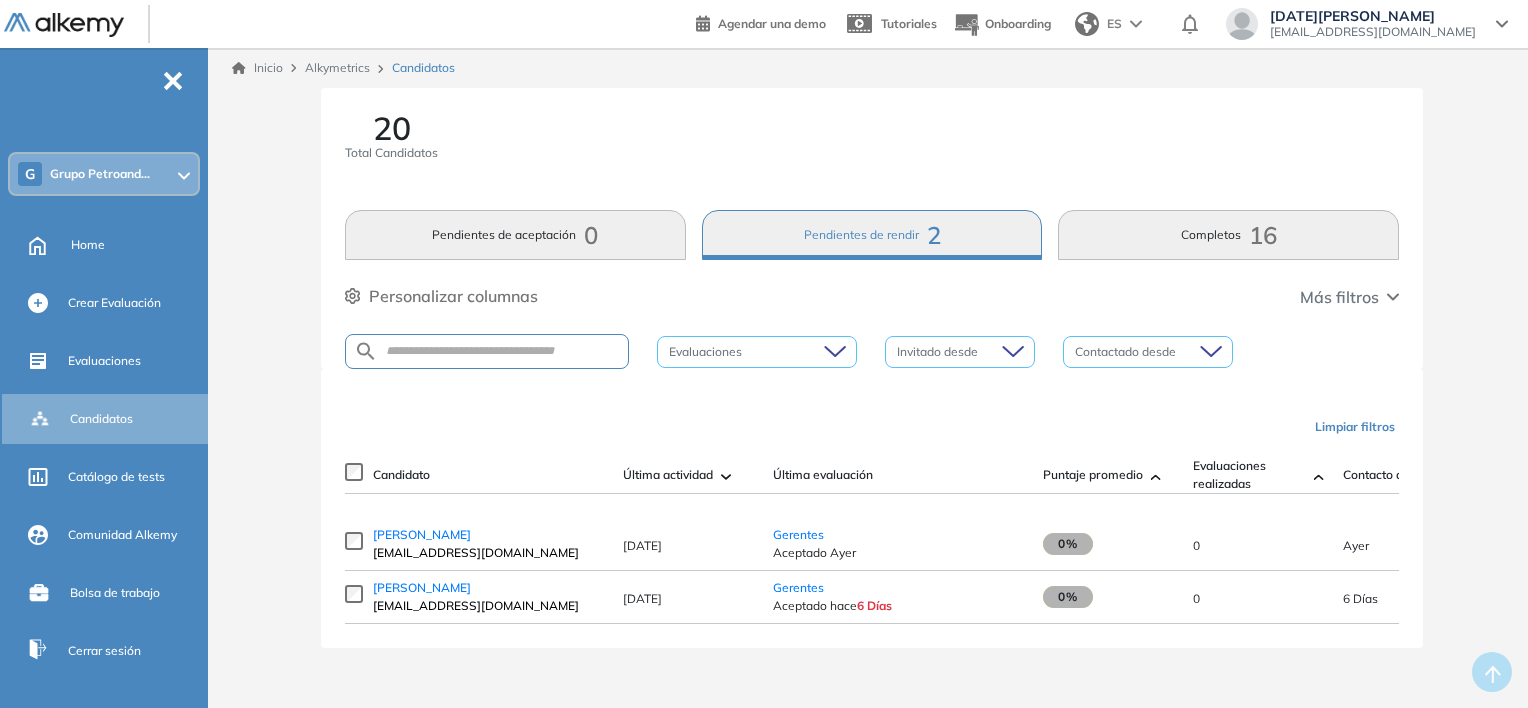 click on "Pendientes de aceptación 0" at bounding box center (515, 235) 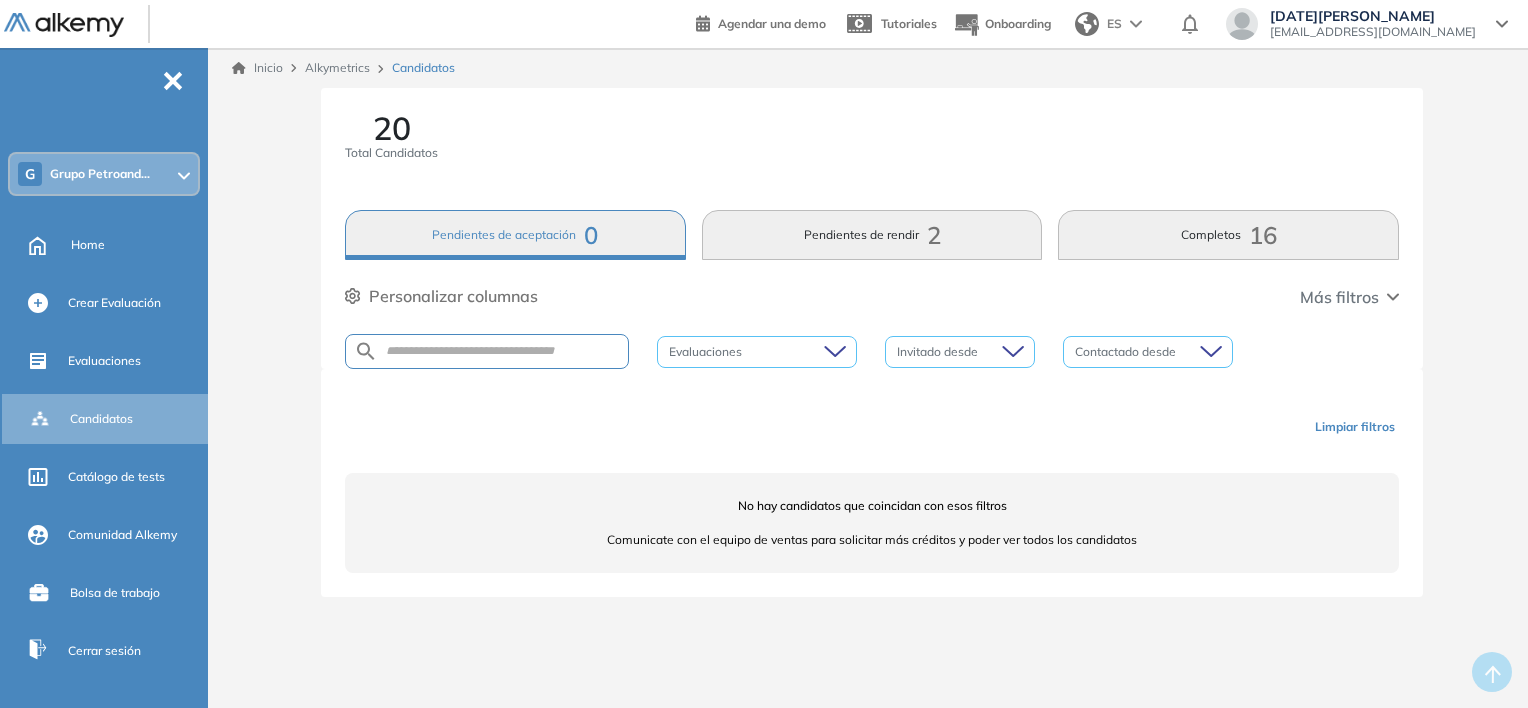 click on "Completos 16" at bounding box center (1228, 235) 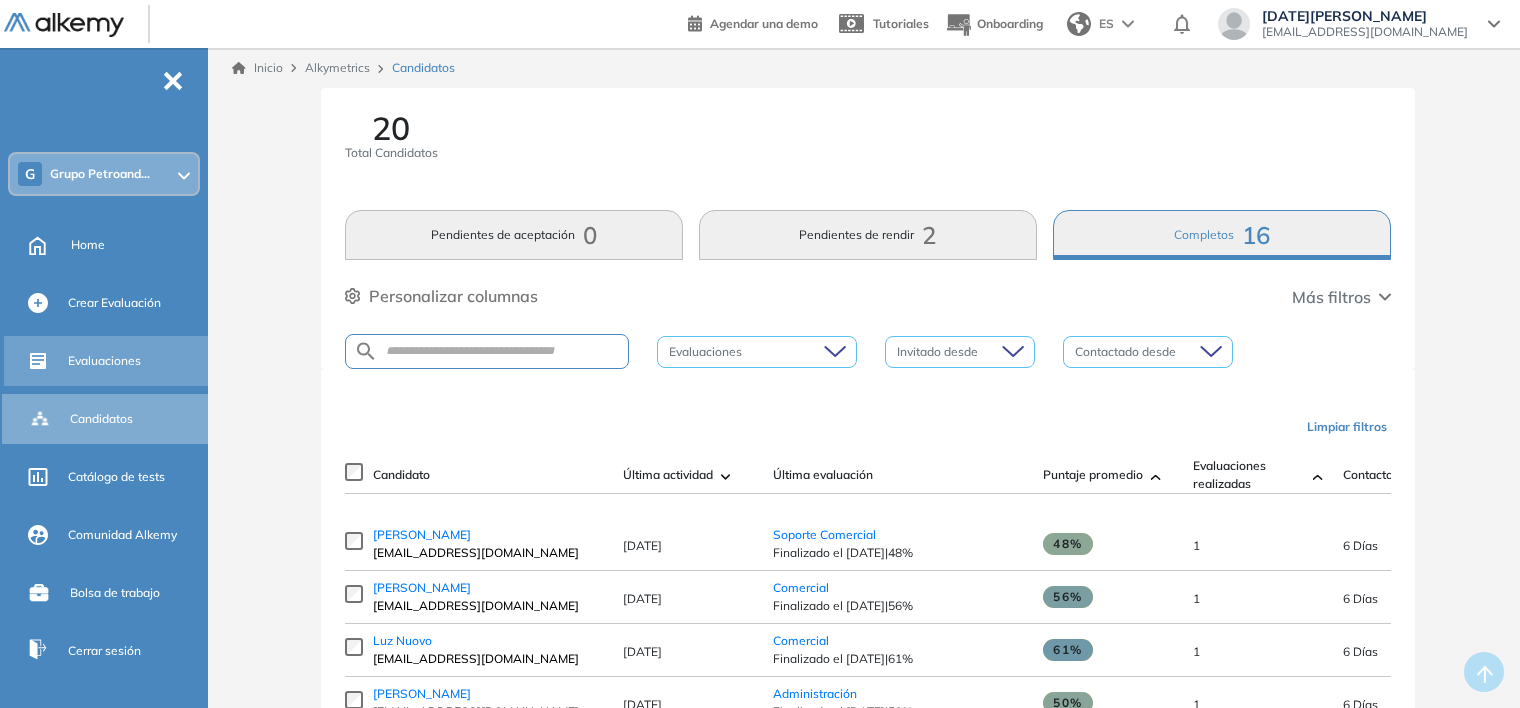 click on "Evaluaciones" at bounding box center (104, 361) 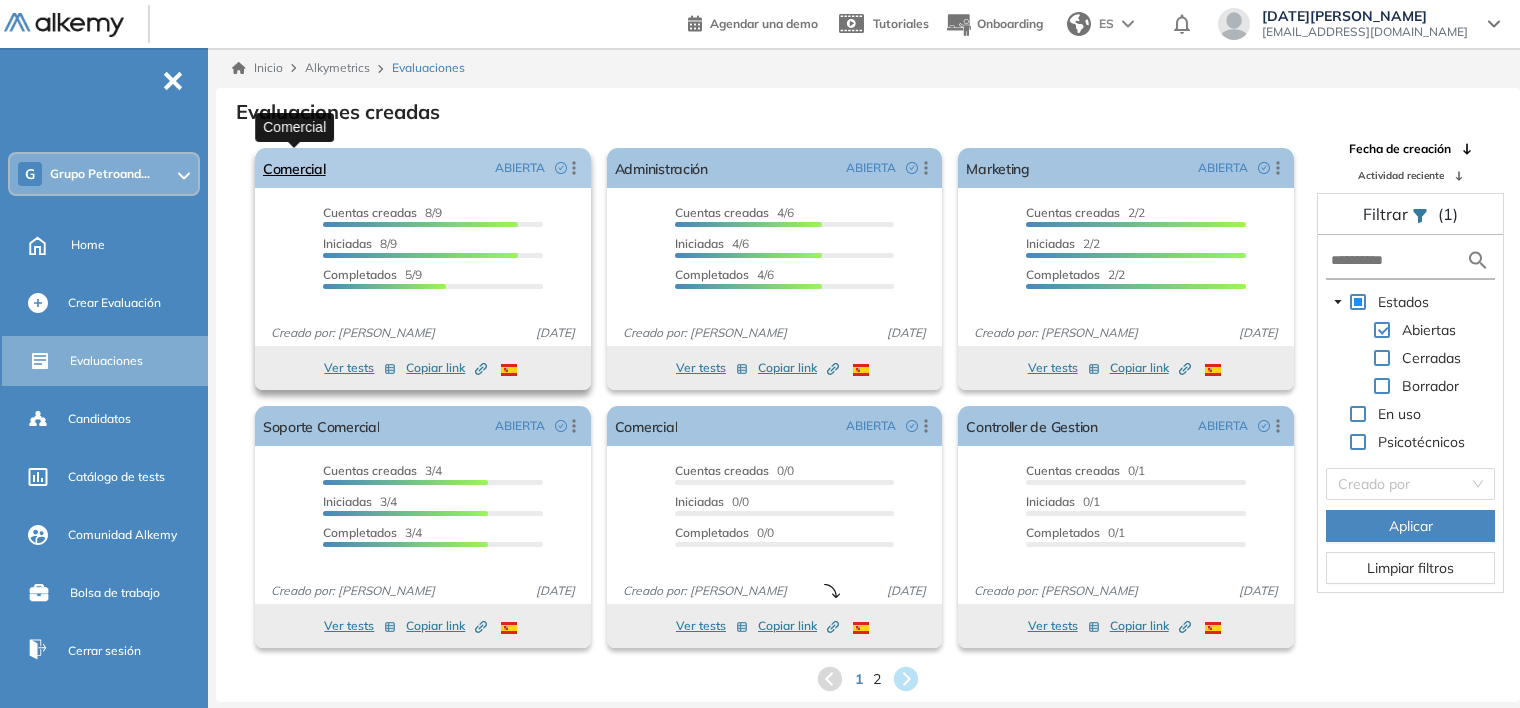 click on "Comercial" at bounding box center (294, 168) 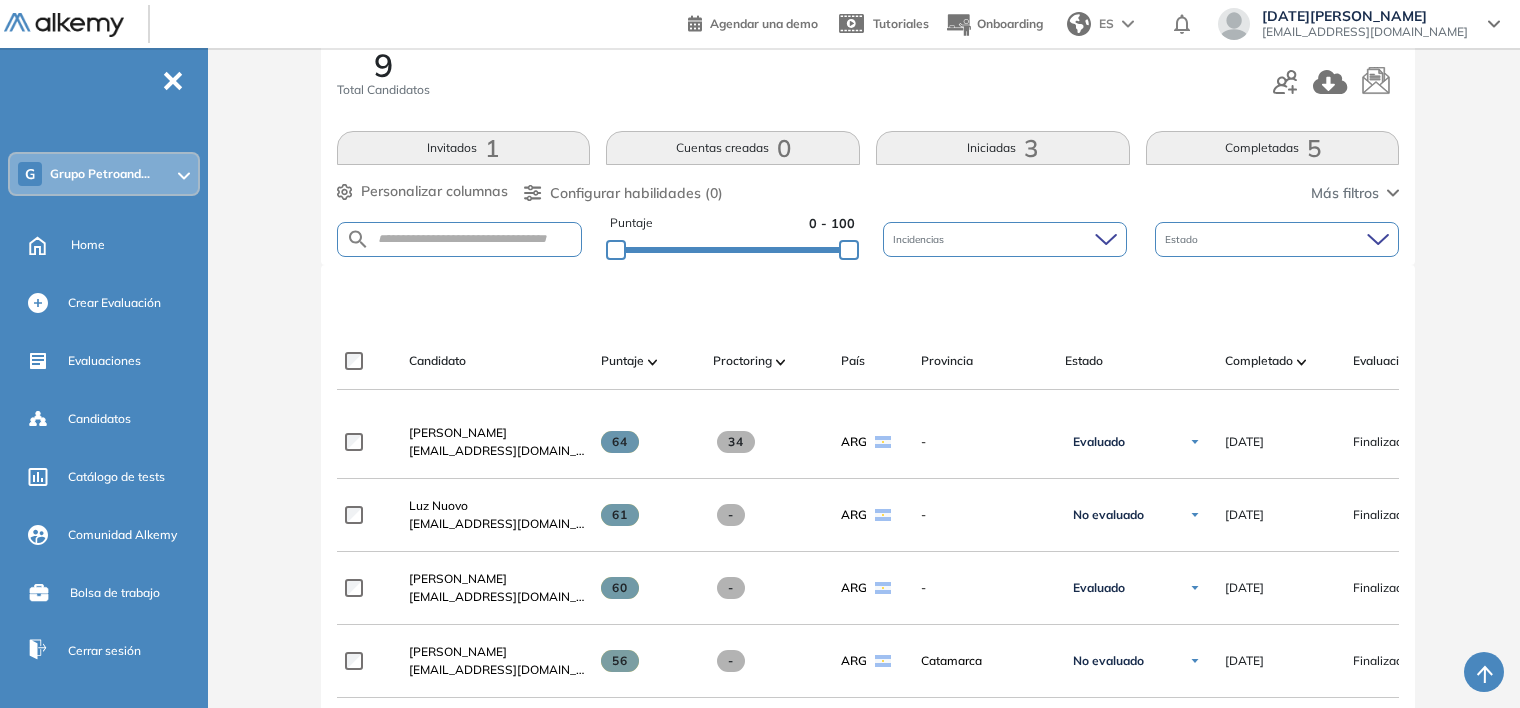 scroll, scrollTop: 300, scrollLeft: 0, axis: vertical 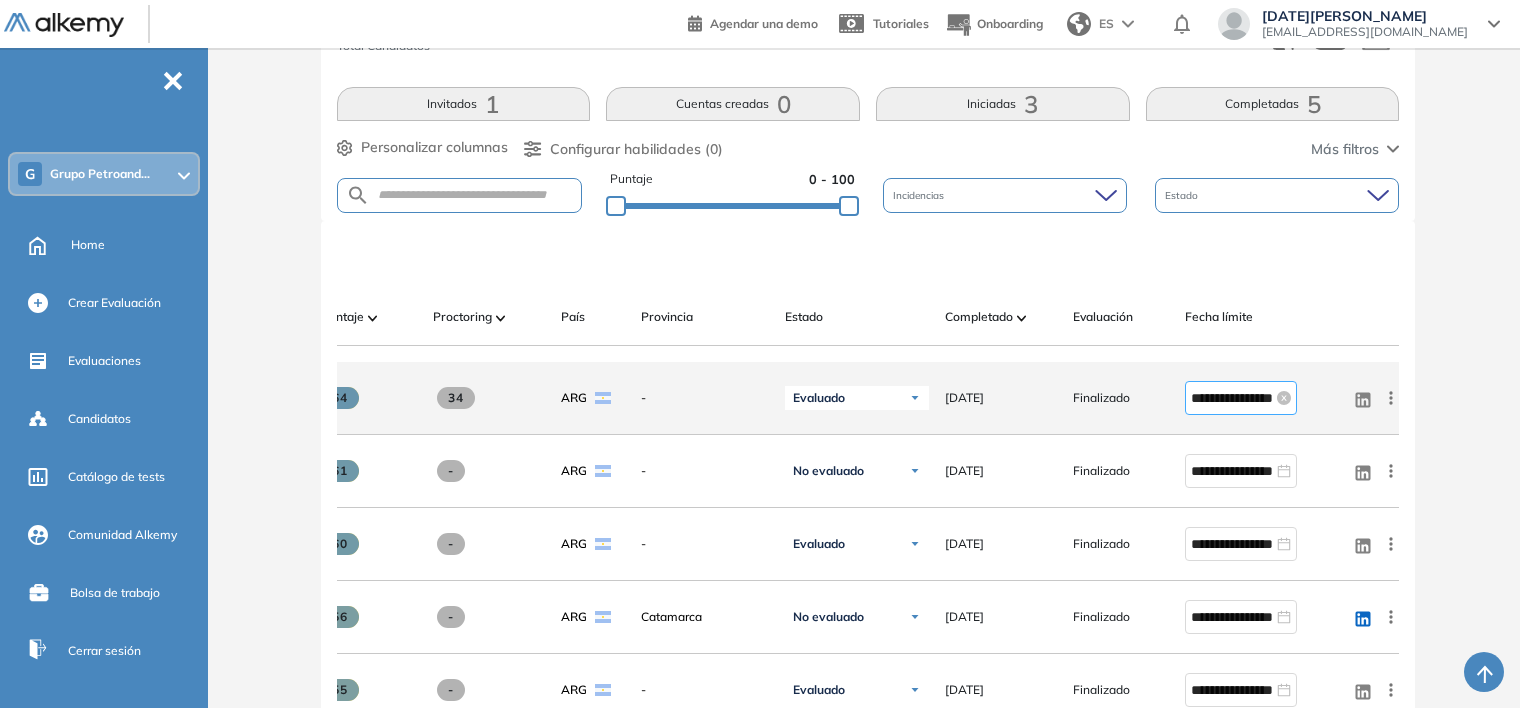 click on "**********" at bounding box center (1232, 398) 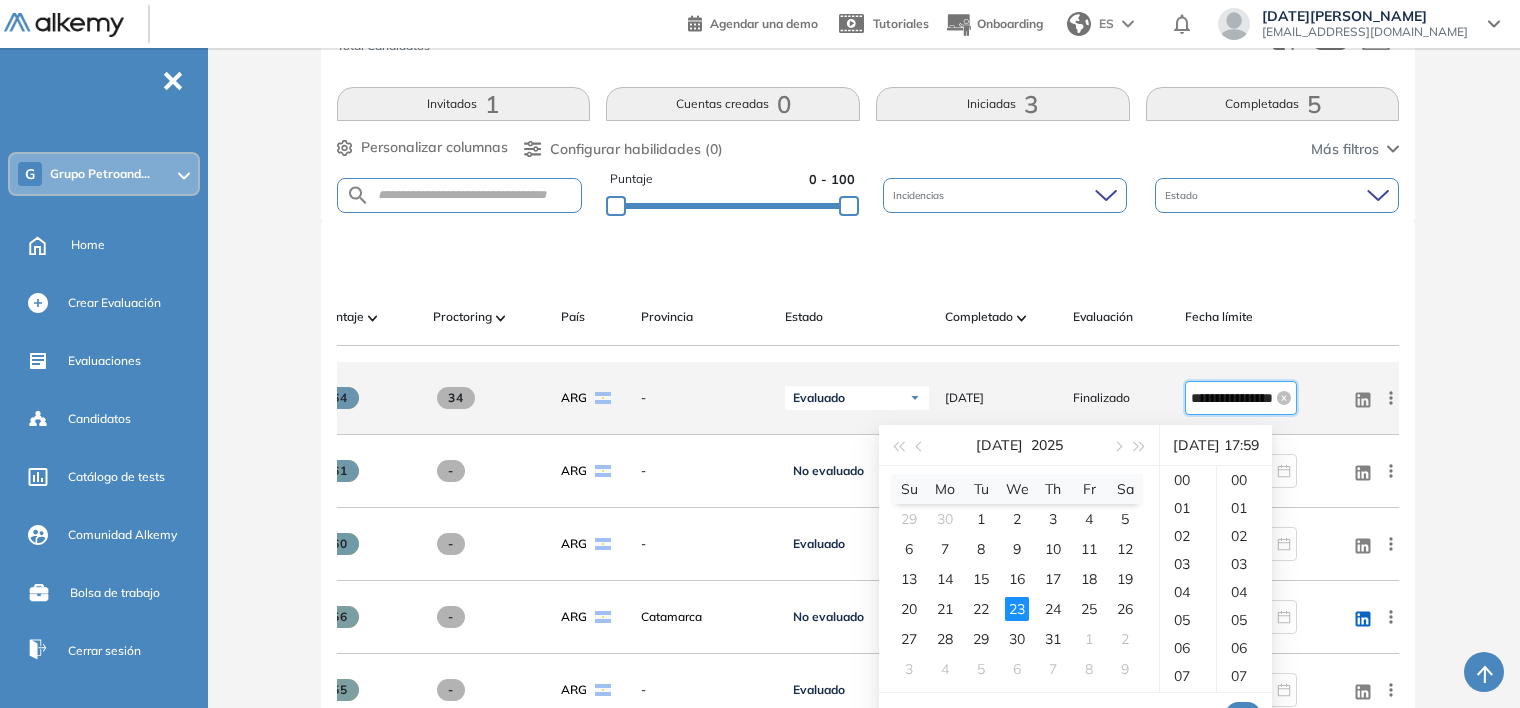 scroll, scrollTop: 476, scrollLeft: 0, axis: vertical 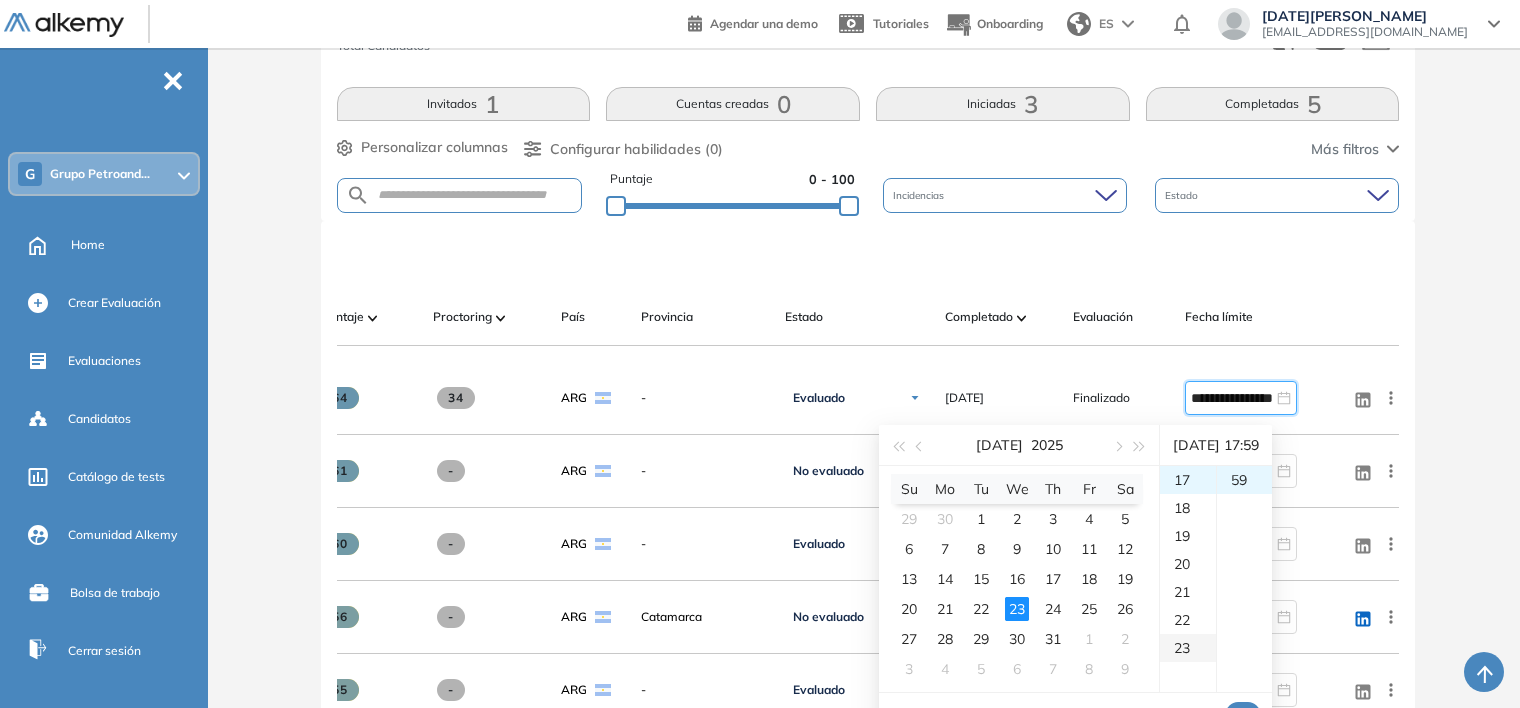 click on "23" at bounding box center [1188, 648] 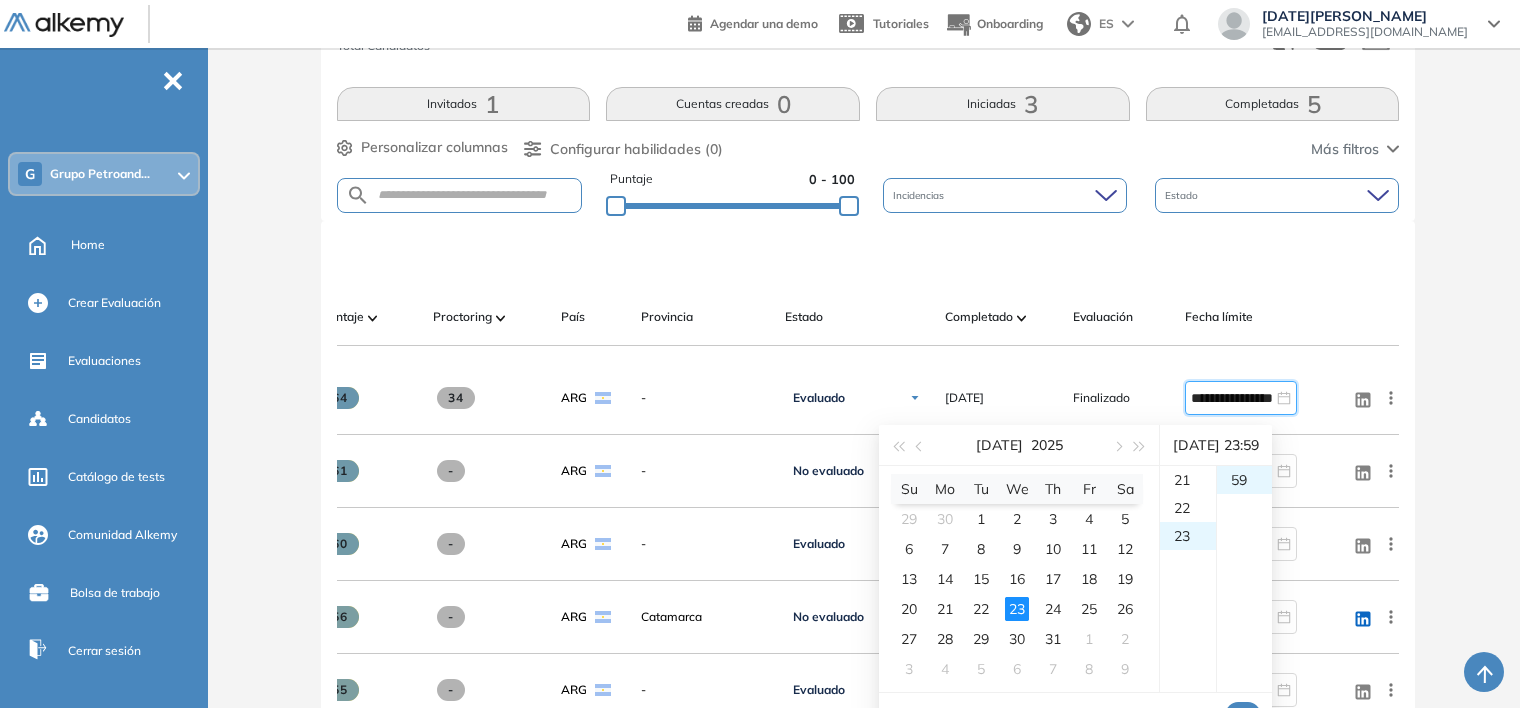 scroll, scrollTop: 644, scrollLeft: 0, axis: vertical 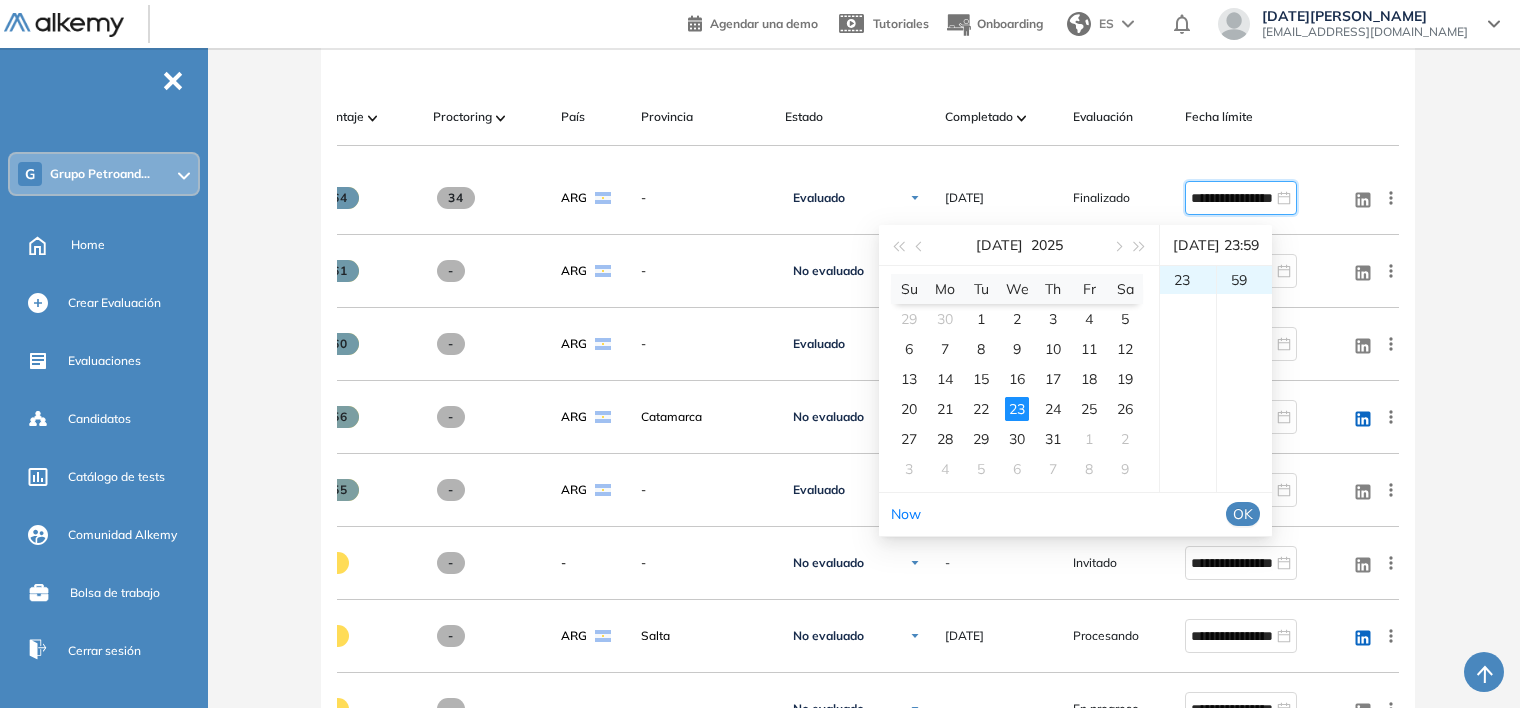 click on "OK" at bounding box center (1243, 514) 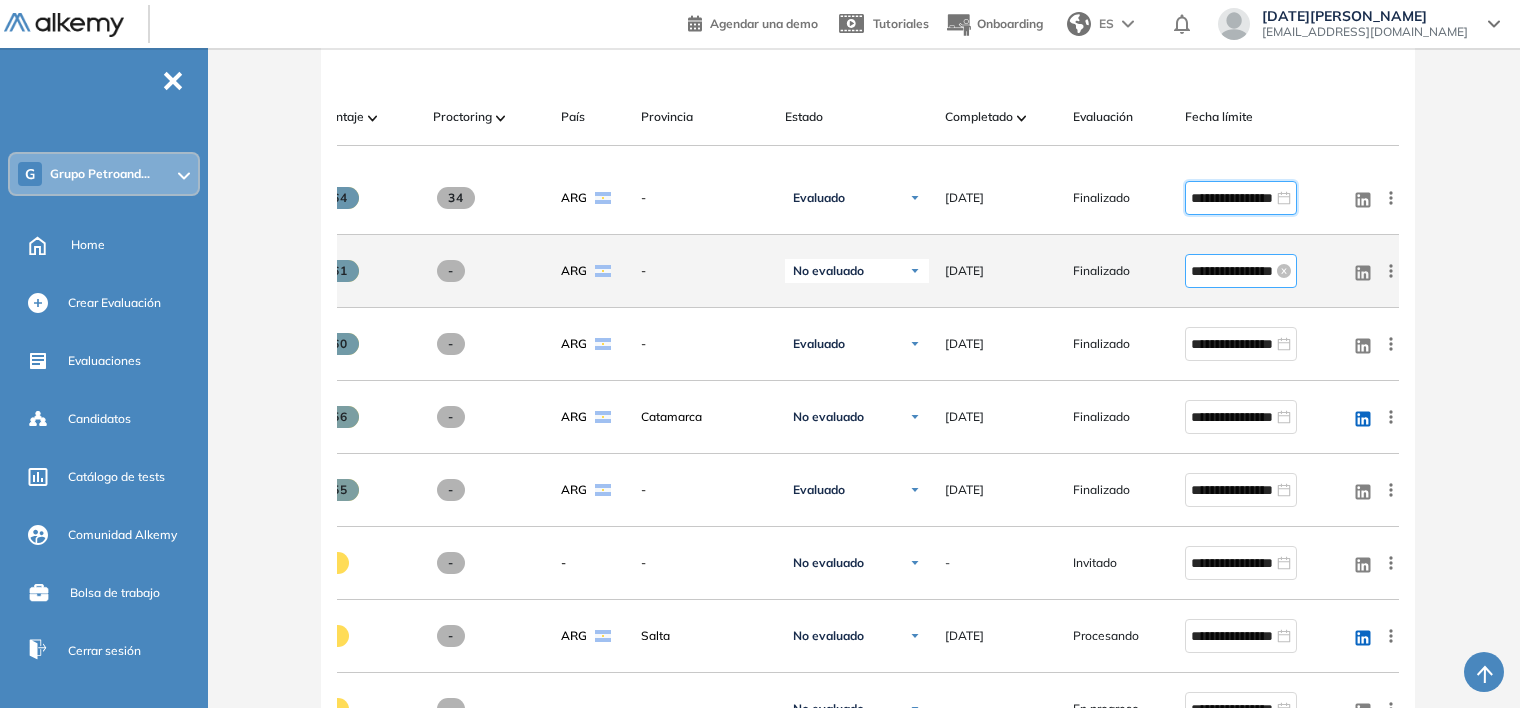 type on "**********" 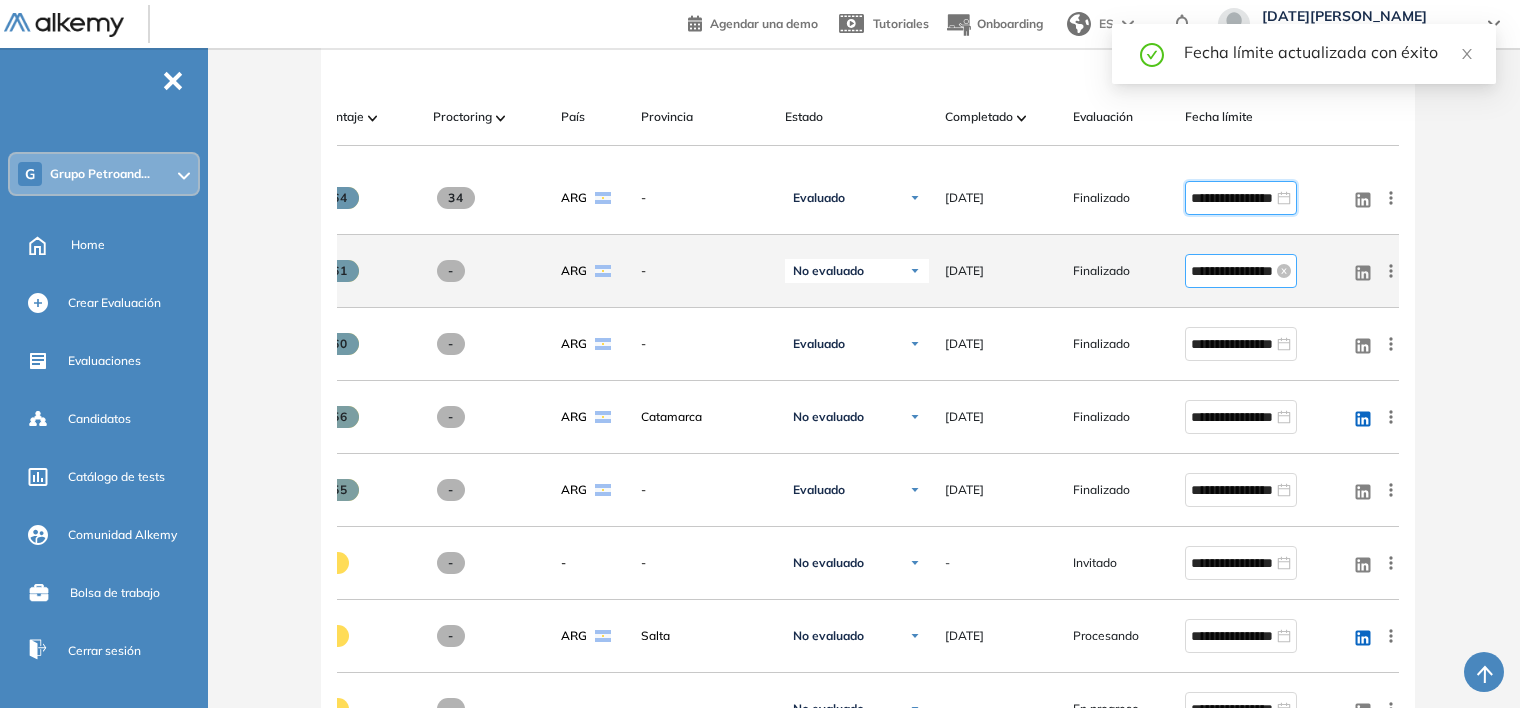 click on "**********" at bounding box center (1232, 271) 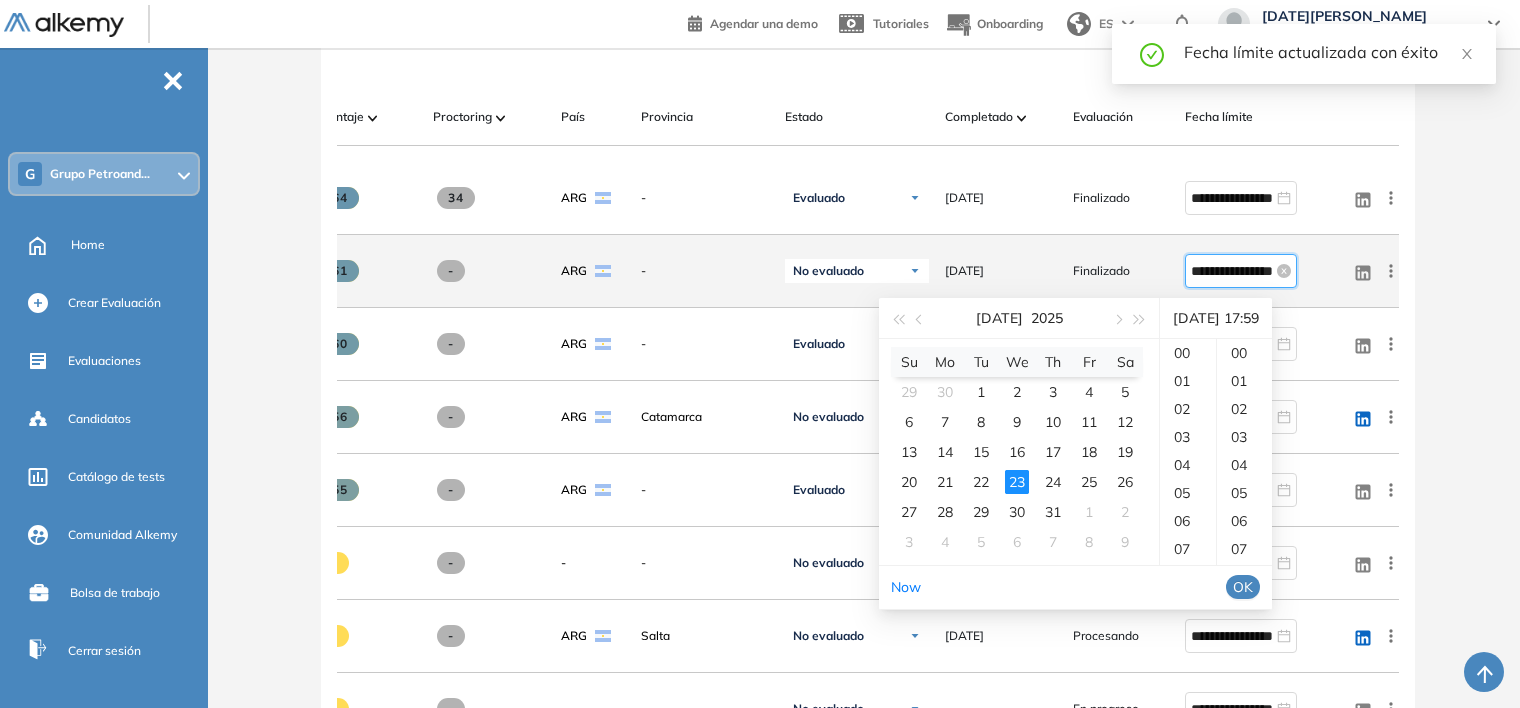 scroll, scrollTop: 476, scrollLeft: 0, axis: vertical 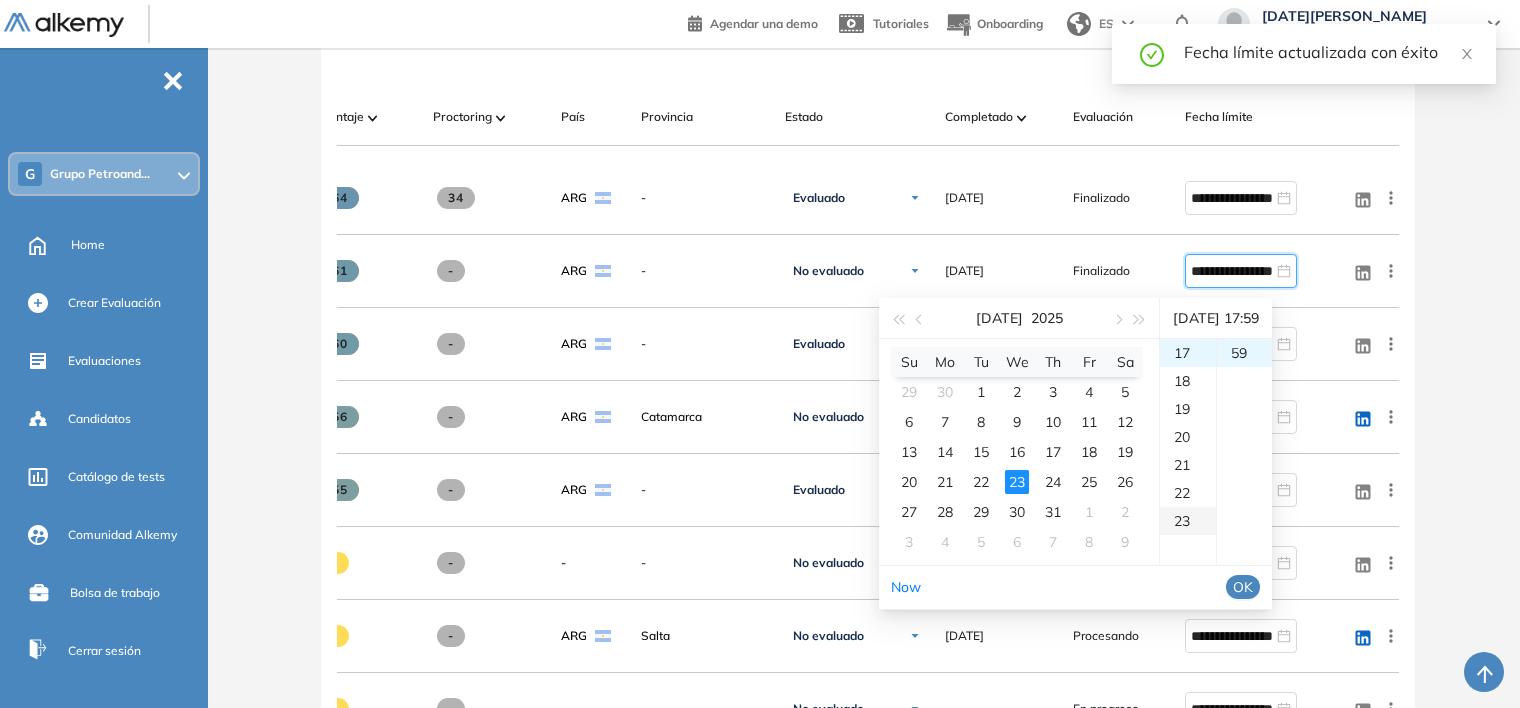 click on "23" at bounding box center [1188, 521] 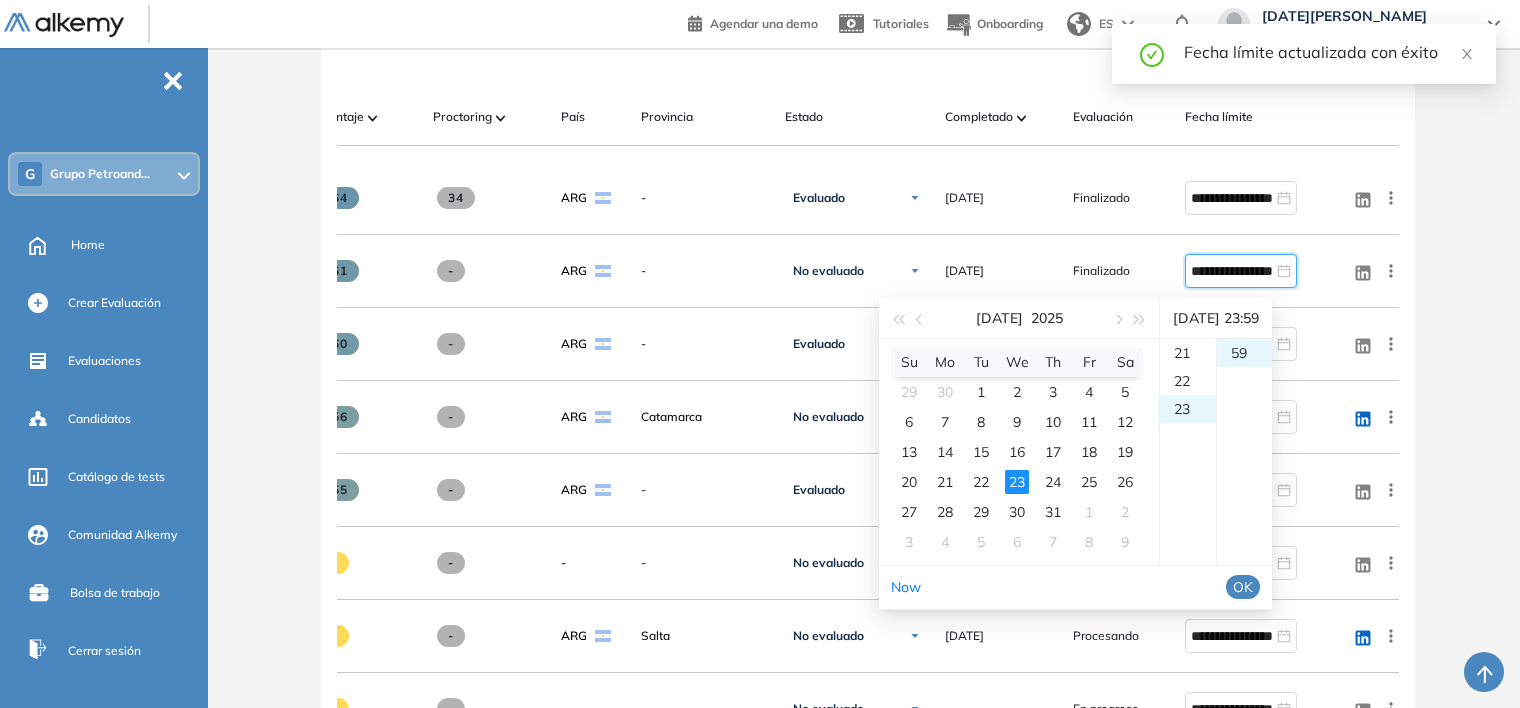 scroll, scrollTop: 644, scrollLeft: 0, axis: vertical 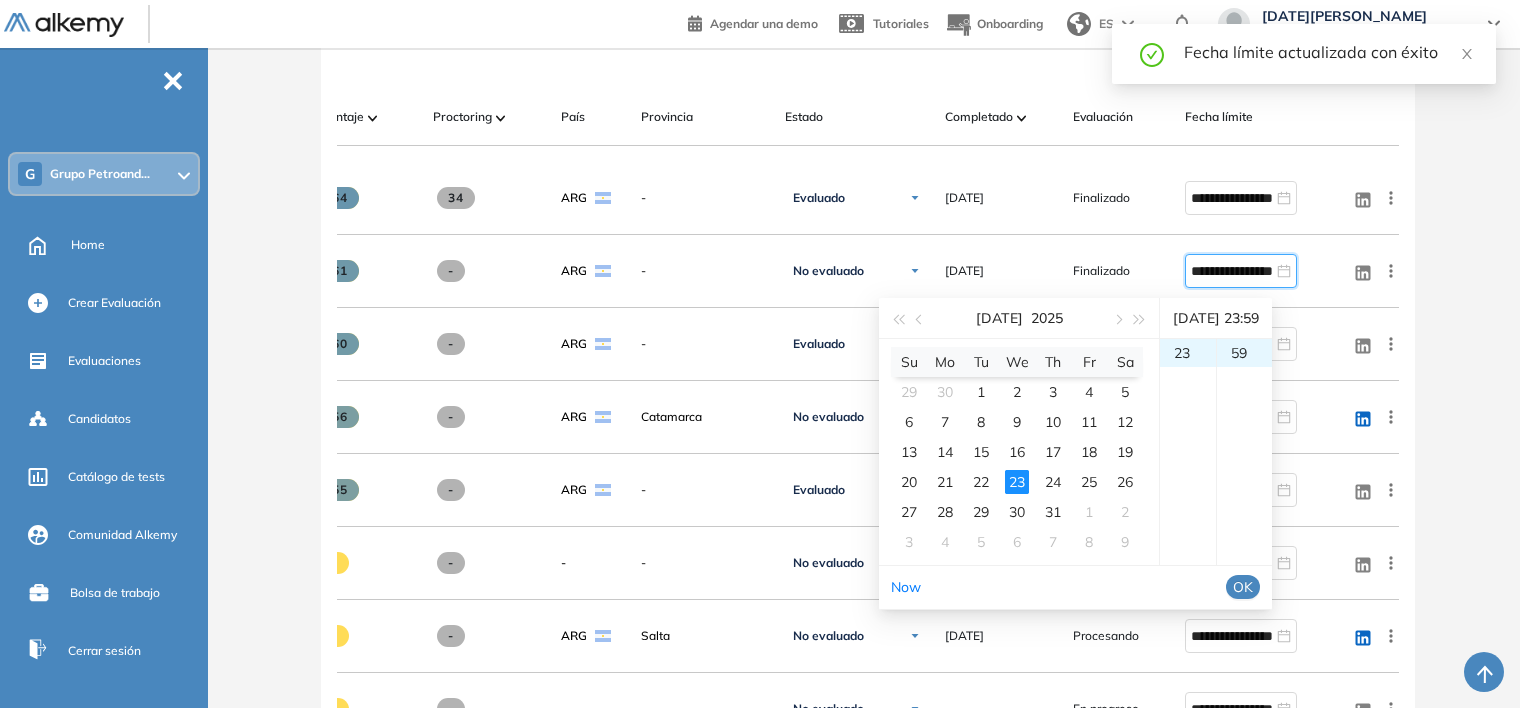 click on "OK" at bounding box center [1243, 587] 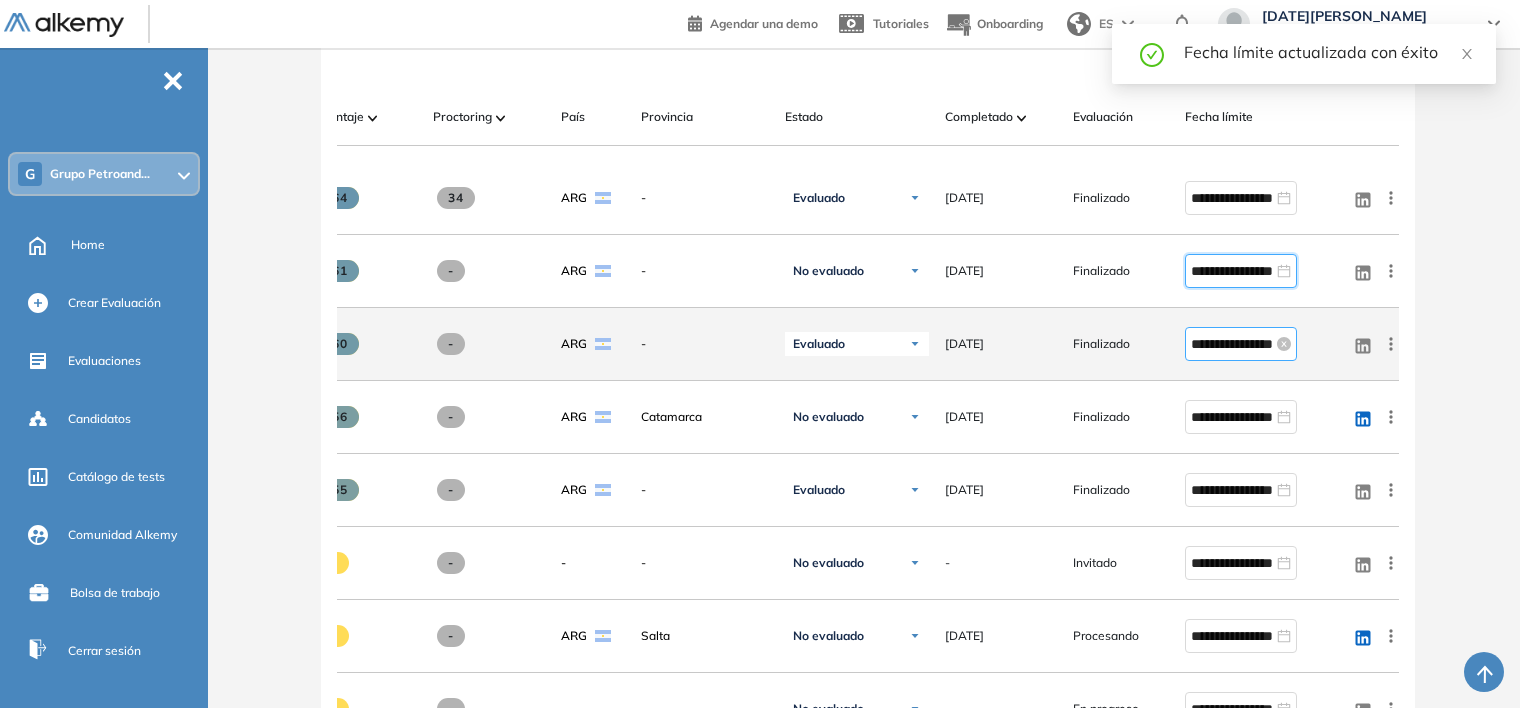 type on "**********" 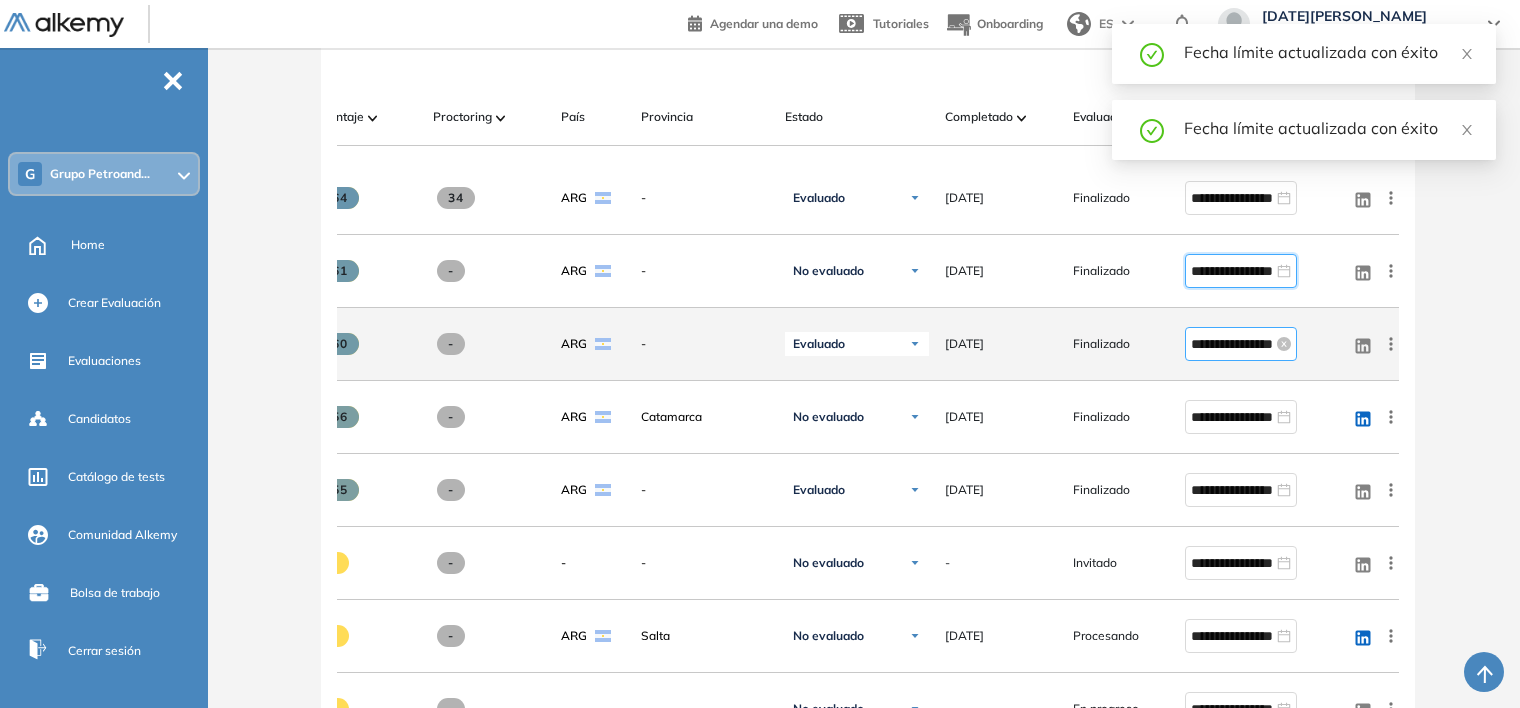 click on "**********" at bounding box center (1232, 344) 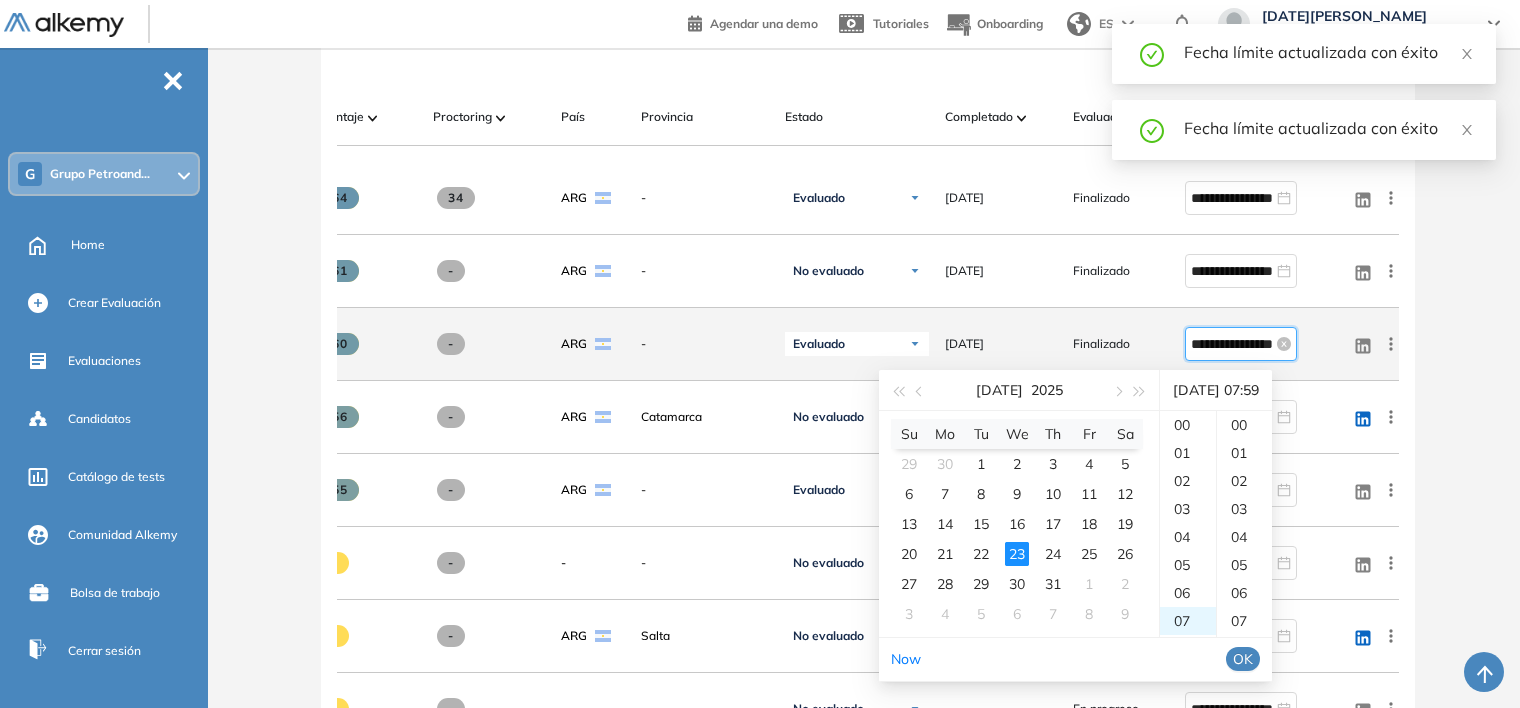 scroll, scrollTop: 196, scrollLeft: 0, axis: vertical 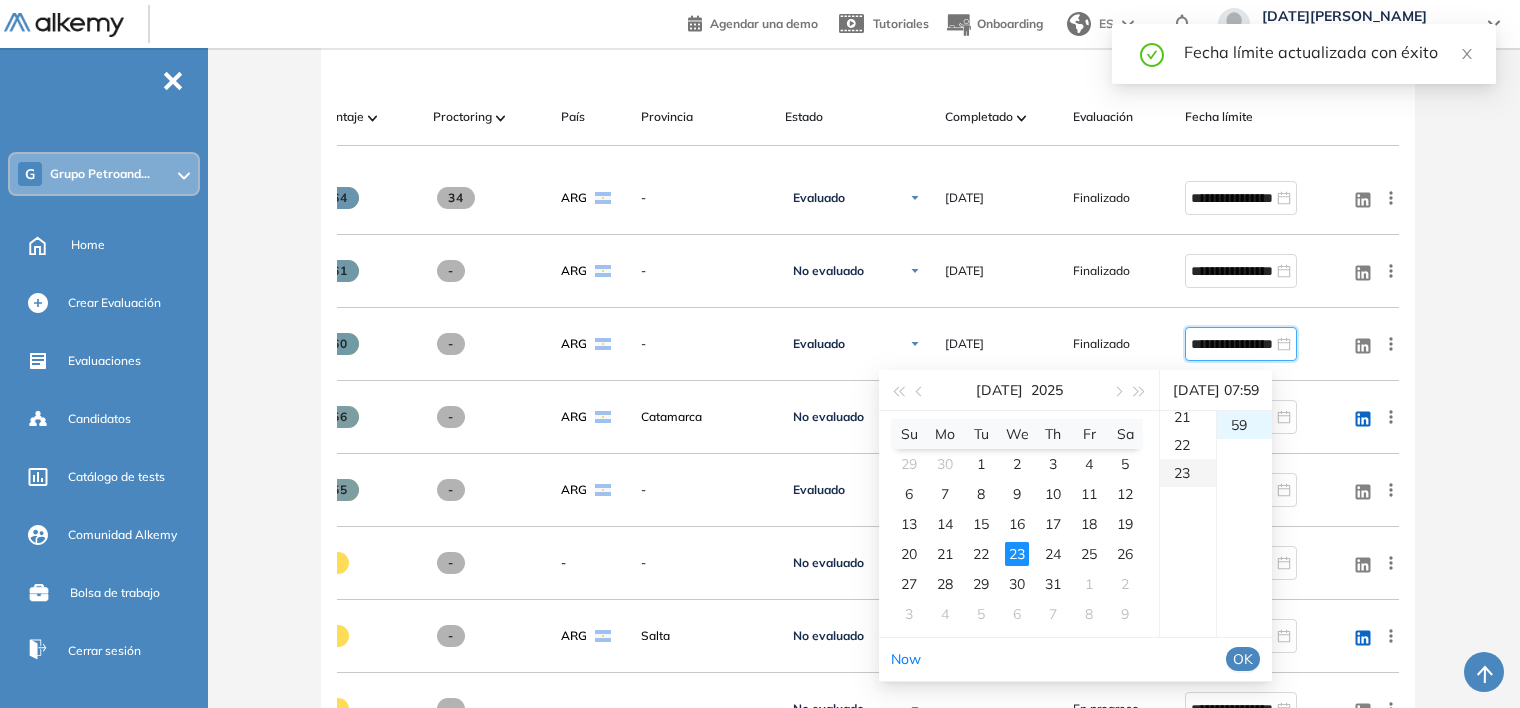 click on "23" at bounding box center [1188, 473] 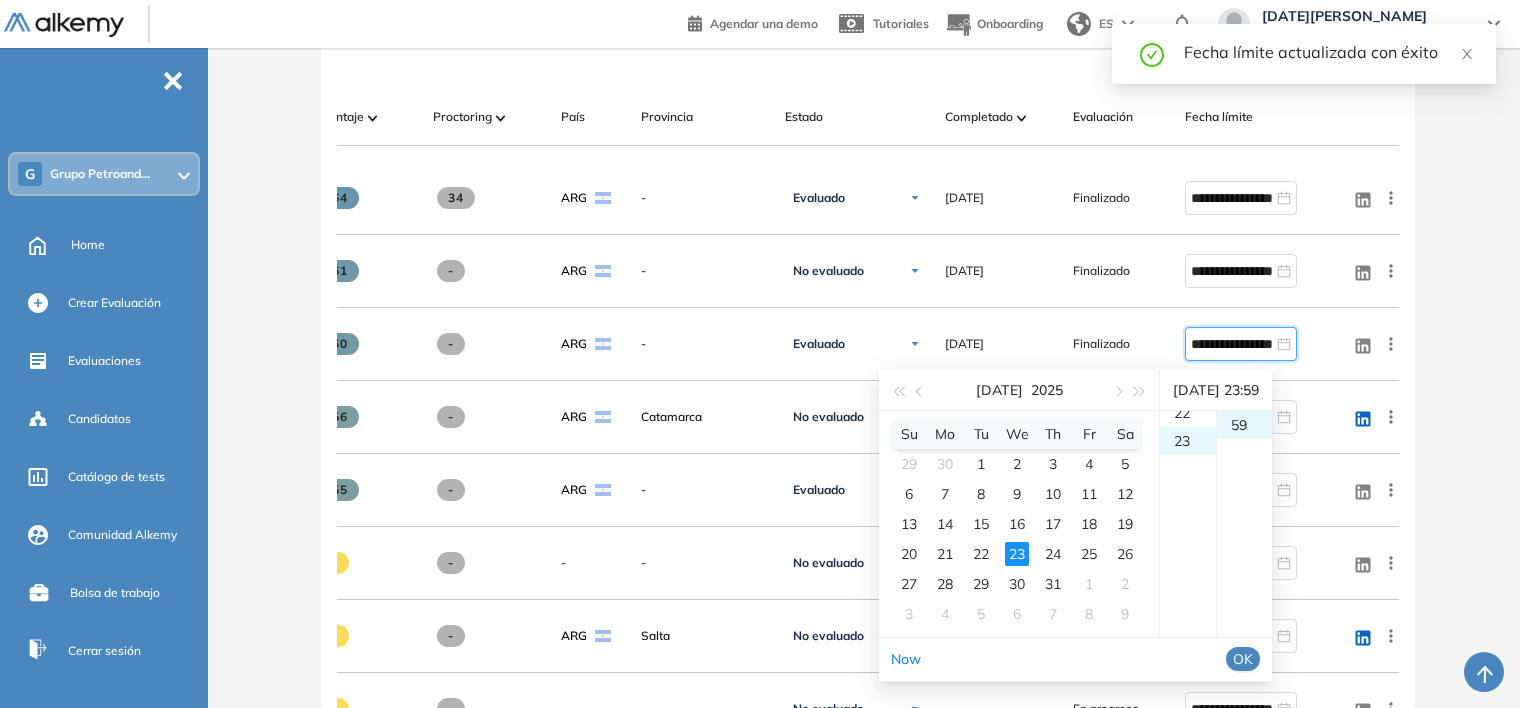 scroll, scrollTop: 644, scrollLeft: 0, axis: vertical 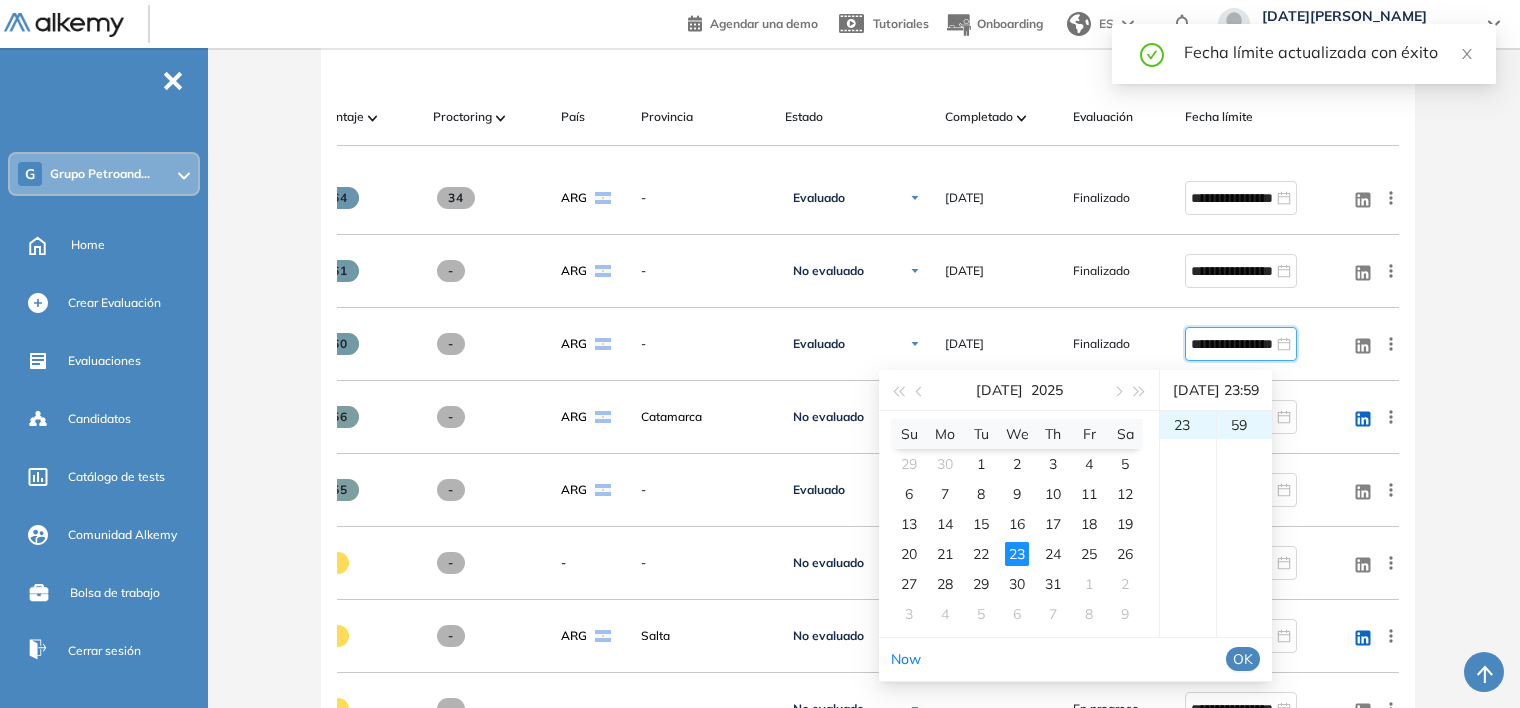 click on "OK" at bounding box center (1243, 659) 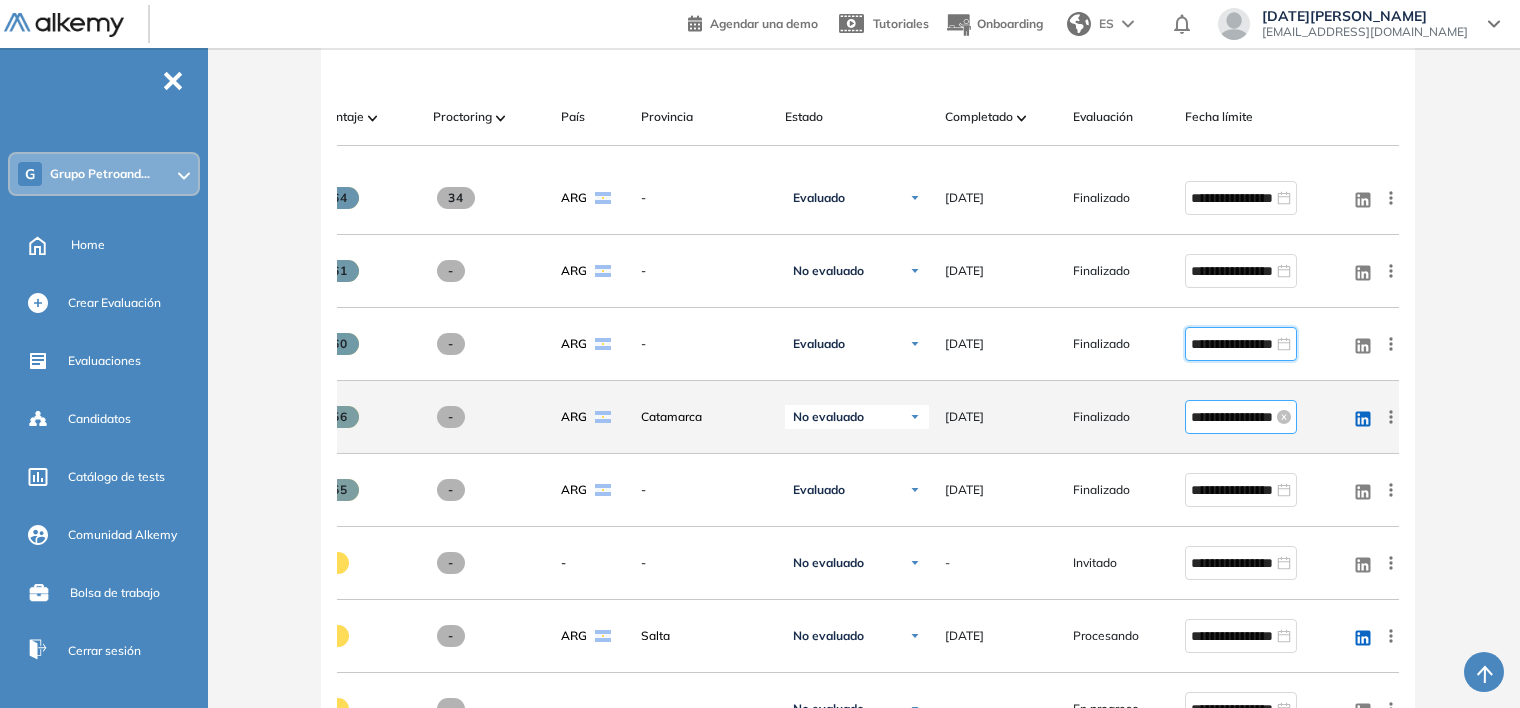 click on "**********" at bounding box center [1232, 417] 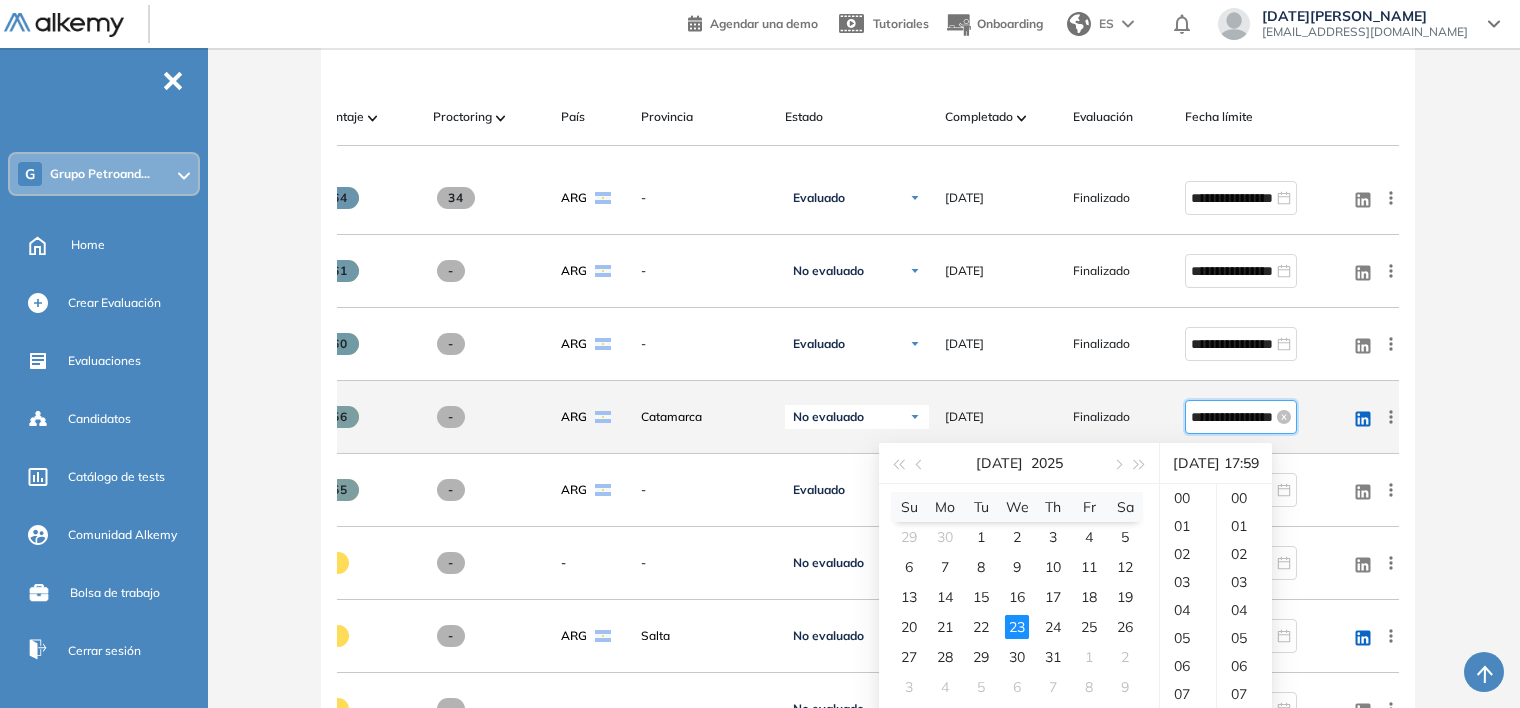 scroll, scrollTop: 476, scrollLeft: 0, axis: vertical 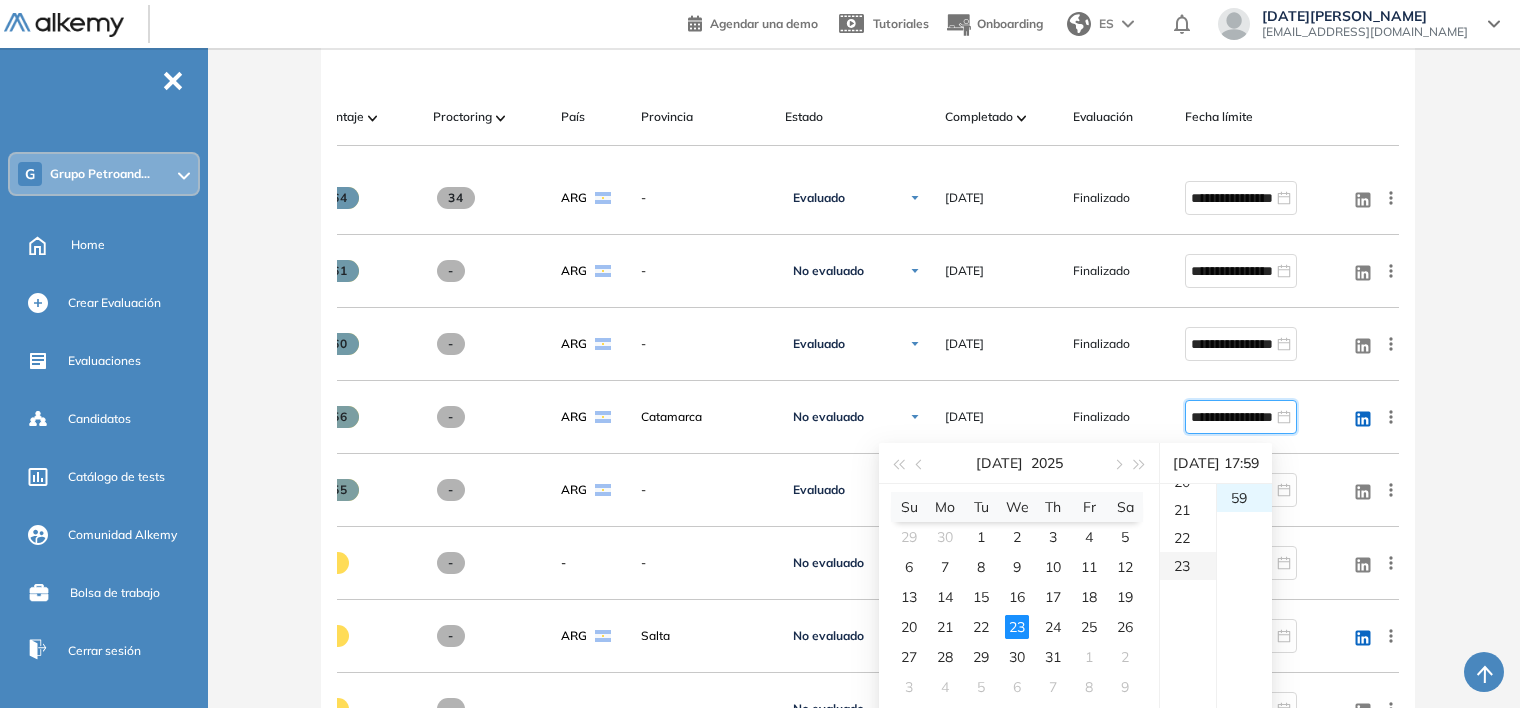 click on "23" at bounding box center (1188, 566) 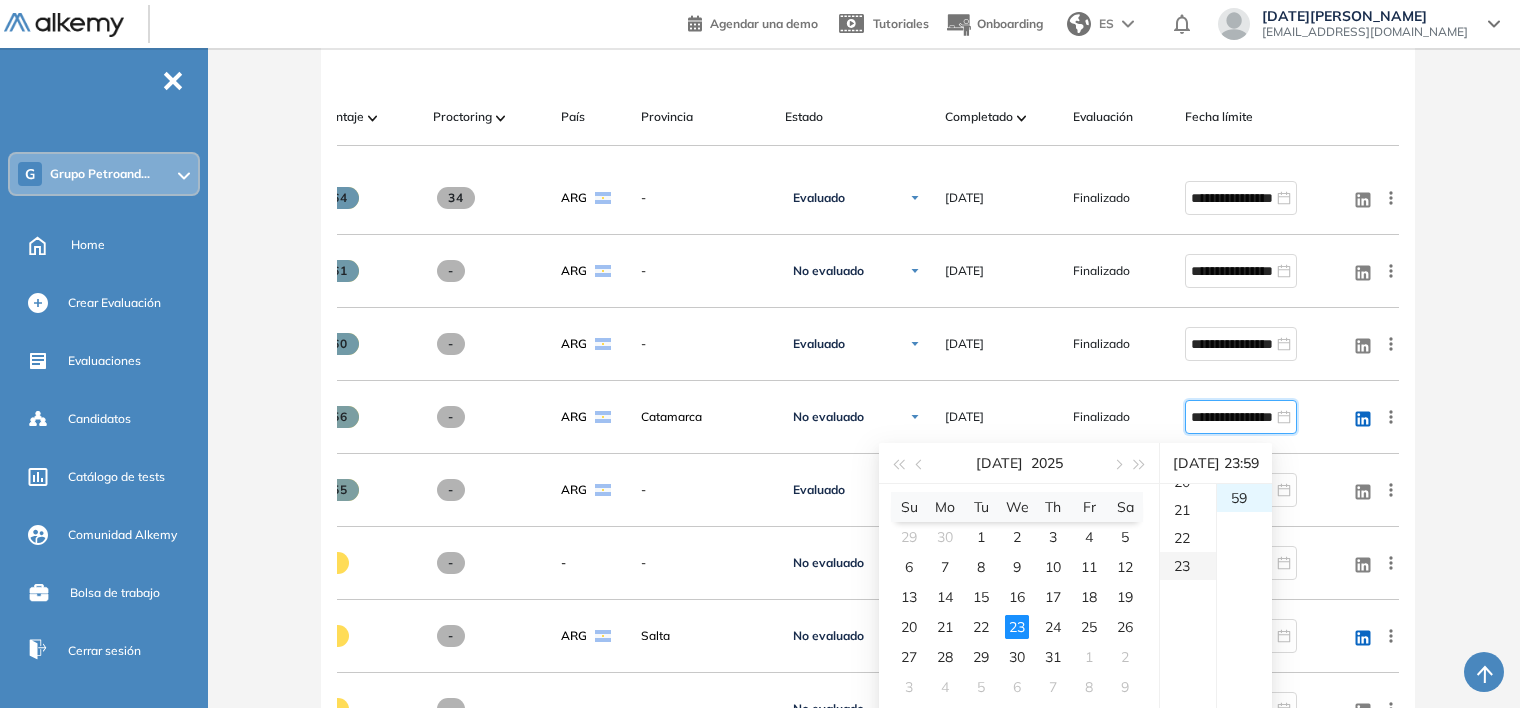 scroll, scrollTop: 644, scrollLeft: 0, axis: vertical 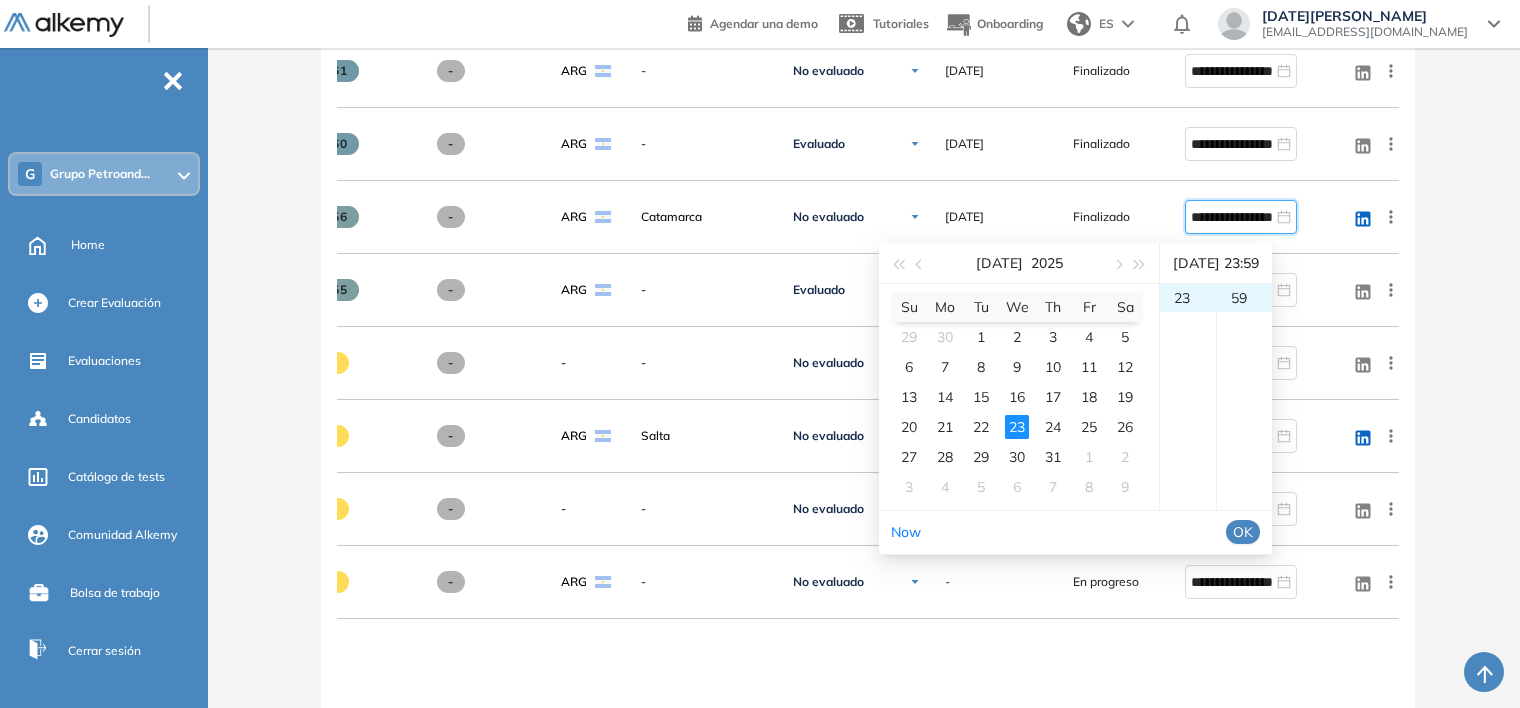 click on "OK" at bounding box center [1243, 532] 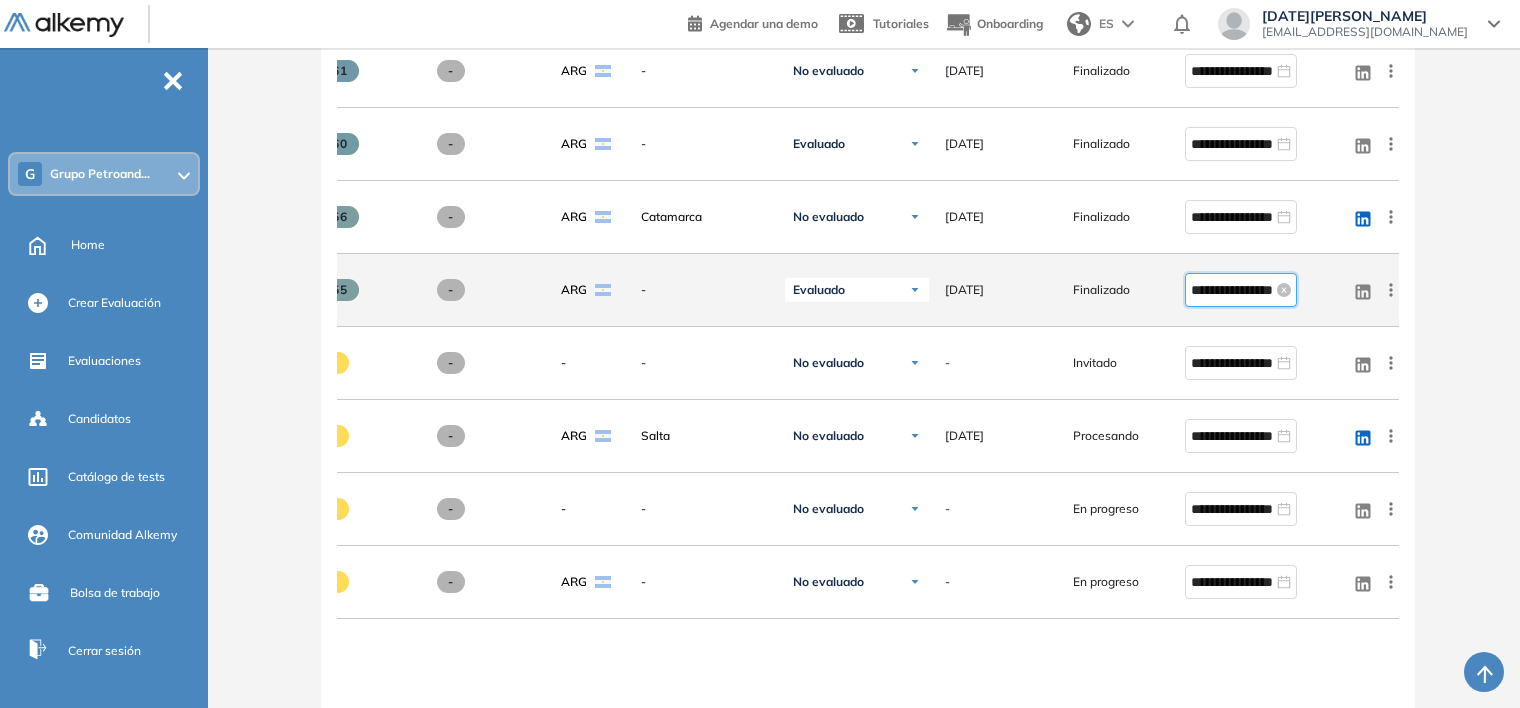 click on "**********" at bounding box center [1232, 290] 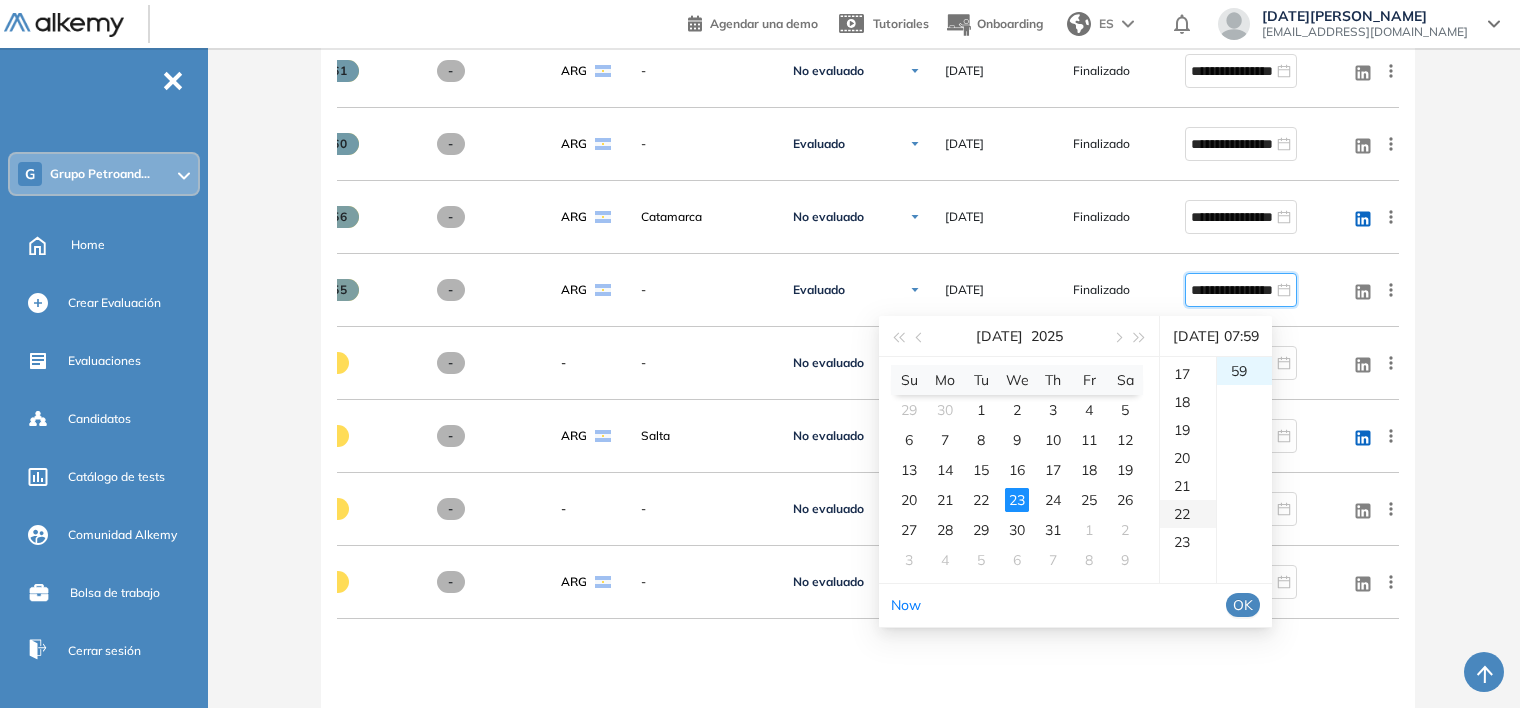 scroll 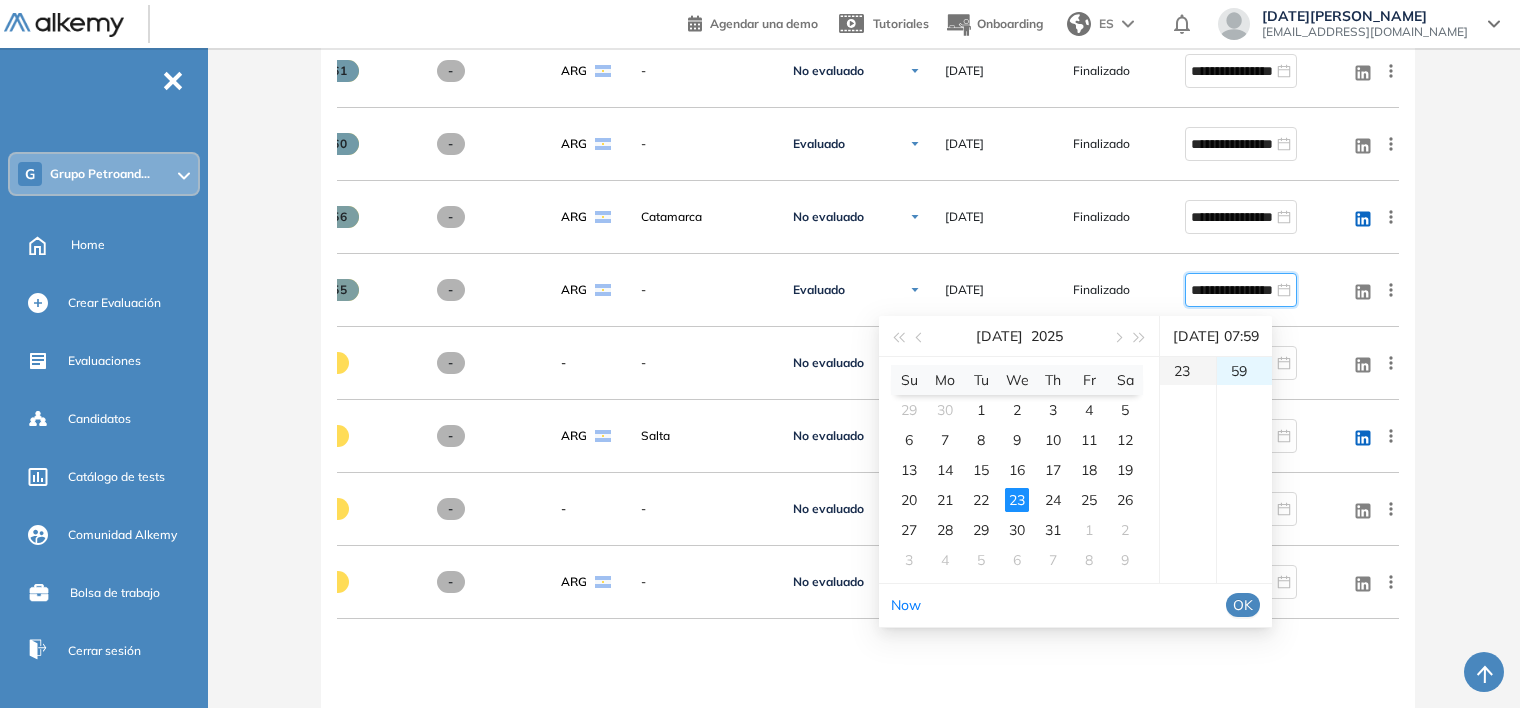click on "23" at bounding box center [1188, 371] 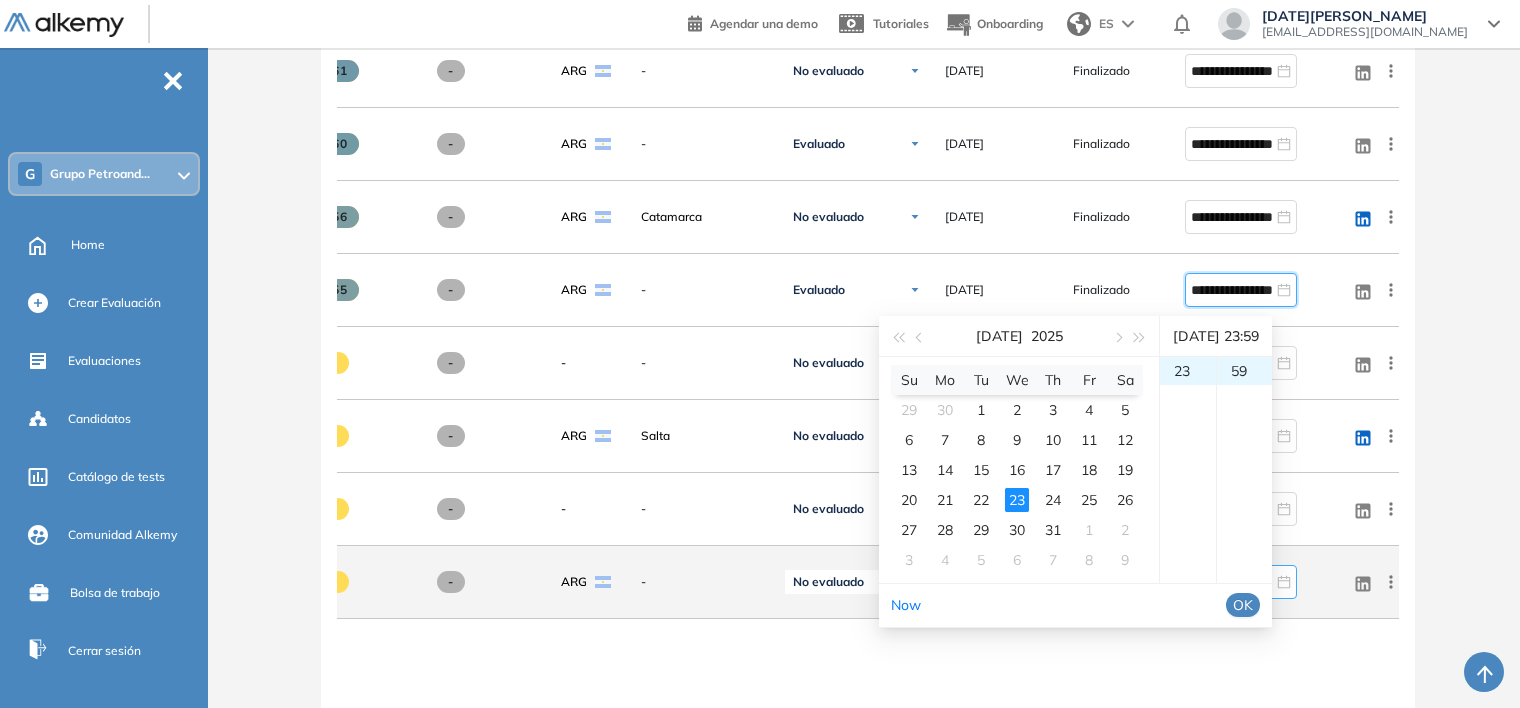 click on "OK" at bounding box center (1243, 605) 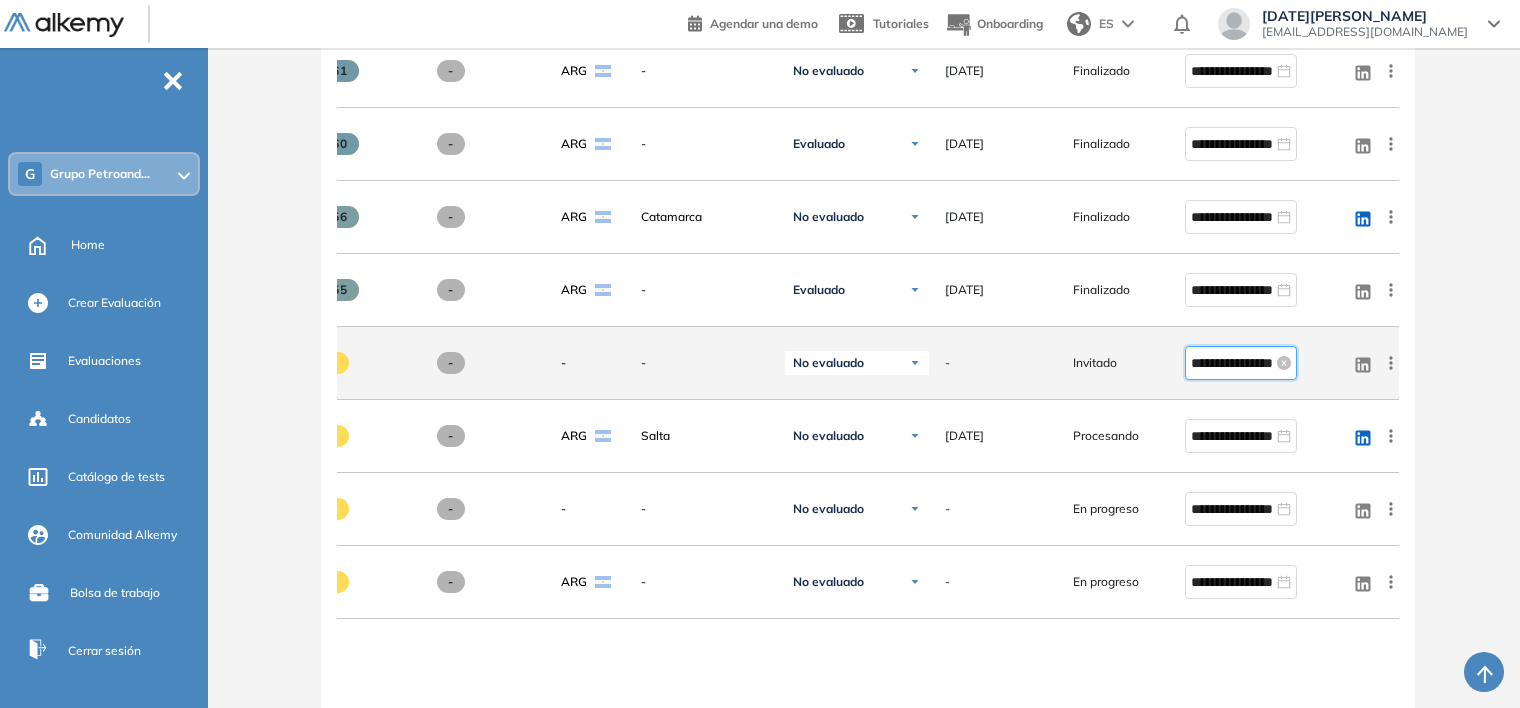 click on "**********" at bounding box center [1232, 363] 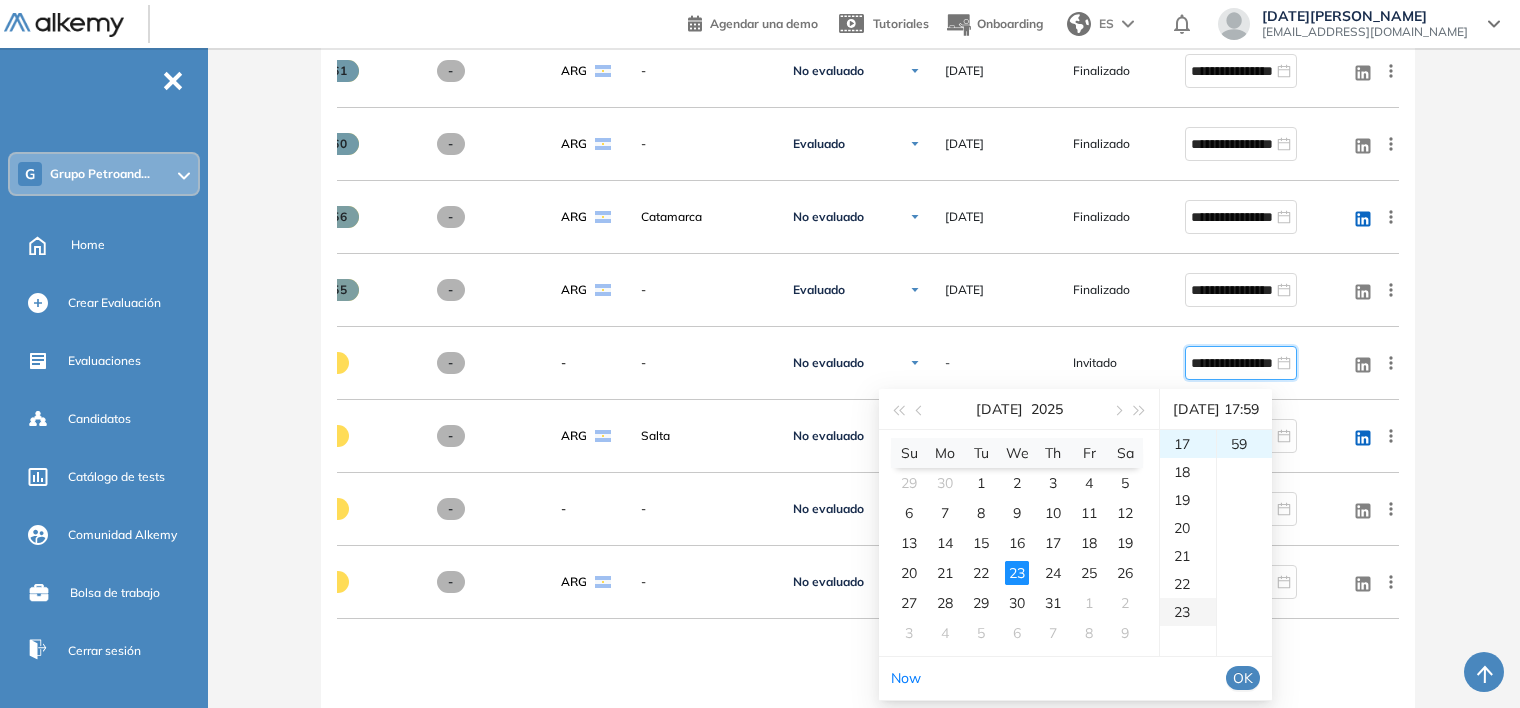 click on "23" at bounding box center (1188, 612) 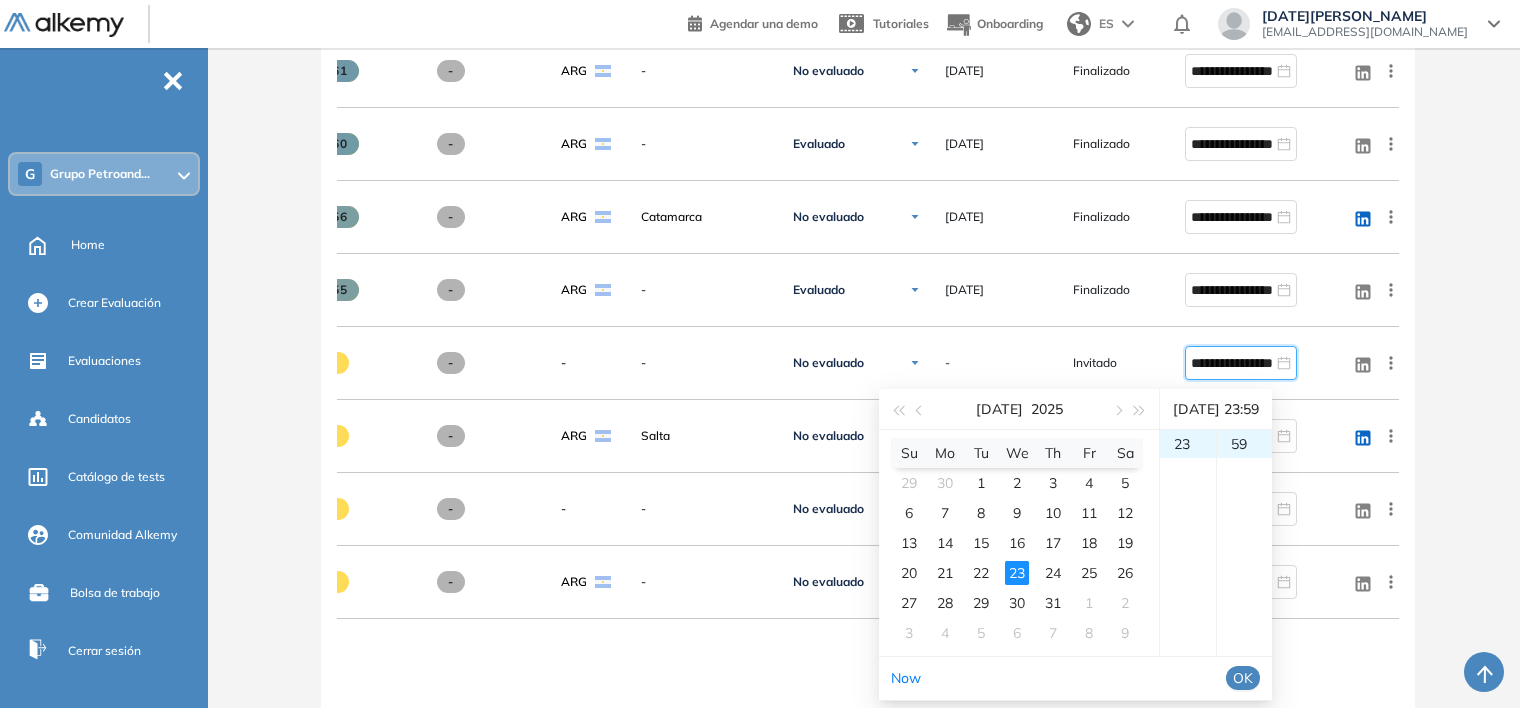 click on "OK" at bounding box center [1243, 678] 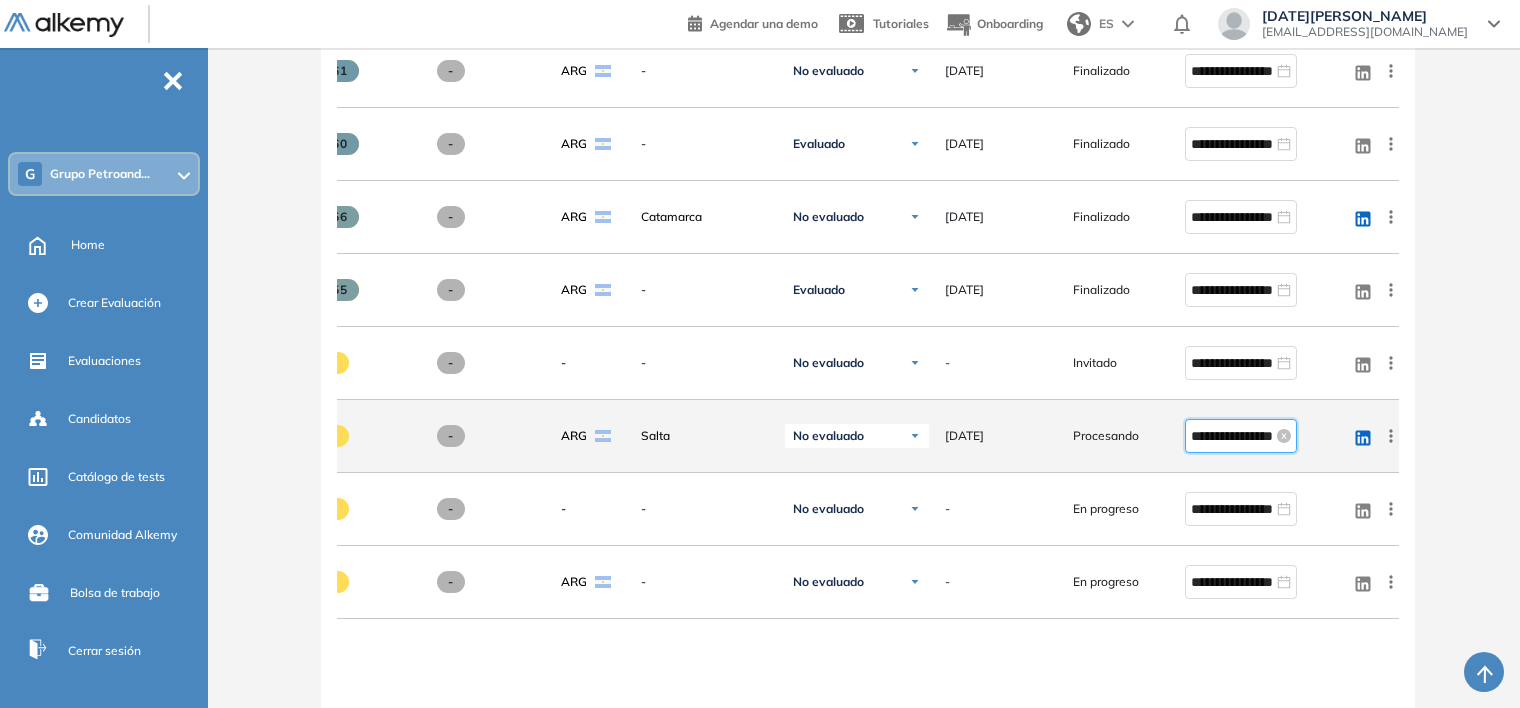 click on "**********" at bounding box center [1232, 436] 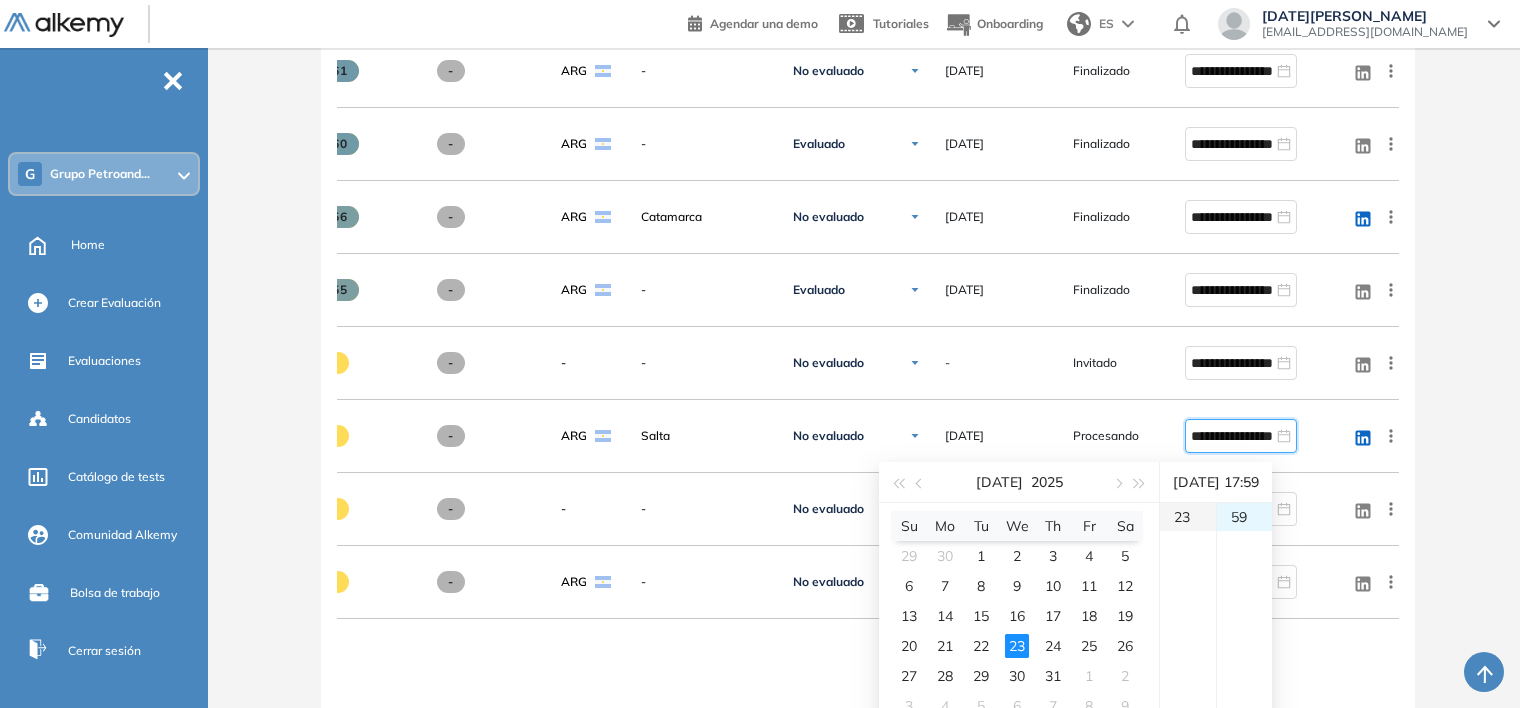 click on "23" at bounding box center [1188, 517] 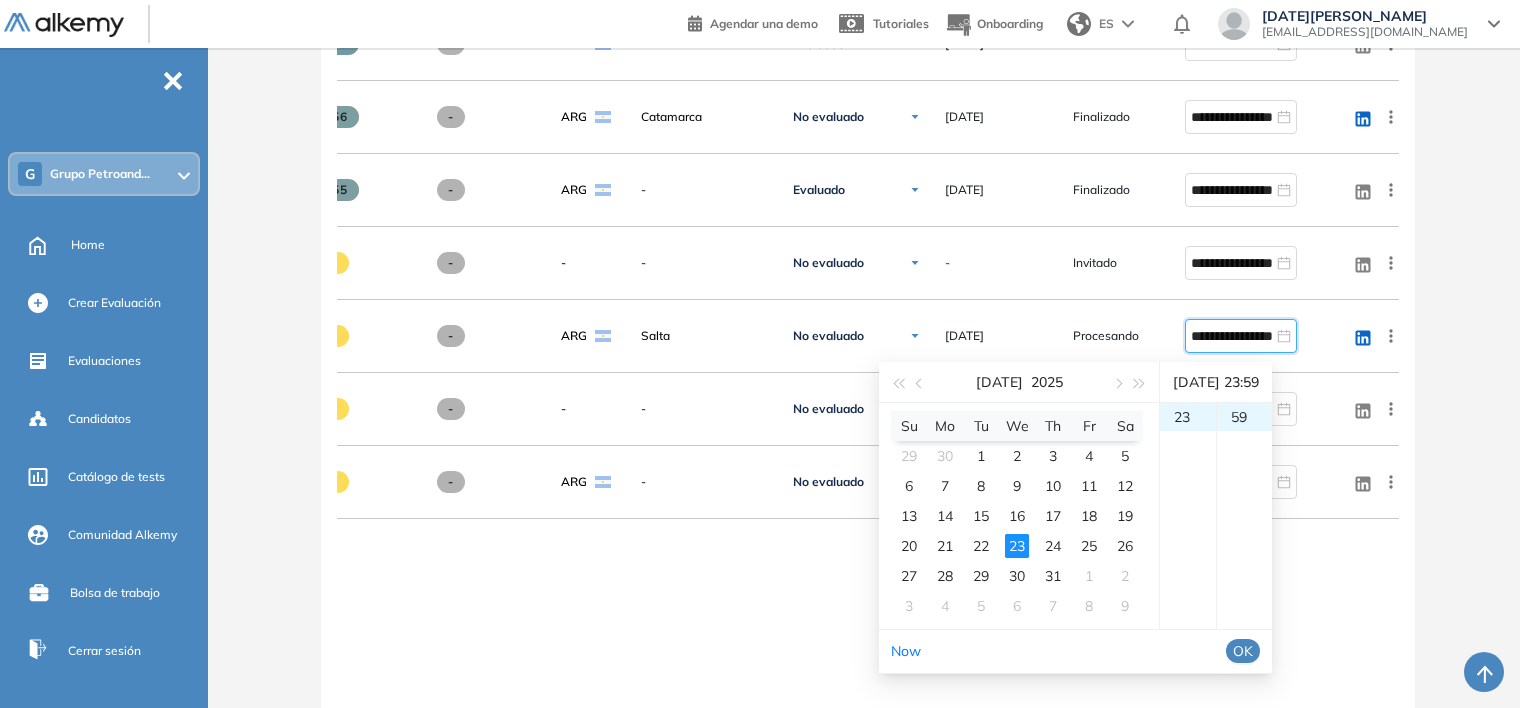 click on "OK" at bounding box center [1243, 651] 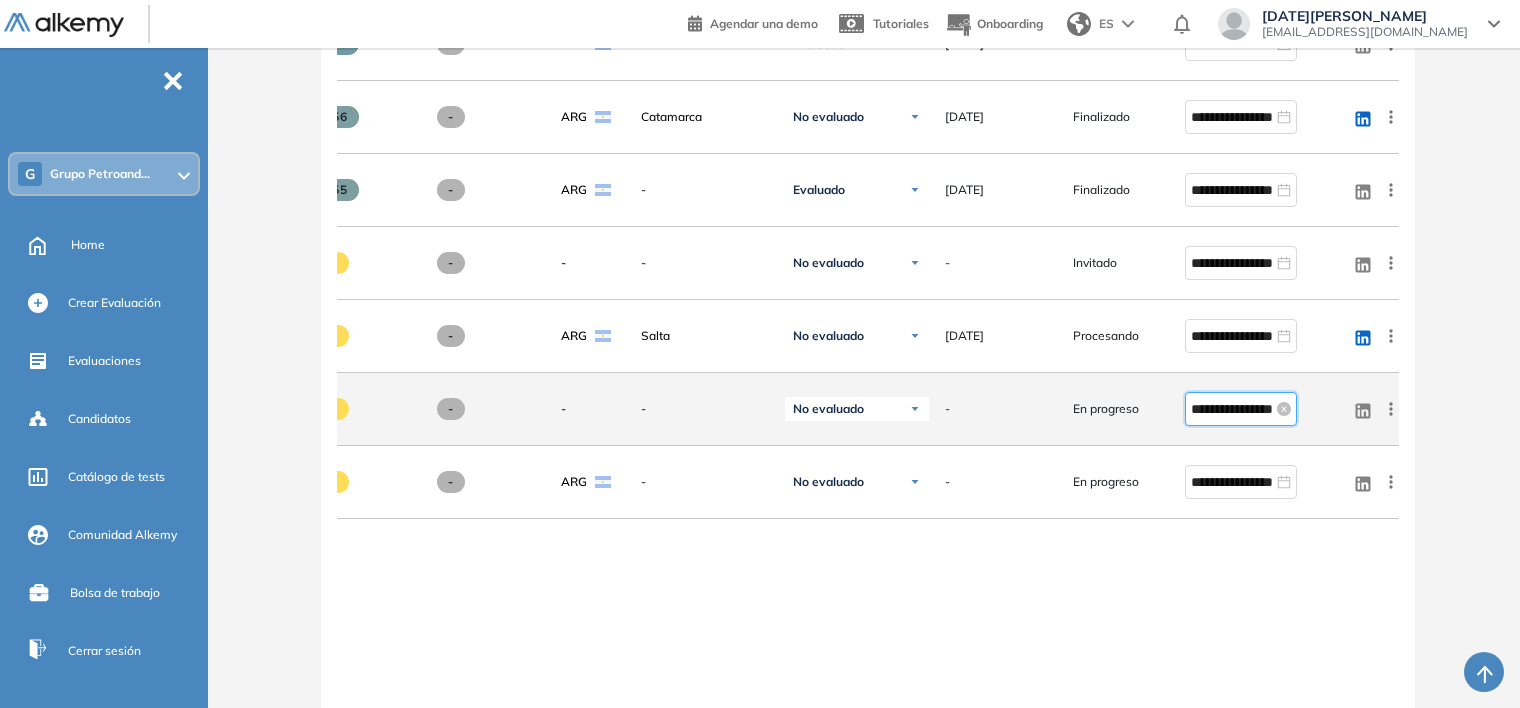 click on "**********" at bounding box center (1232, 409) 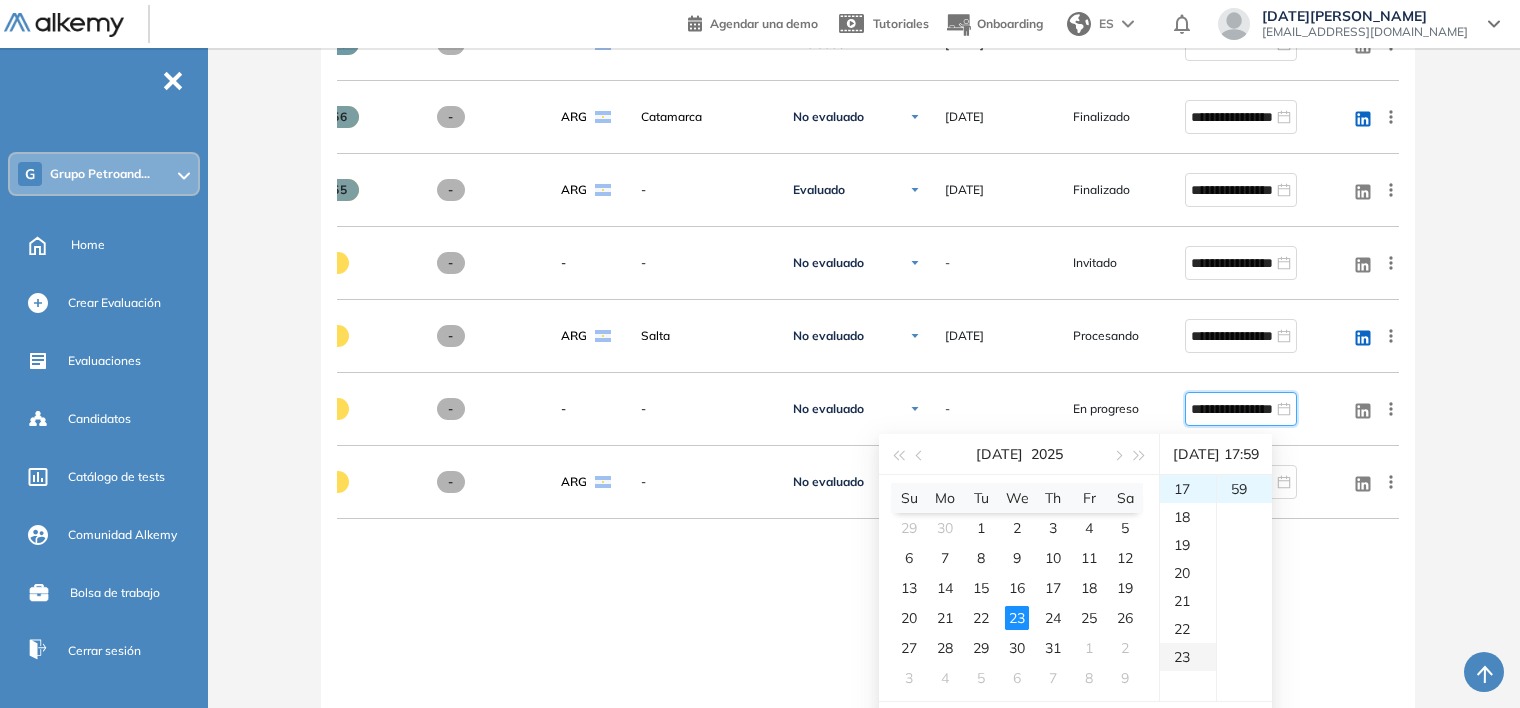 click on "23" at bounding box center (1188, 657) 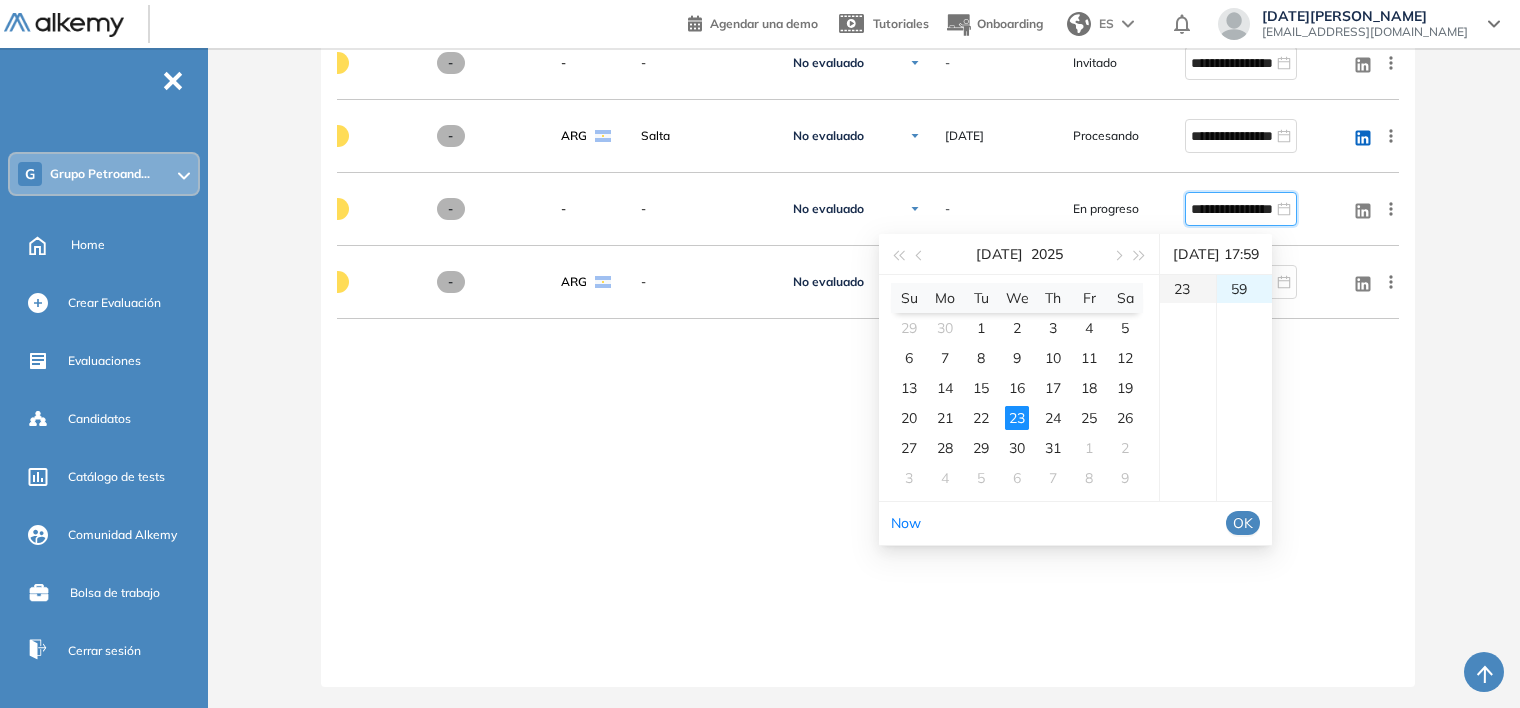 click on "23" at bounding box center [1188, 289] 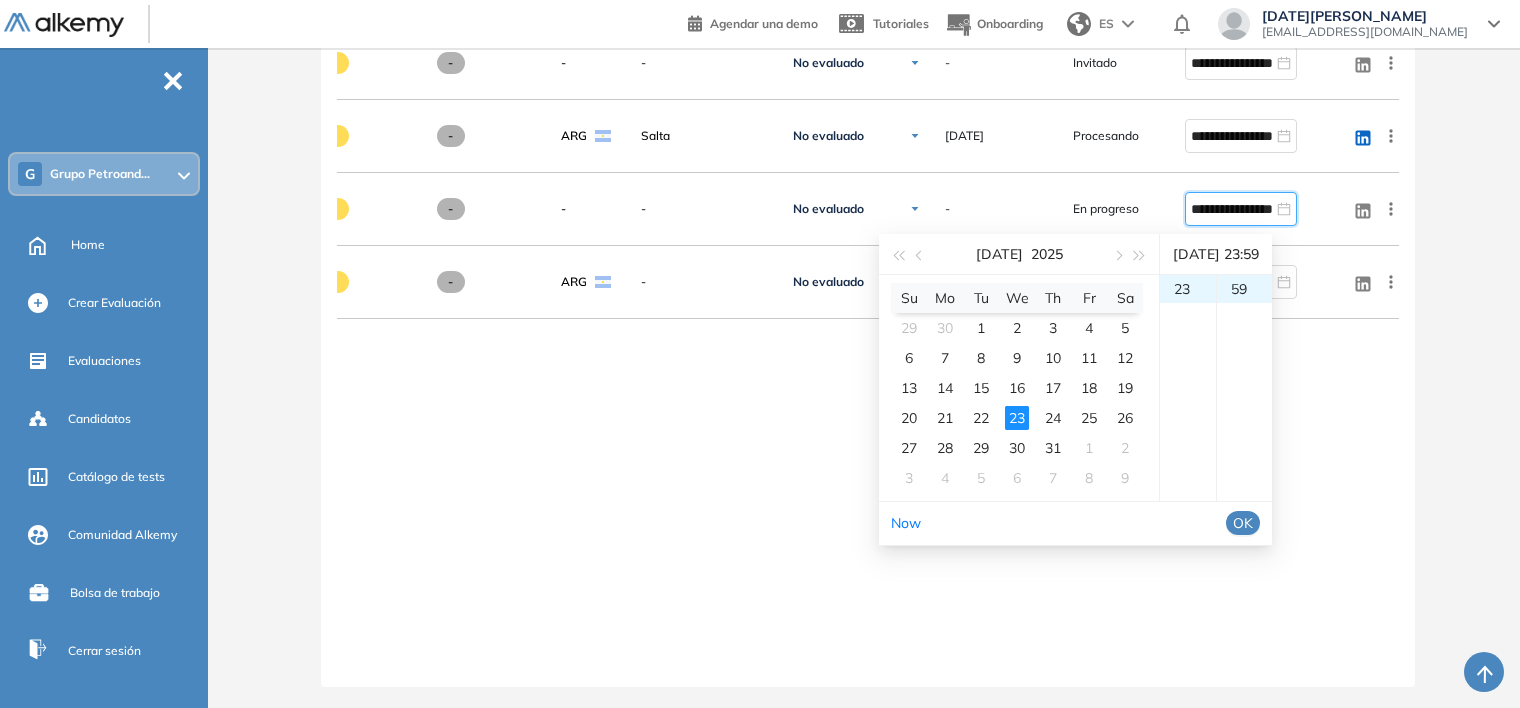 type on "**********" 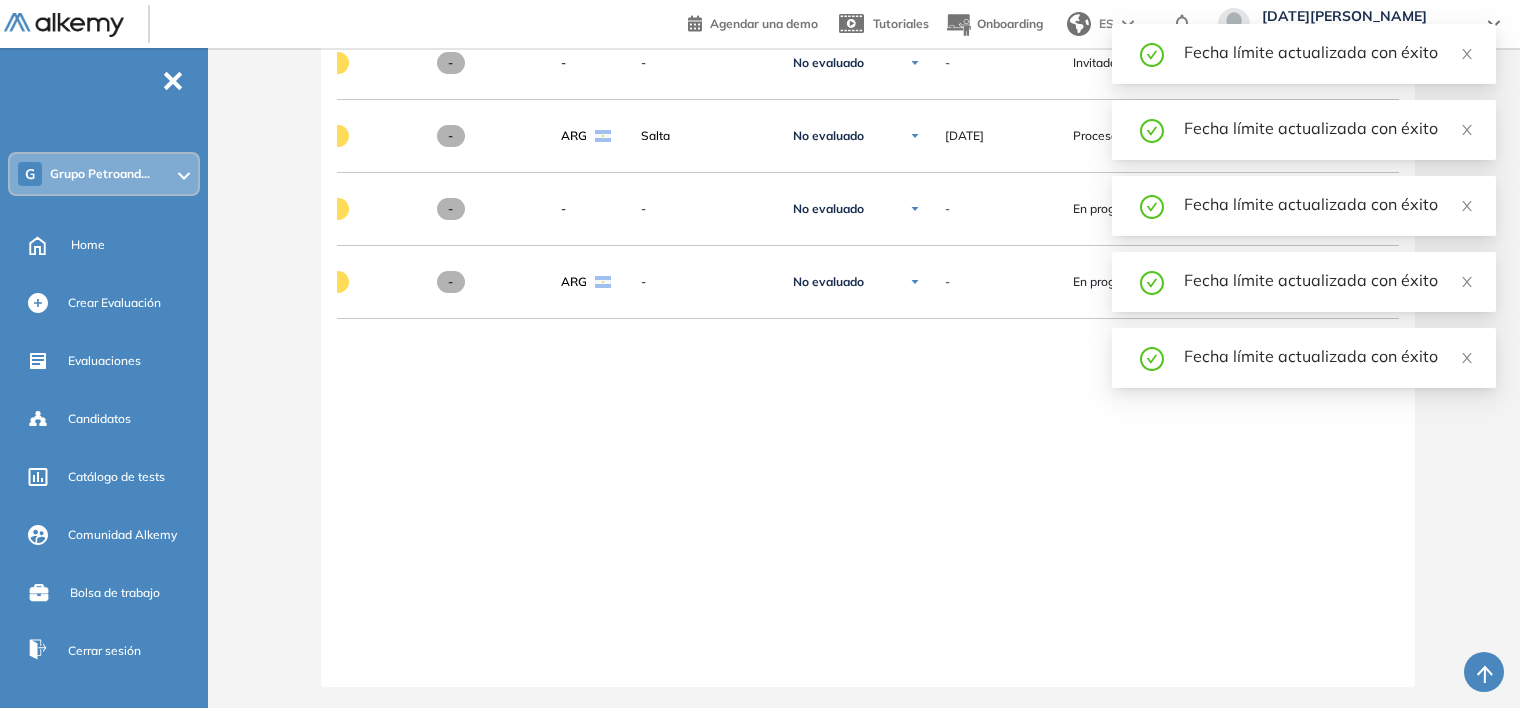 type on "**********" 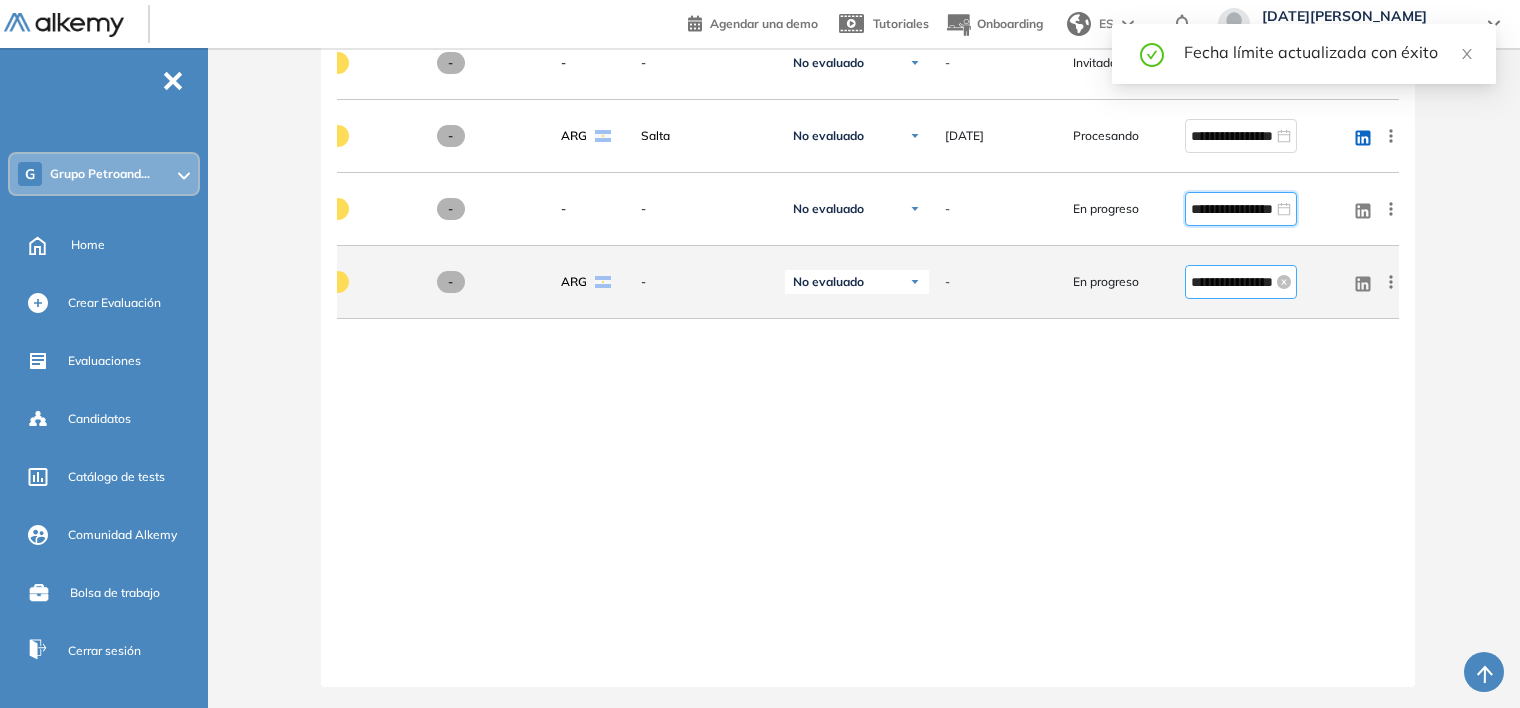 click on "**********" at bounding box center [1232, 282] 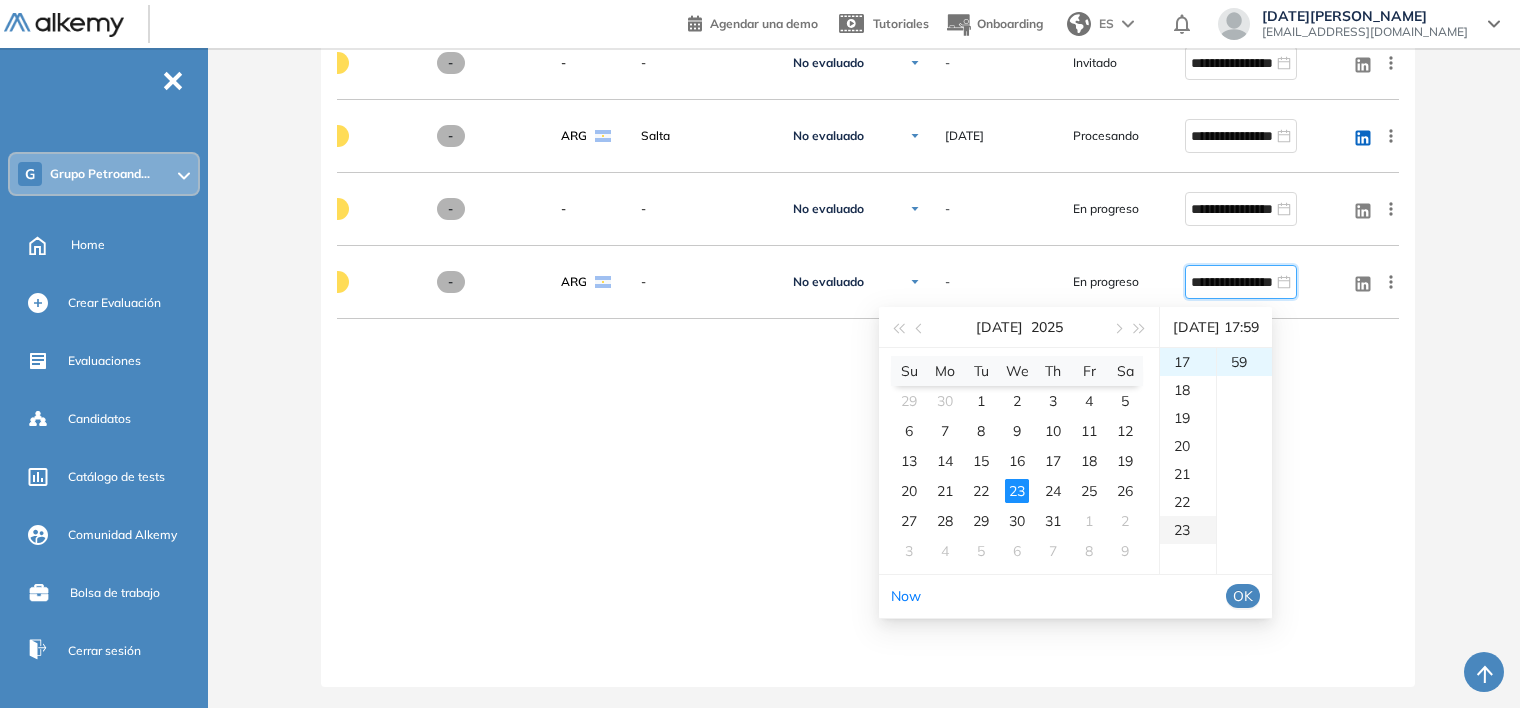 click on "23" at bounding box center (1188, 530) 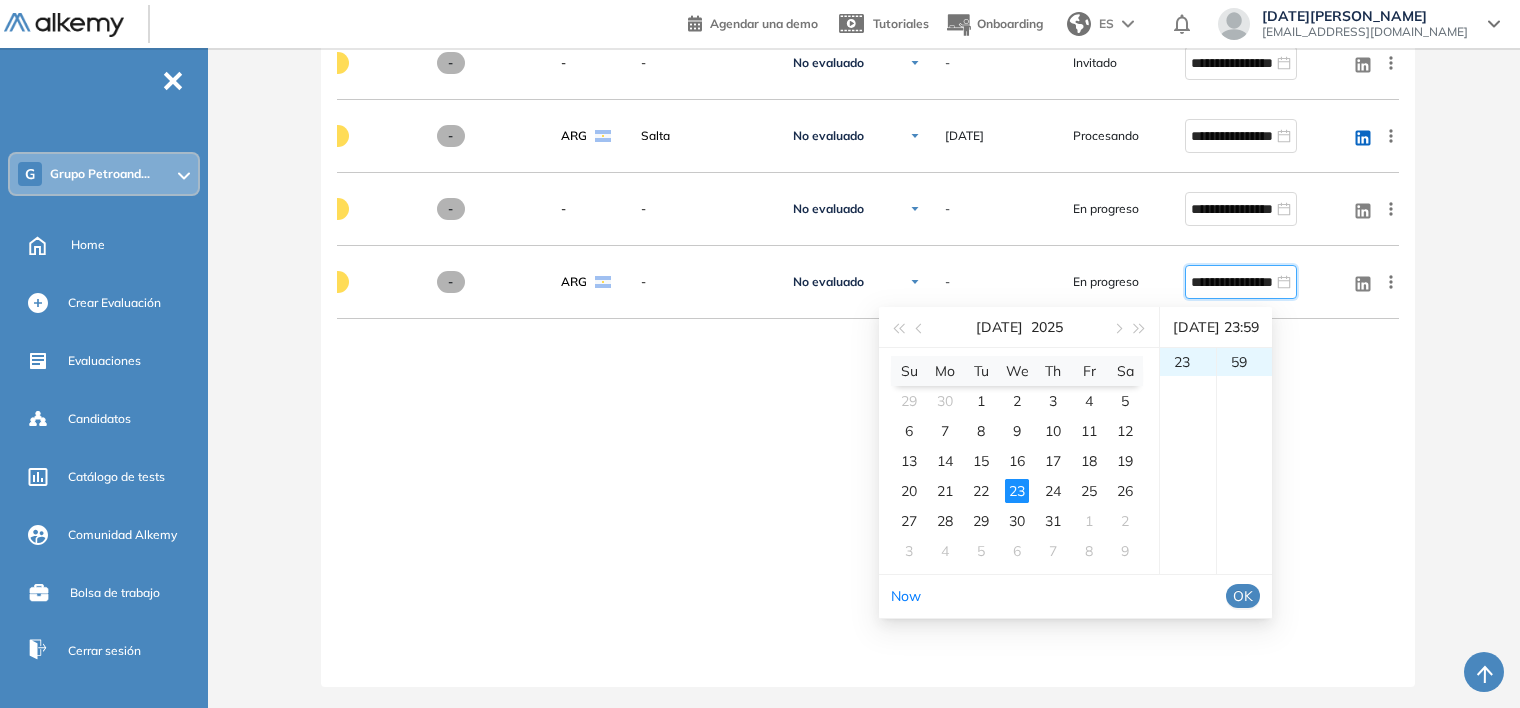 click on "OK" at bounding box center (1243, 596) 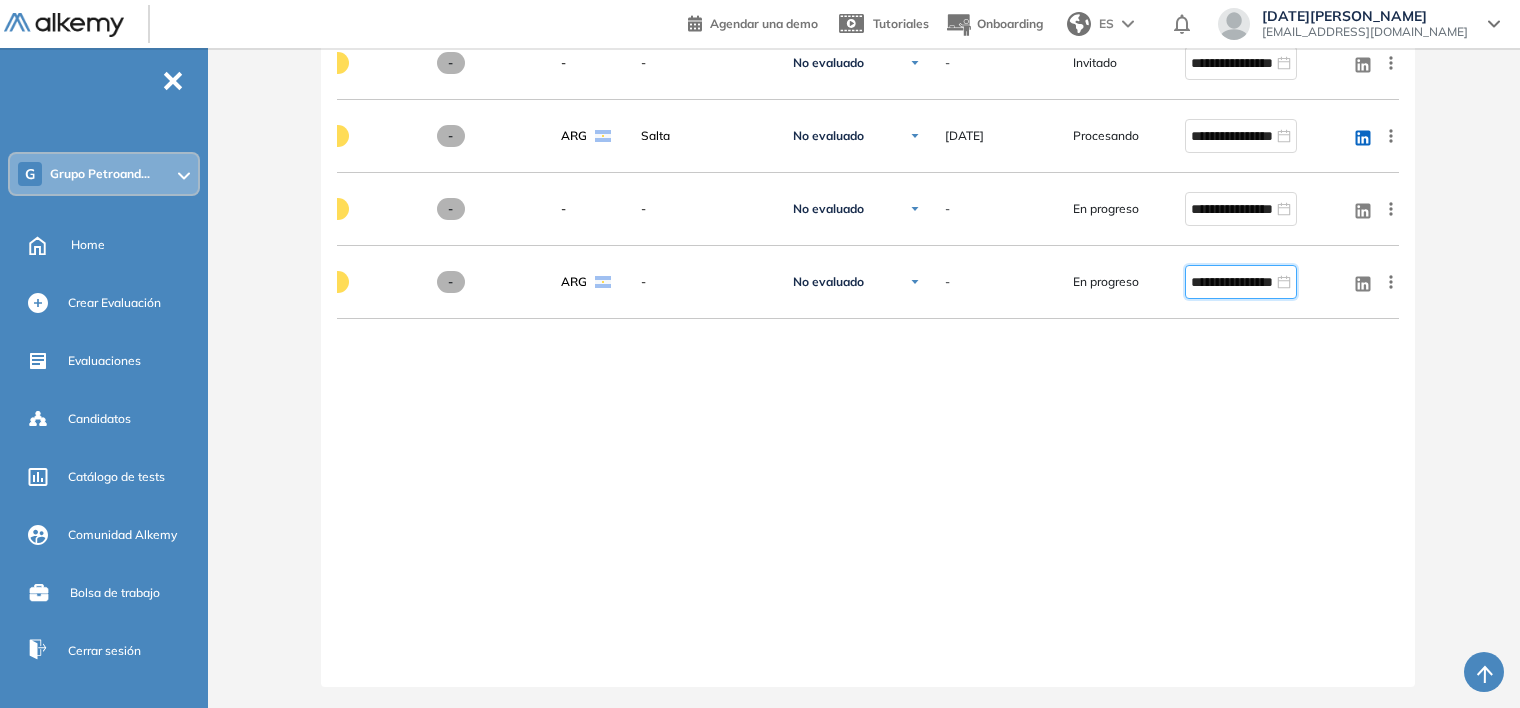 type on "**********" 